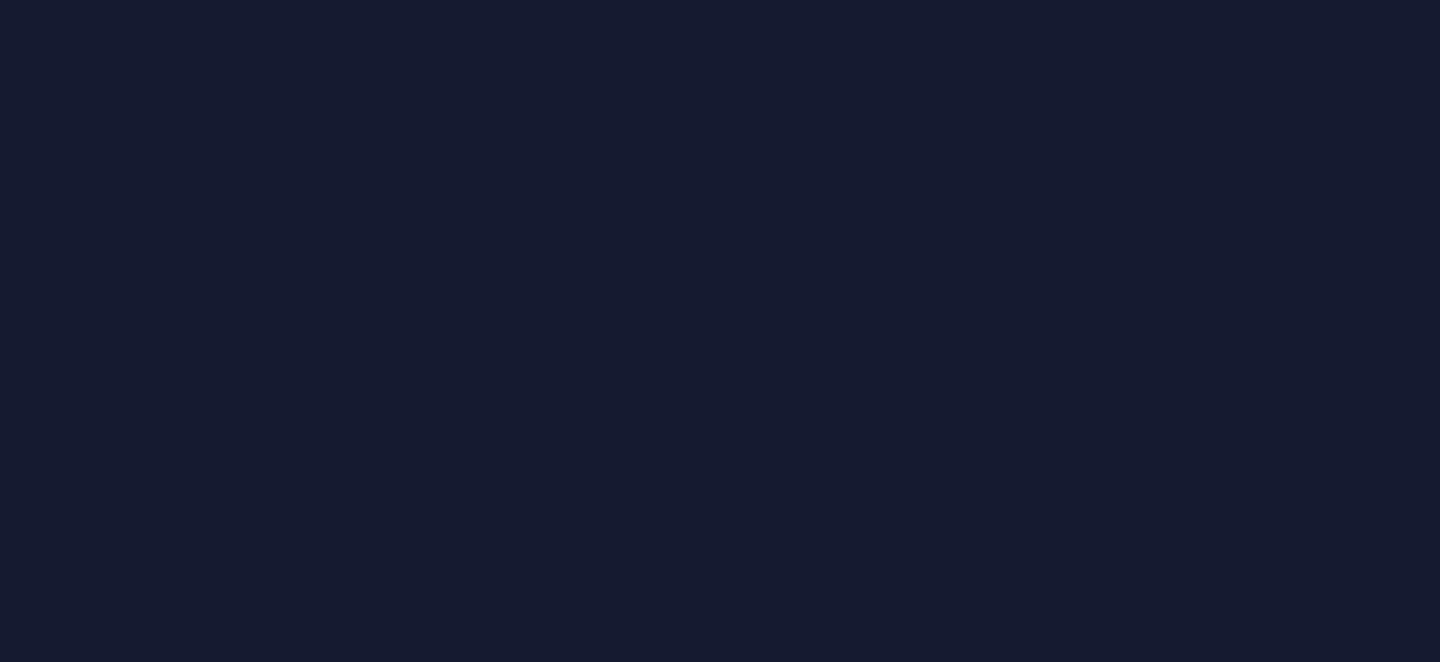 scroll, scrollTop: 0, scrollLeft: 0, axis: both 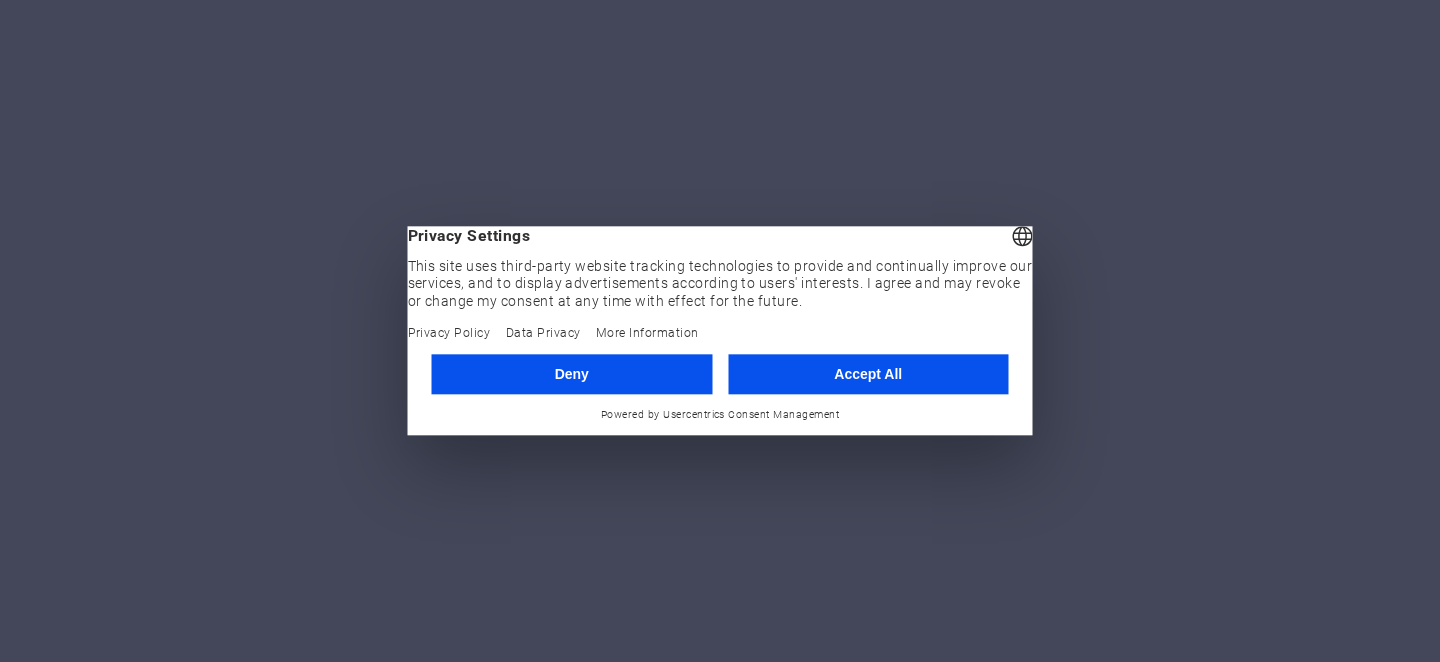 click on "Accept All" at bounding box center (868, 374) 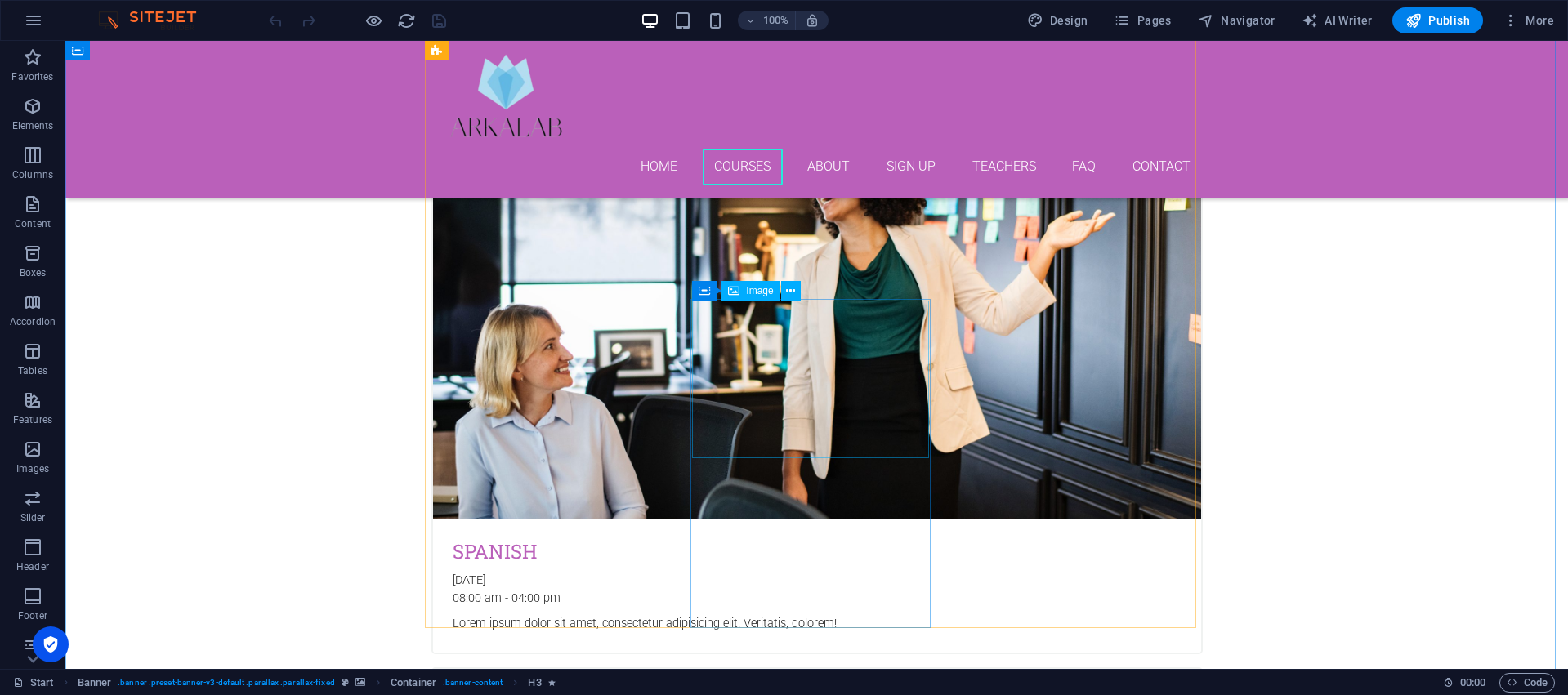 scroll, scrollTop: 898, scrollLeft: 0, axis: vertical 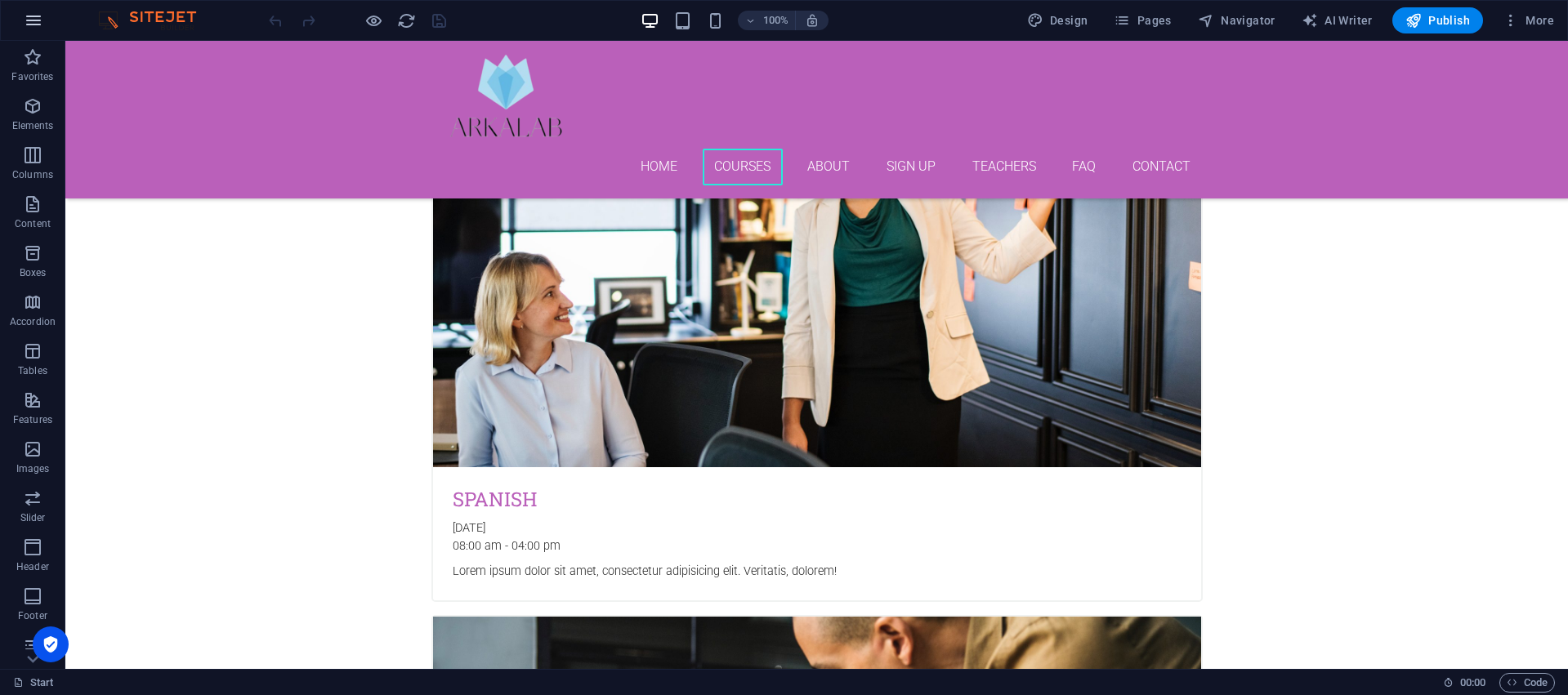 click at bounding box center [34, 20] 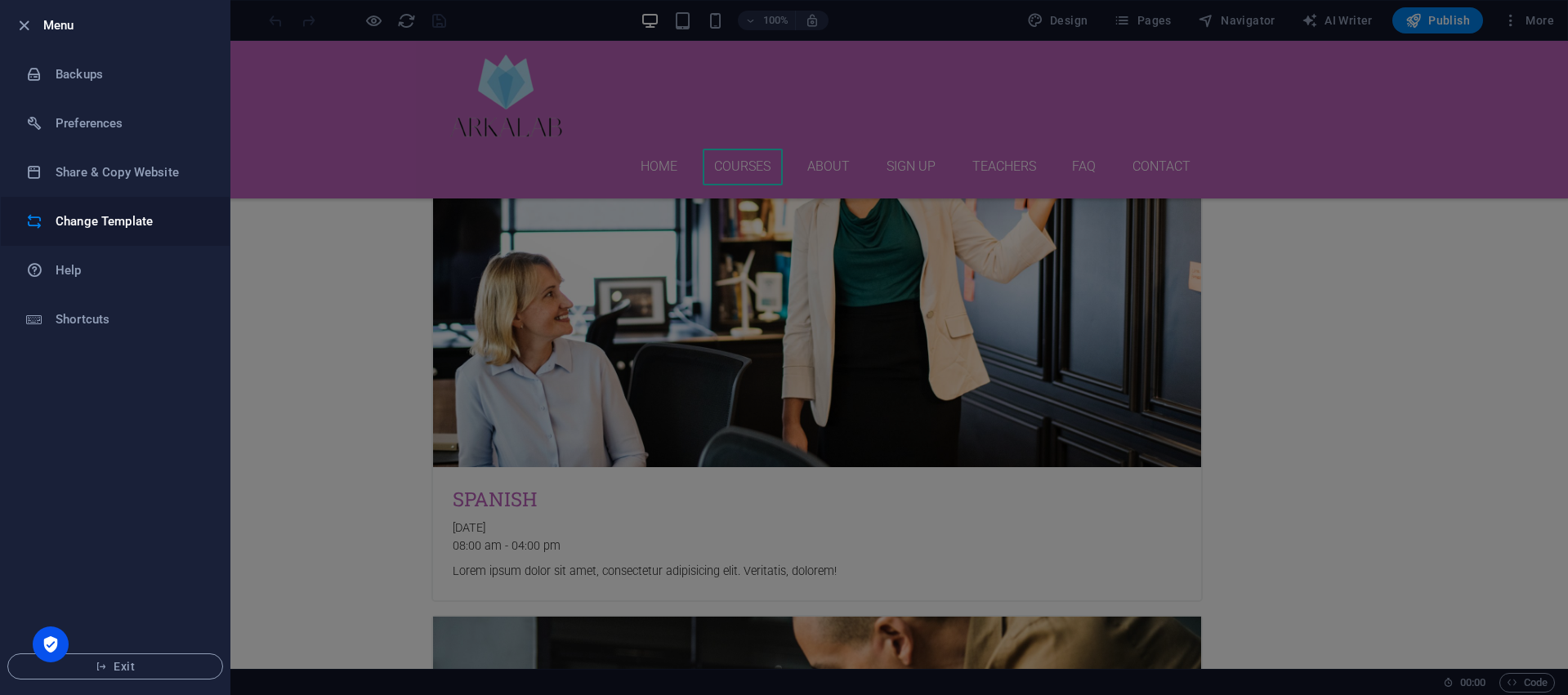 click on "Change Template" at bounding box center (131, 221) 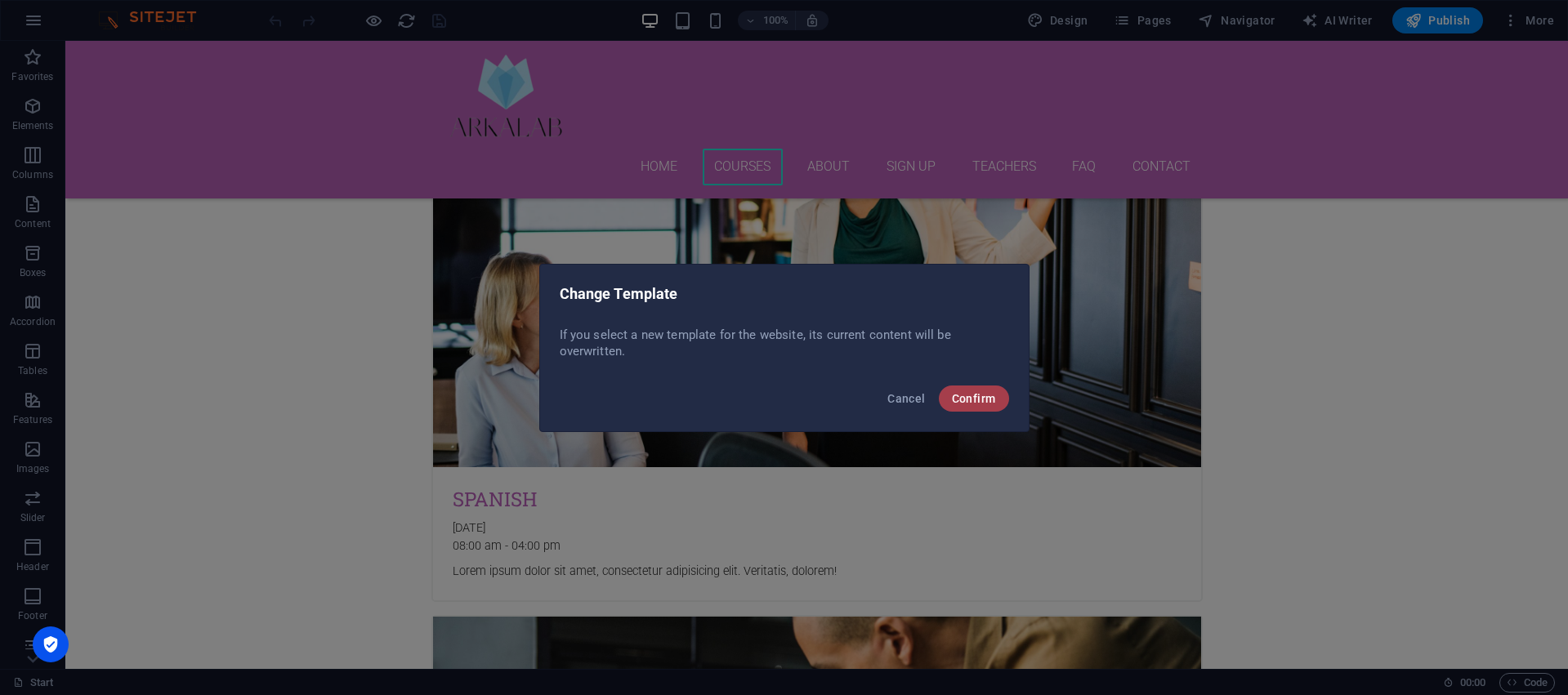 click on "Confirm" at bounding box center (974, 399) 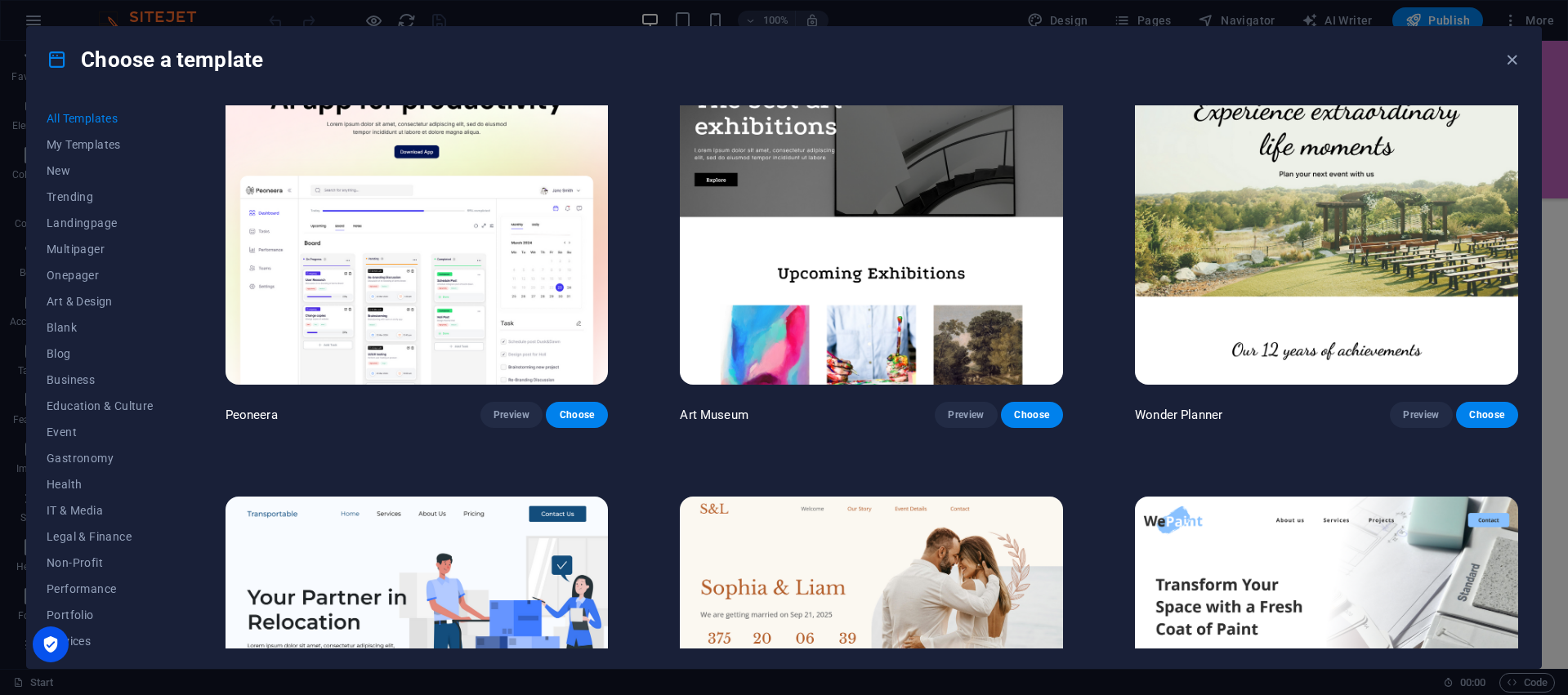scroll, scrollTop: 93, scrollLeft: 0, axis: vertical 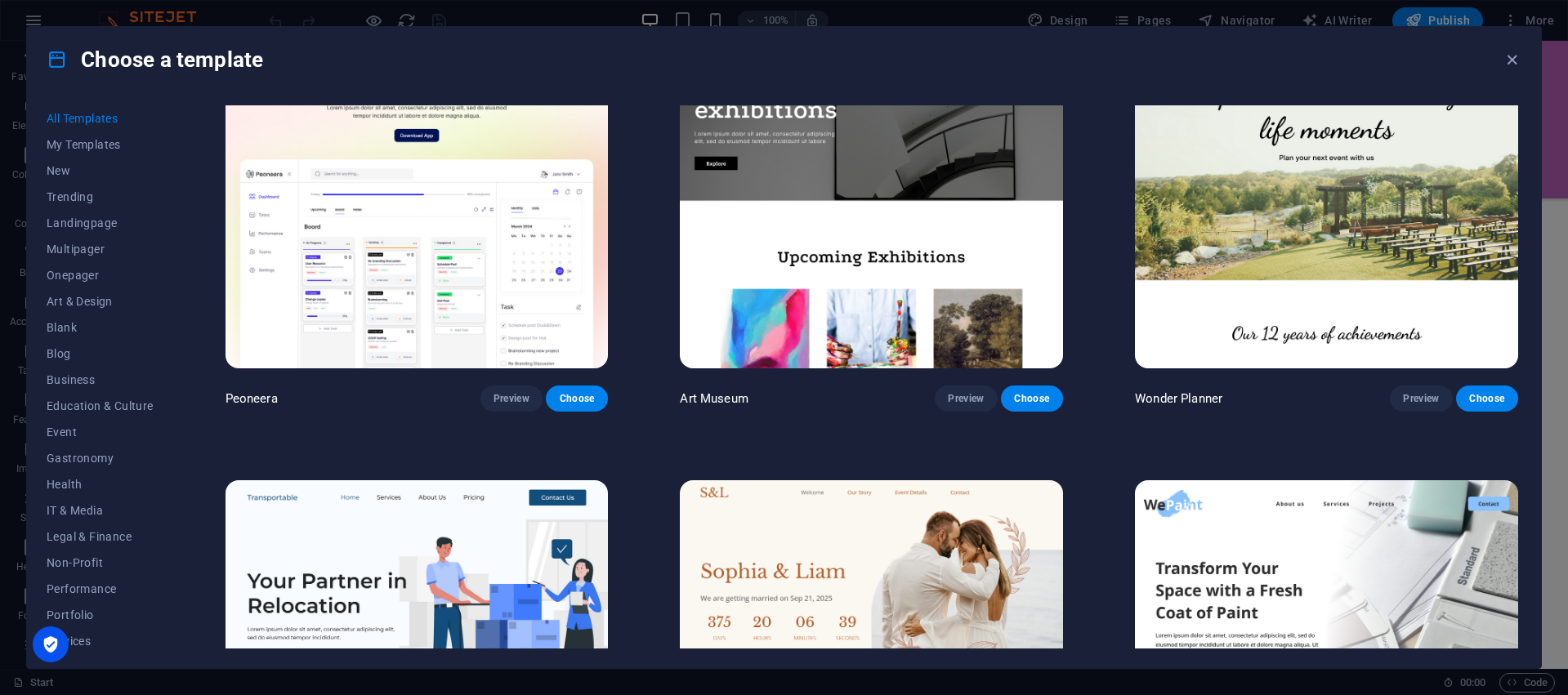 click on "Peoneera Preview Choose Art Museum Preview Choose Wonder Planner Preview Choose Transportable Preview Choose S&L Preview Choose WePaint Preview Choose Eco-Con Preview Choose MeetUp Preview Choose Help & Care Preview Choose Podcaster Preview Choose Academix Preview Choose BIG Barber Shop Preview Choose Health & Food Preview Choose UrbanNest Interiors Preview Choose Green Change Preview Choose The Beauty Temple Preview Choose WeTrain Preview Choose Cleaner Preview Choose Johanna James Preview Choose Delicioso Preview Choose Dream Garden Preview Choose LumeDeAqua Preview Choose Pets Care Preview Choose SafeSpace Preview Choose Midnight Rain Bar Preview Choose Drive Preview Choose Estator Preview Choose Health Group Preview Choose MakeIt Agency Preview Choose Wanderlust Preview Choose WeSpa Preview Choose BERLIN Preview Choose Gadgets Preview Choose CoffeeScience Preview Choose CoachLife Preview Choose Cafe de Oceana Preview Choose Max Hatzy Preview Choose Denteeth Preview Choose Handyman Preview Choose Blogger" at bounding box center (872, 12524) 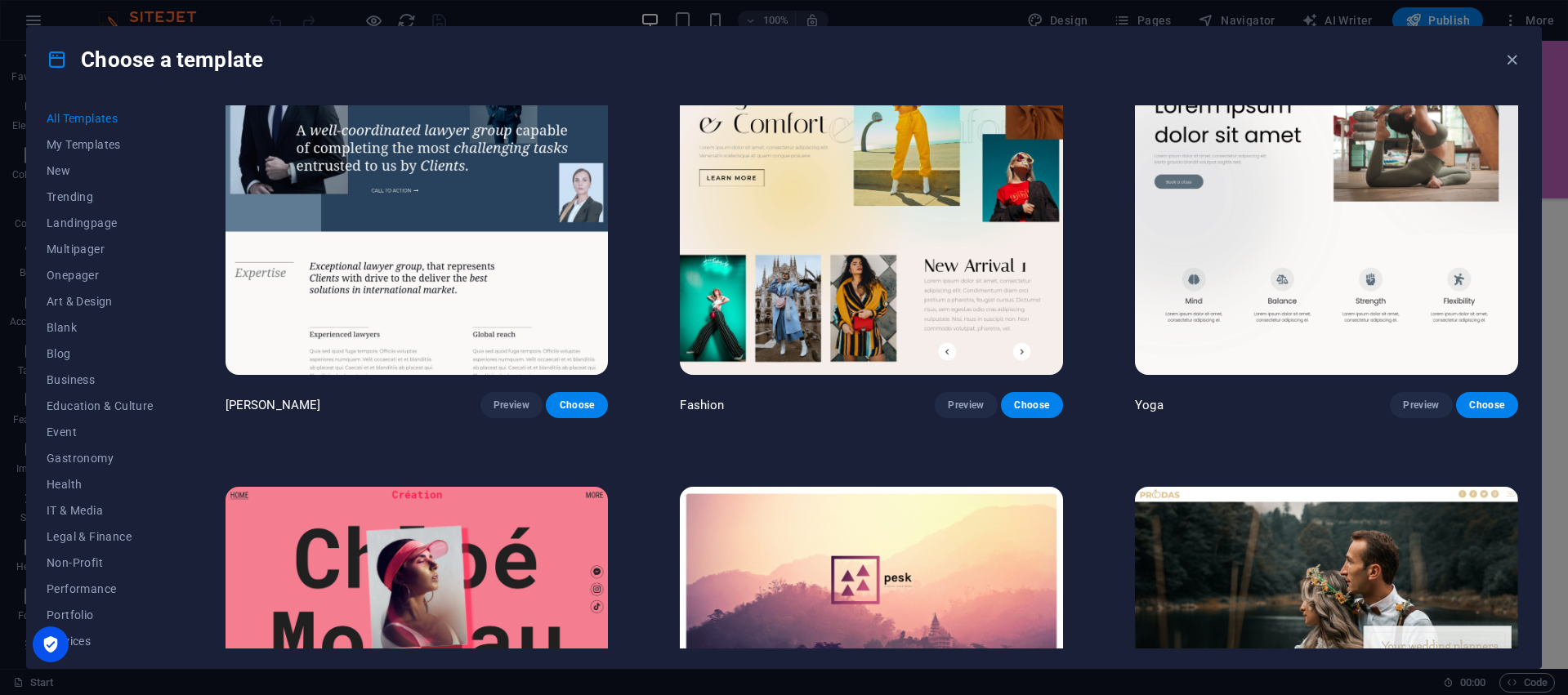 click at bounding box center [1326, 198] 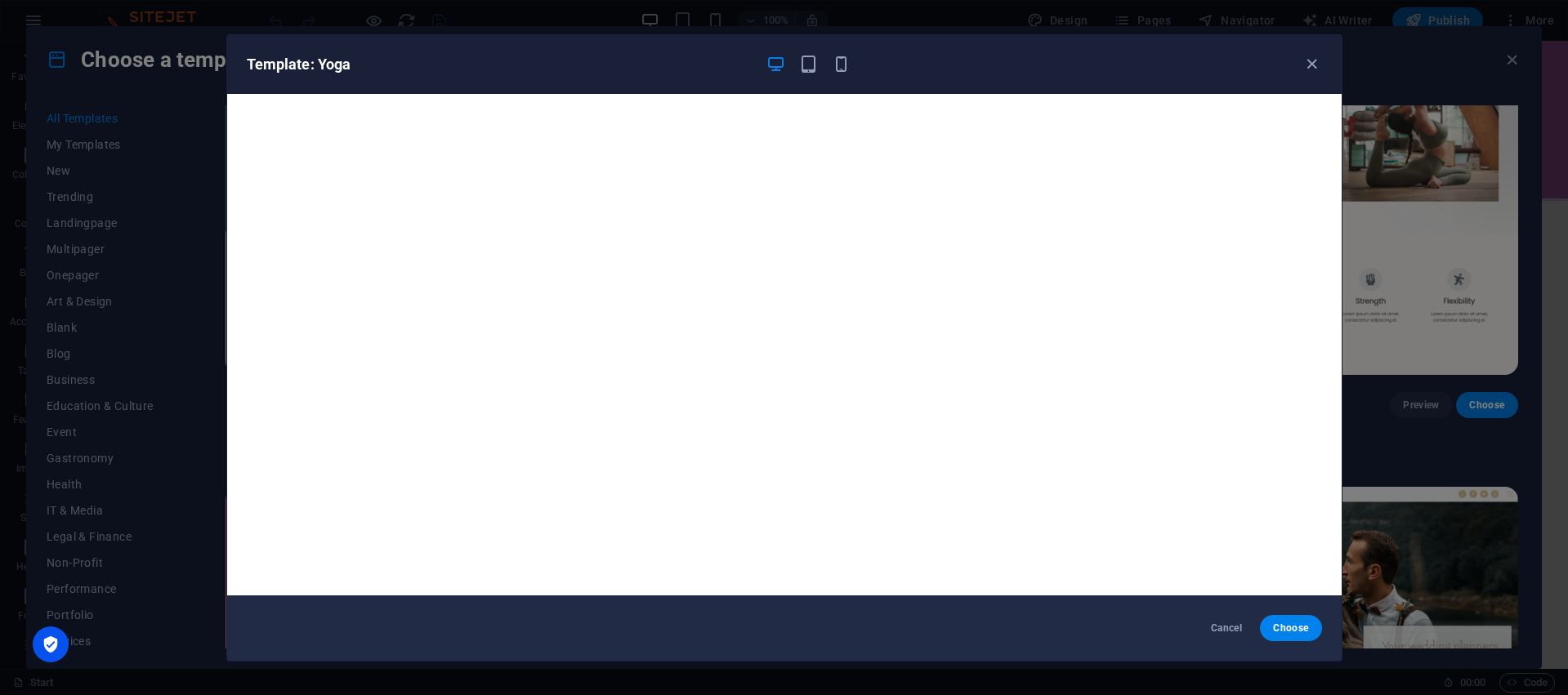click on "Cancel Choose" at bounding box center (784, 628) 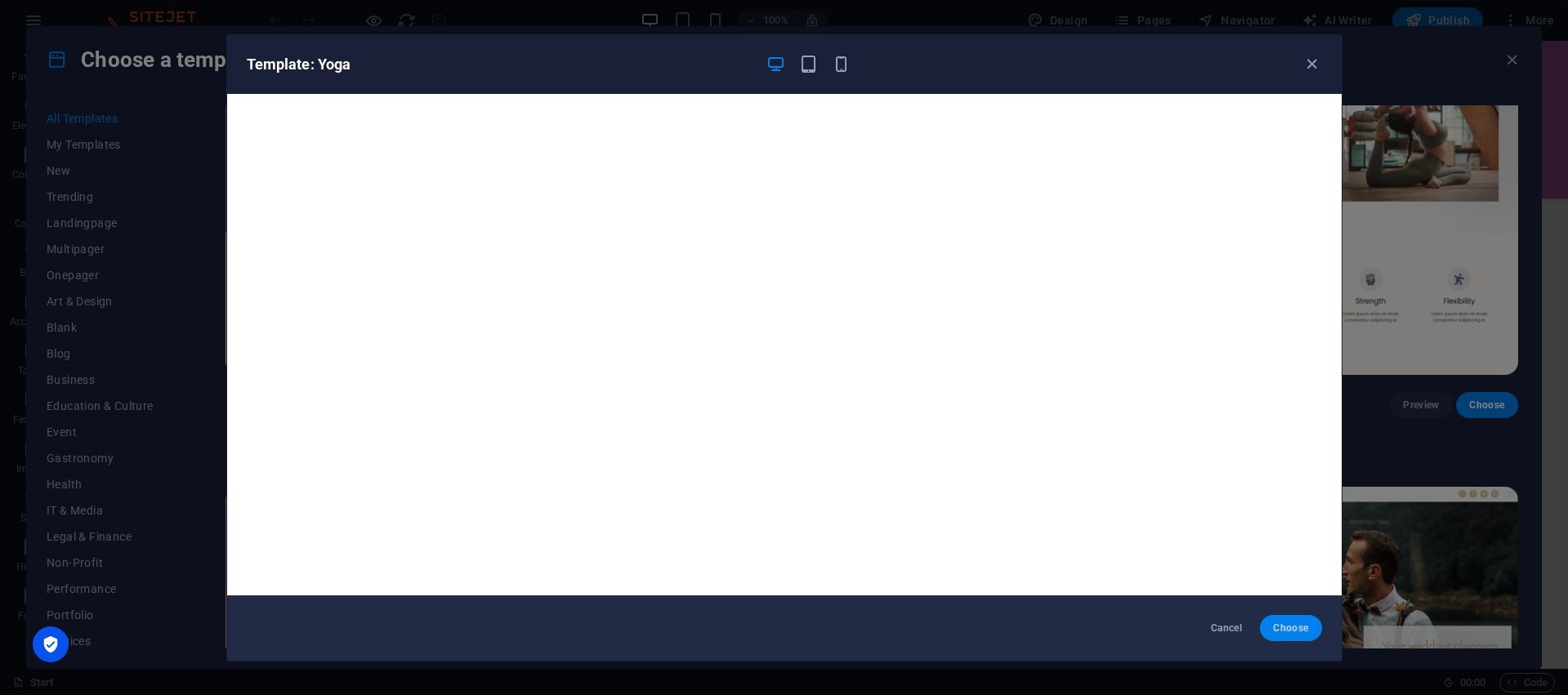 click on "Choose" at bounding box center [1290, 628] 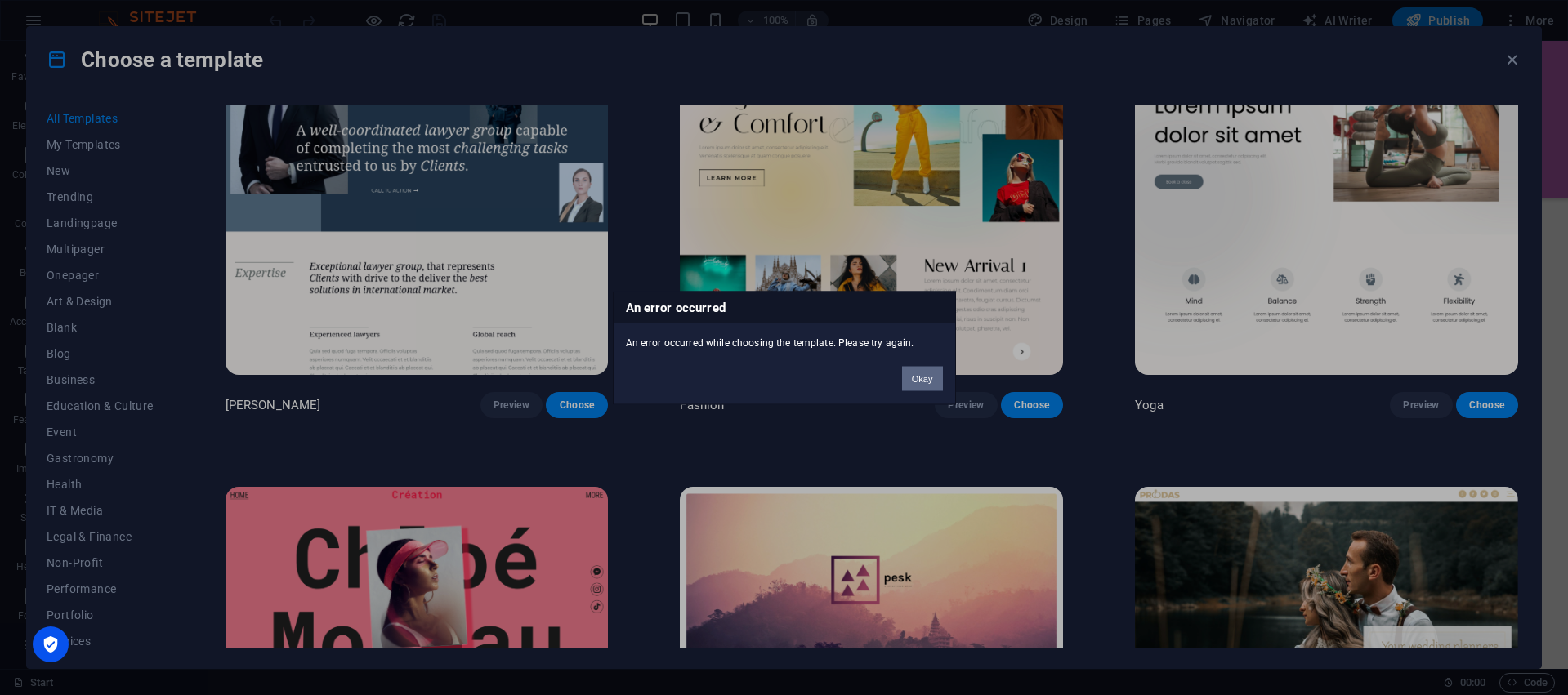 click on "Okay" at bounding box center [922, 378] 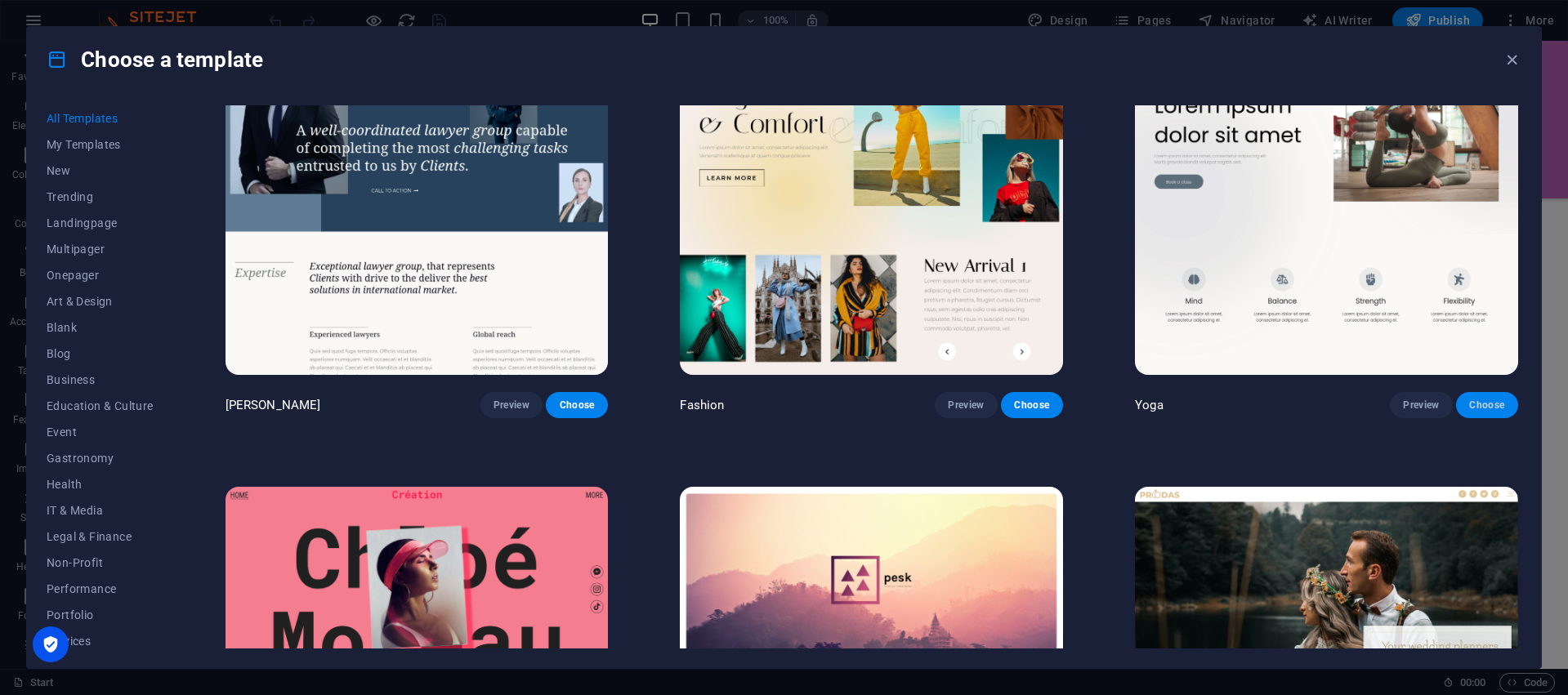 click on "Choose" at bounding box center (1487, 405) 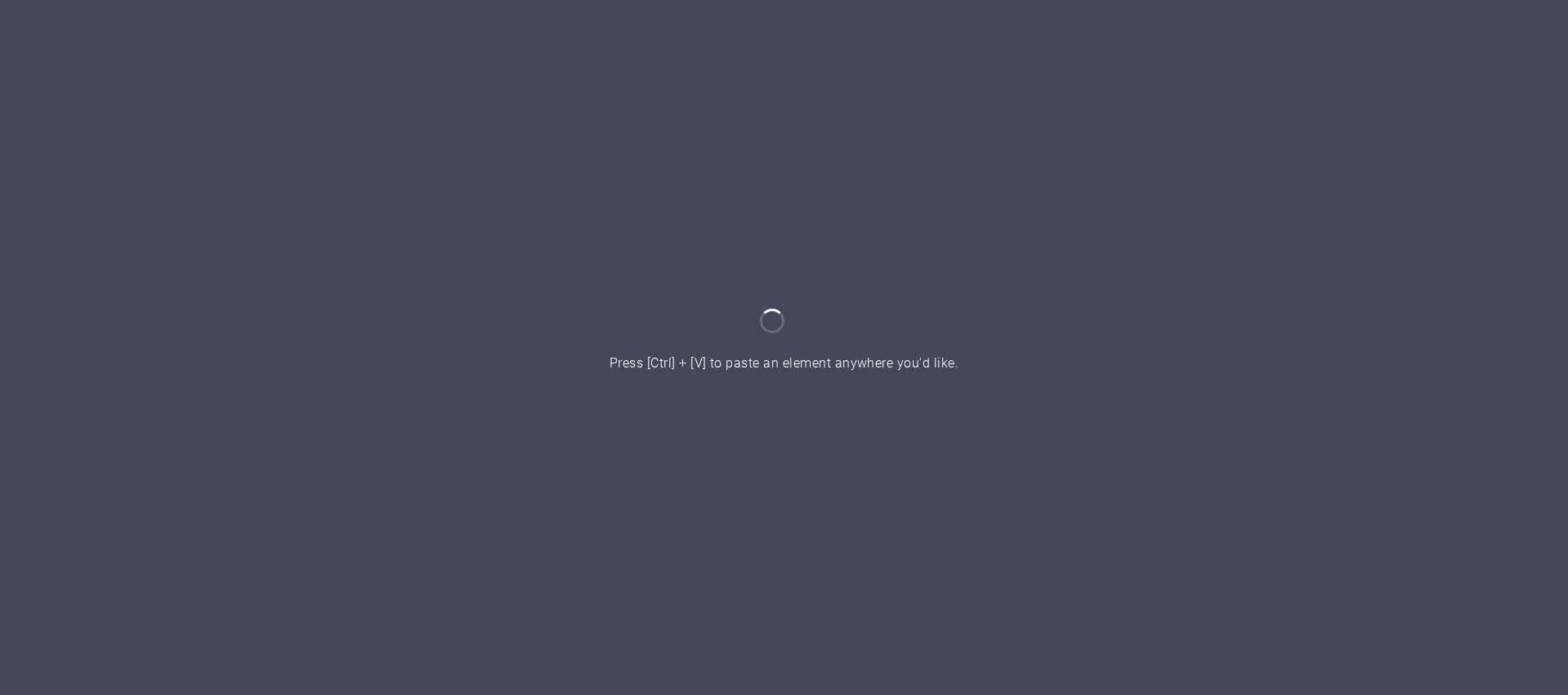 scroll, scrollTop: 0, scrollLeft: 0, axis: both 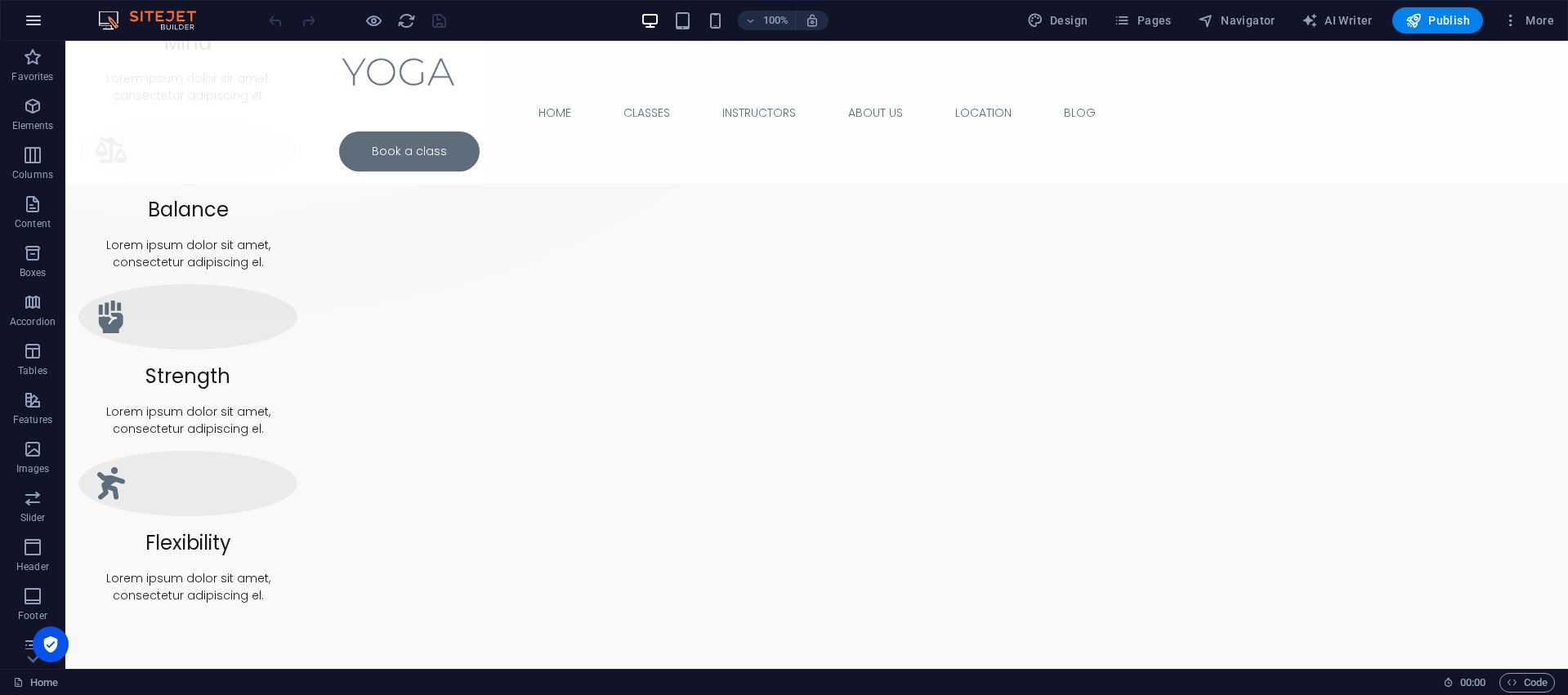 click at bounding box center [34, 20] 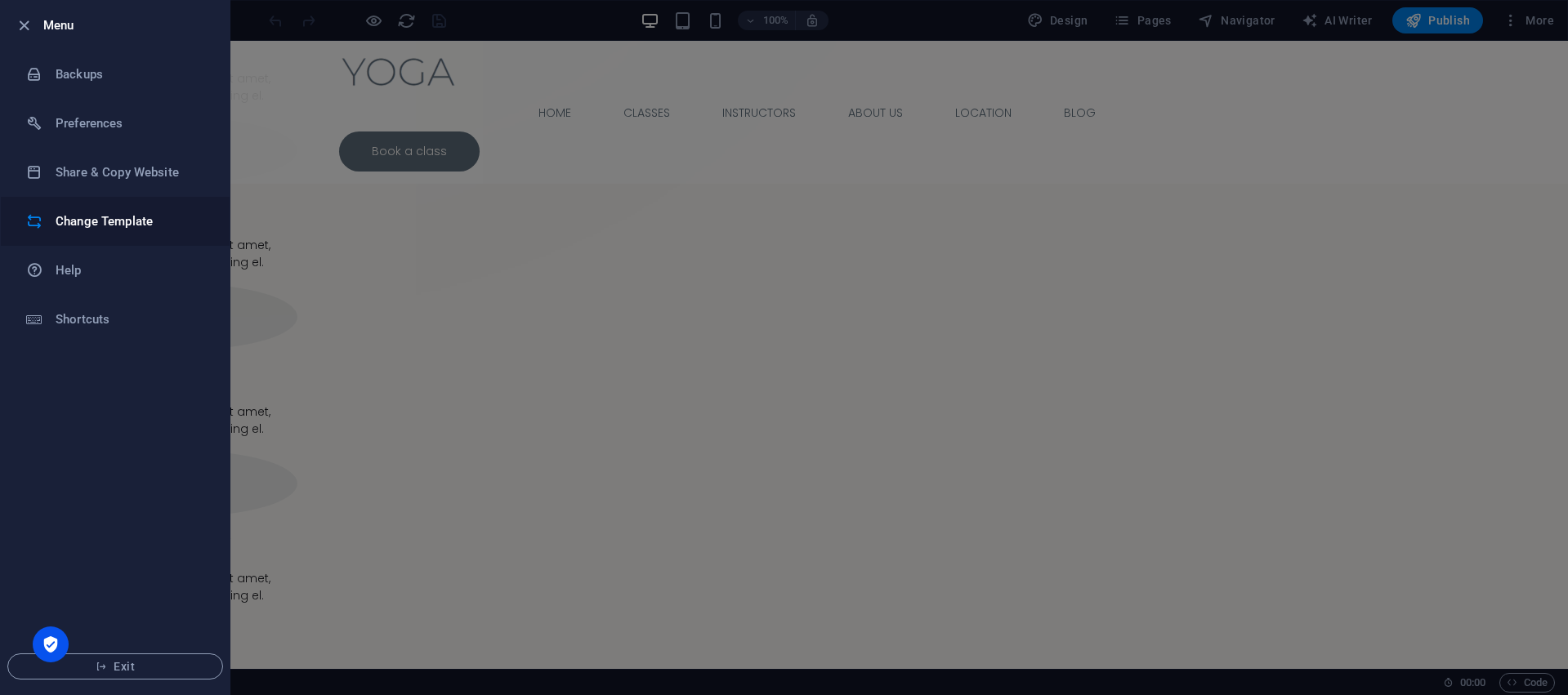 click on "Change Template" at bounding box center (115, 221) 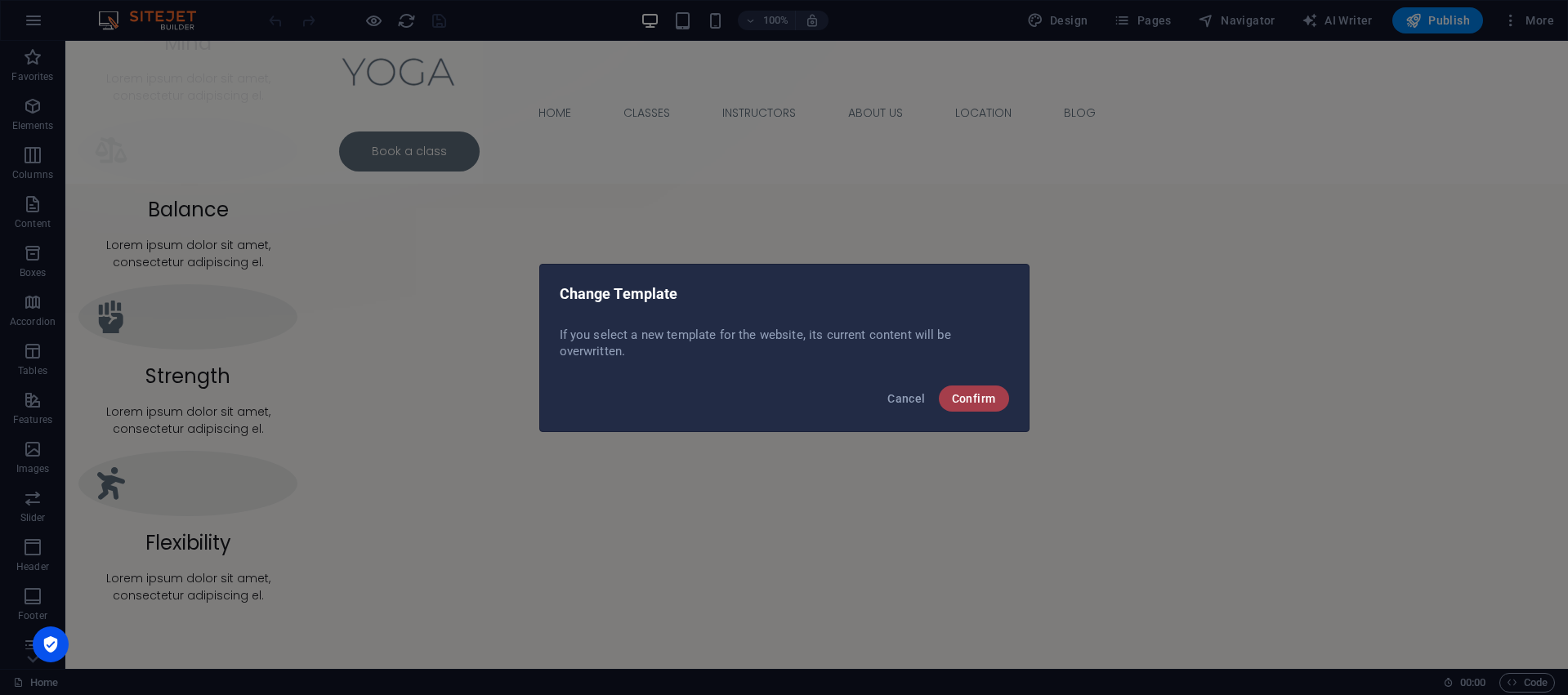 click on "Confirm" at bounding box center [974, 399] 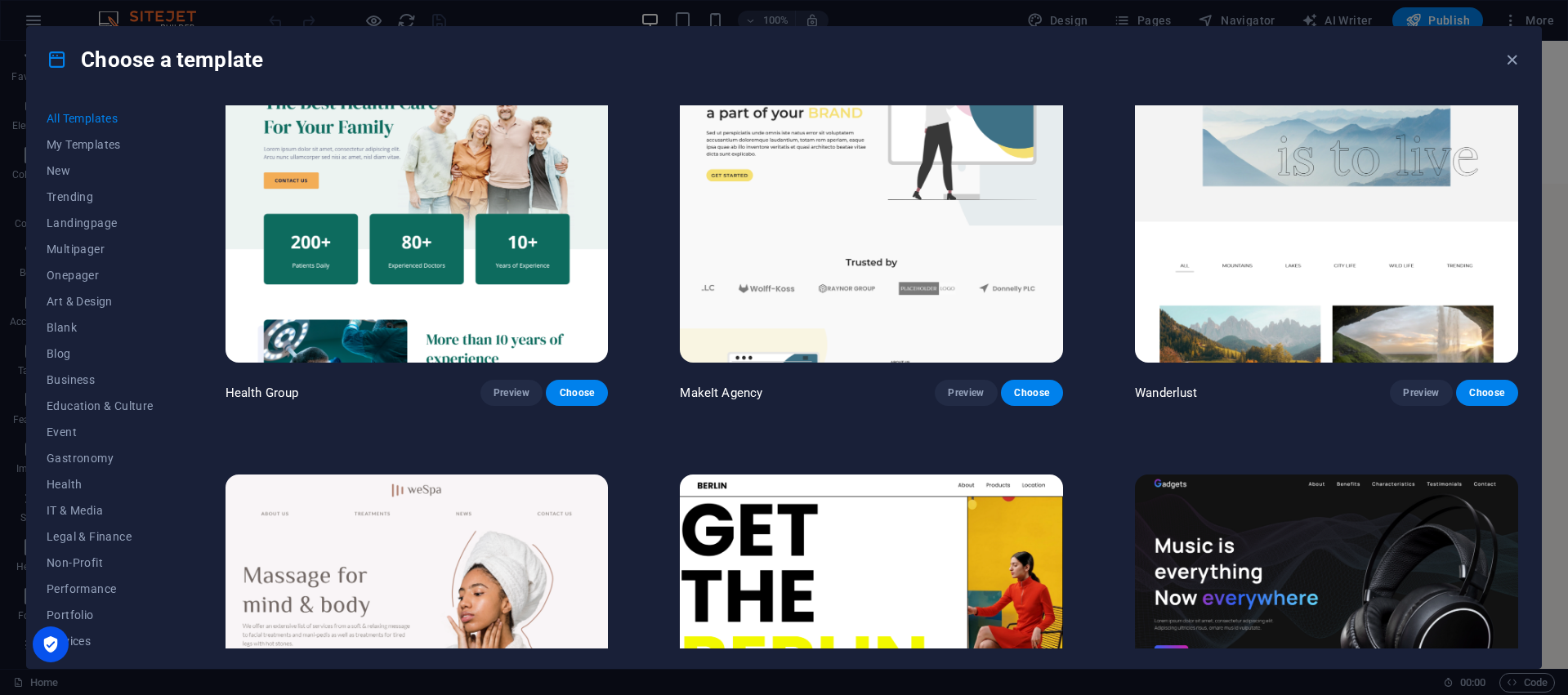scroll, scrollTop: 6591, scrollLeft: 0, axis: vertical 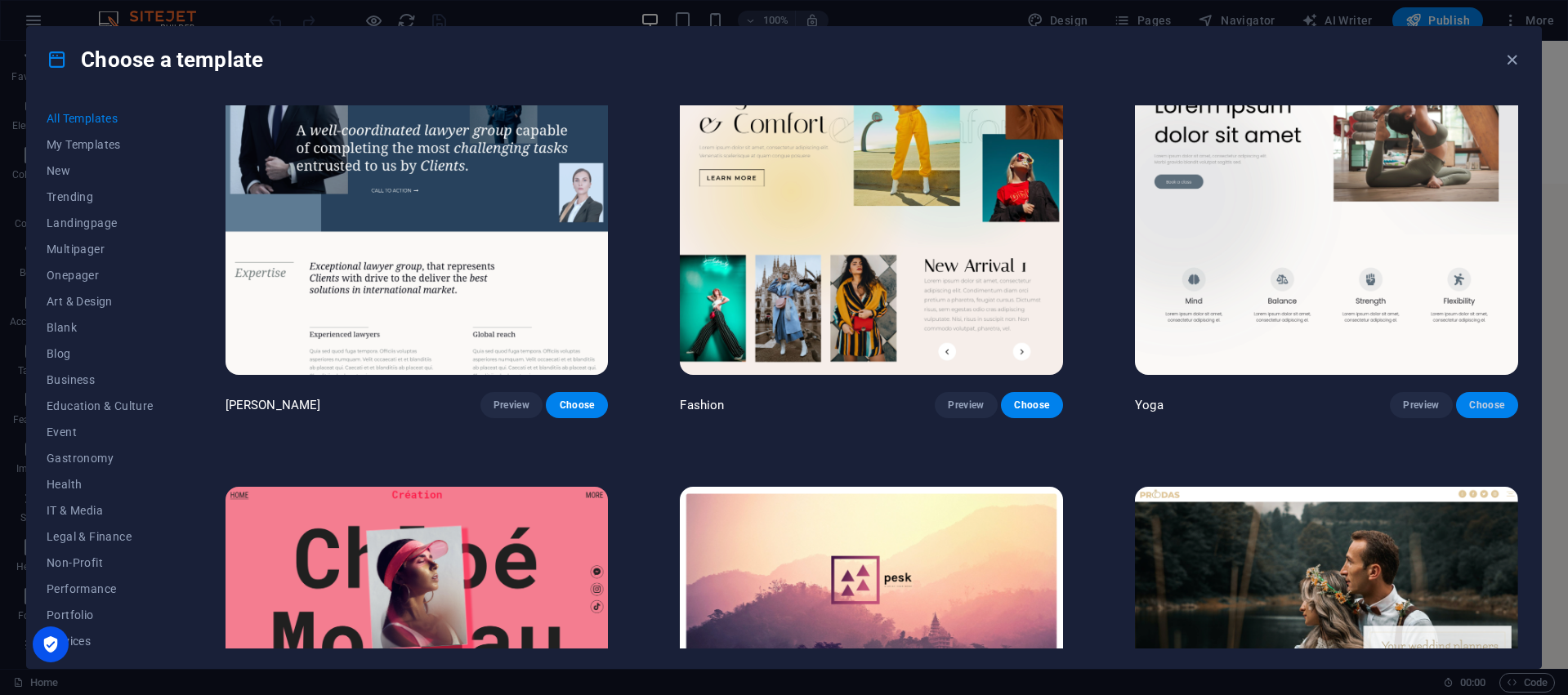 click on "Choose" at bounding box center (1487, 405) 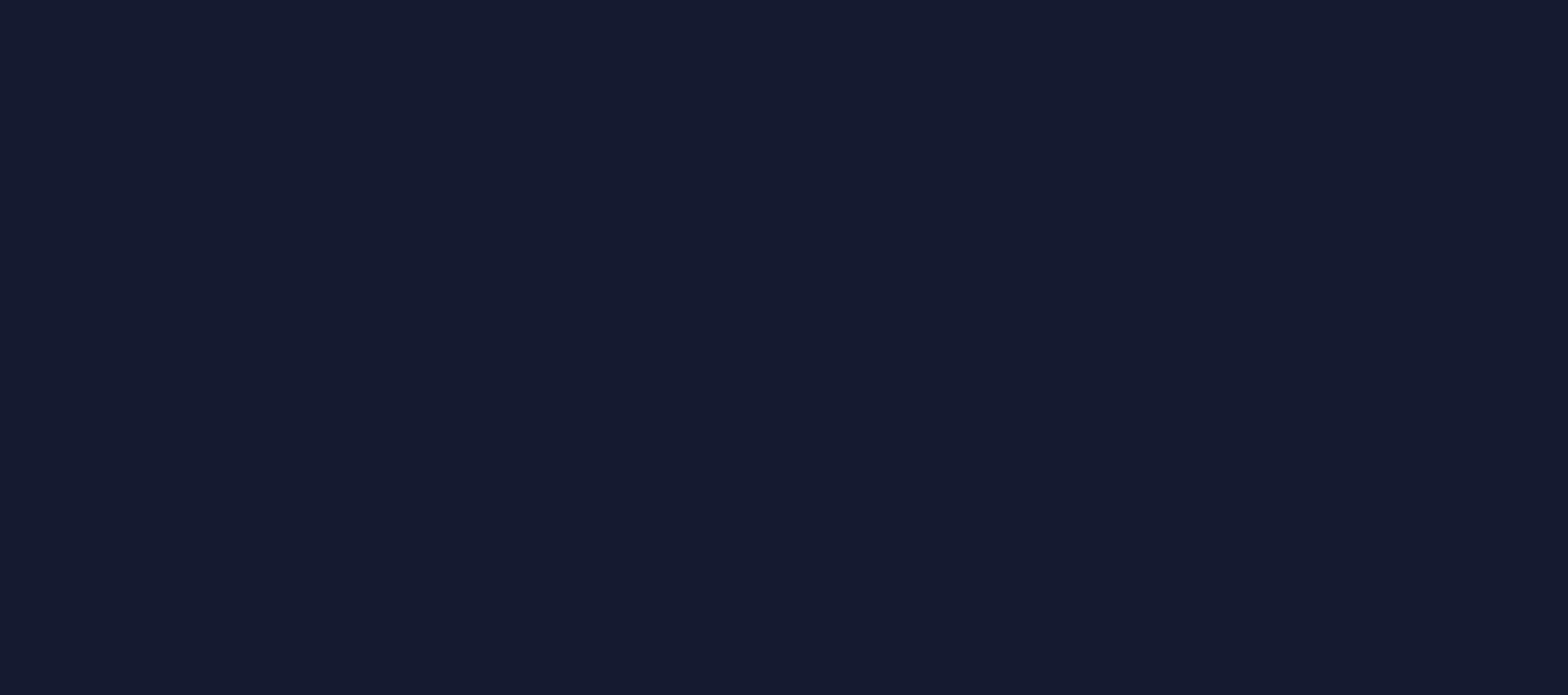 scroll, scrollTop: 0, scrollLeft: 0, axis: both 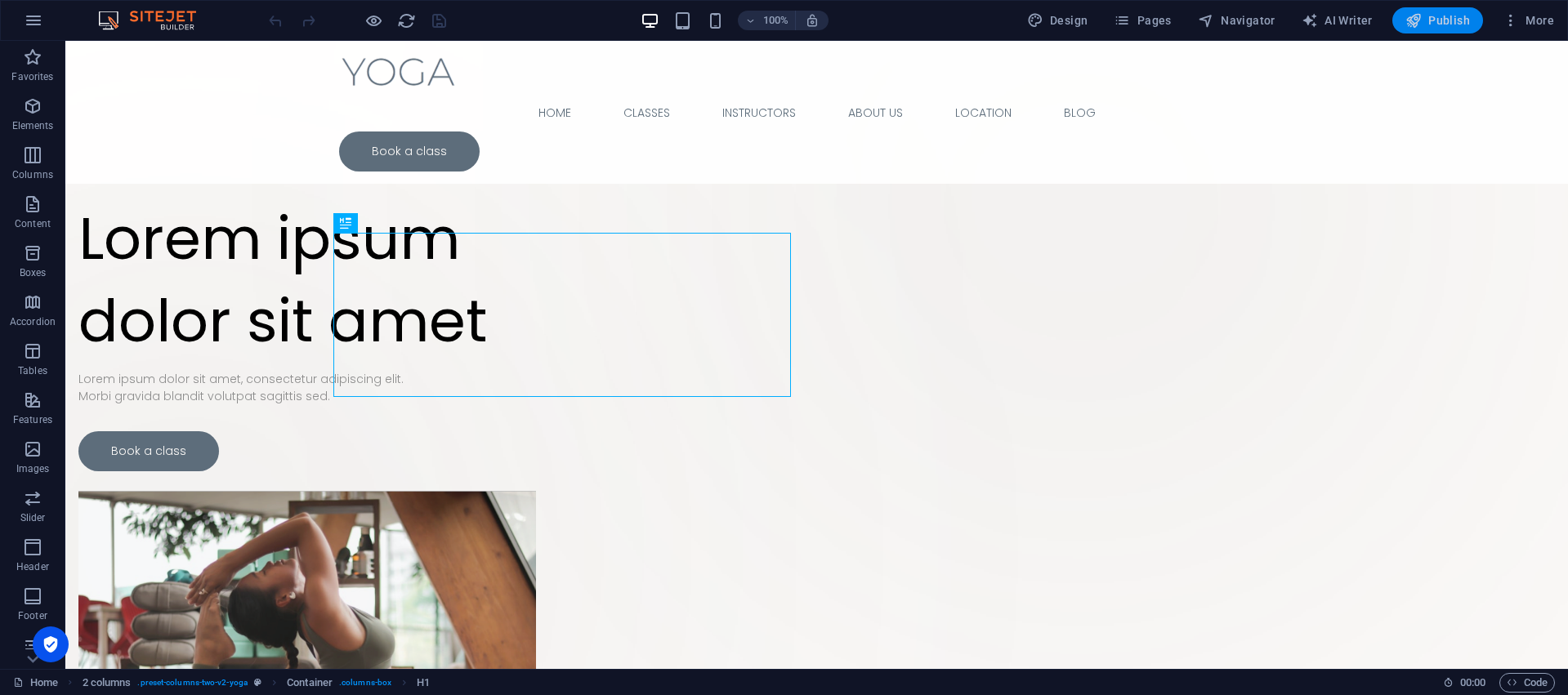 click on "Publish" at bounding box center (1437, 20) 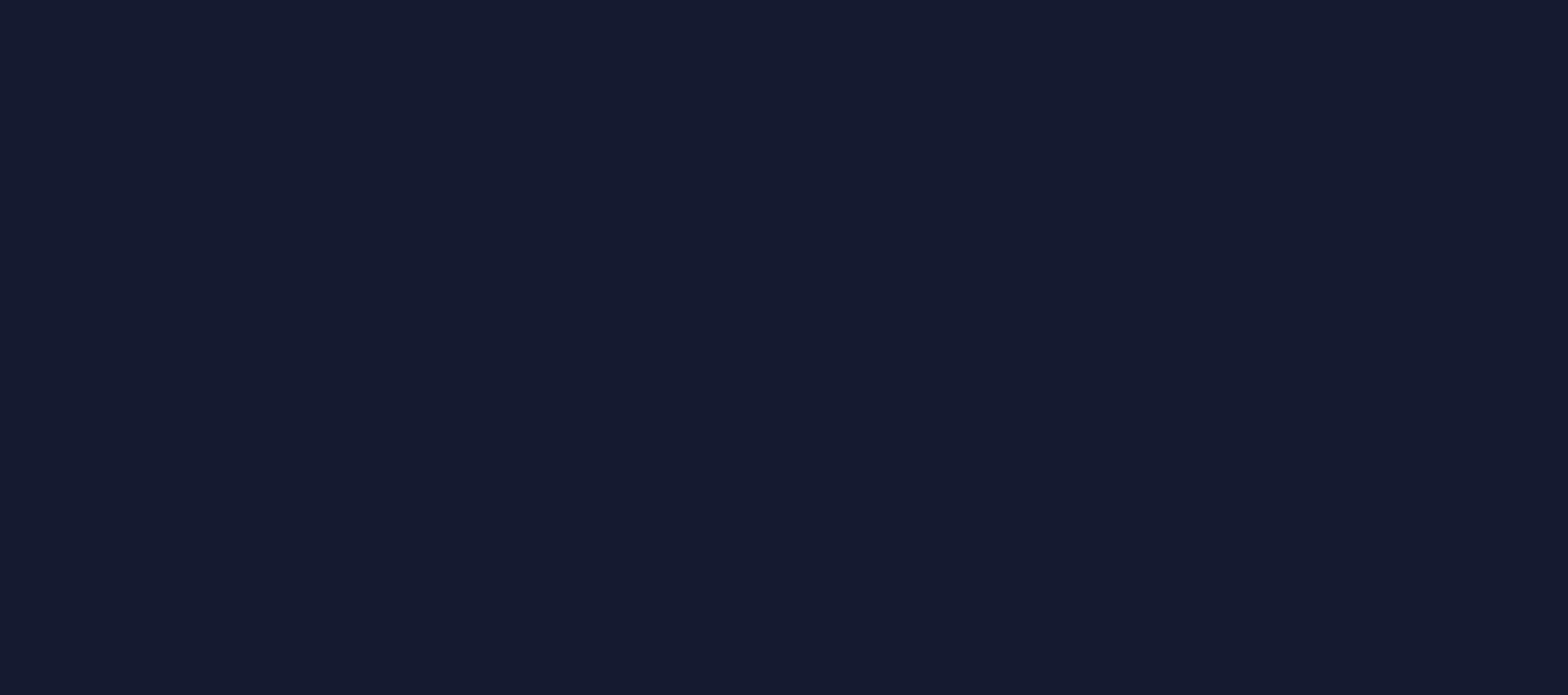 scroll, scrollTop: 0, scrollLeft: 0, axis: both 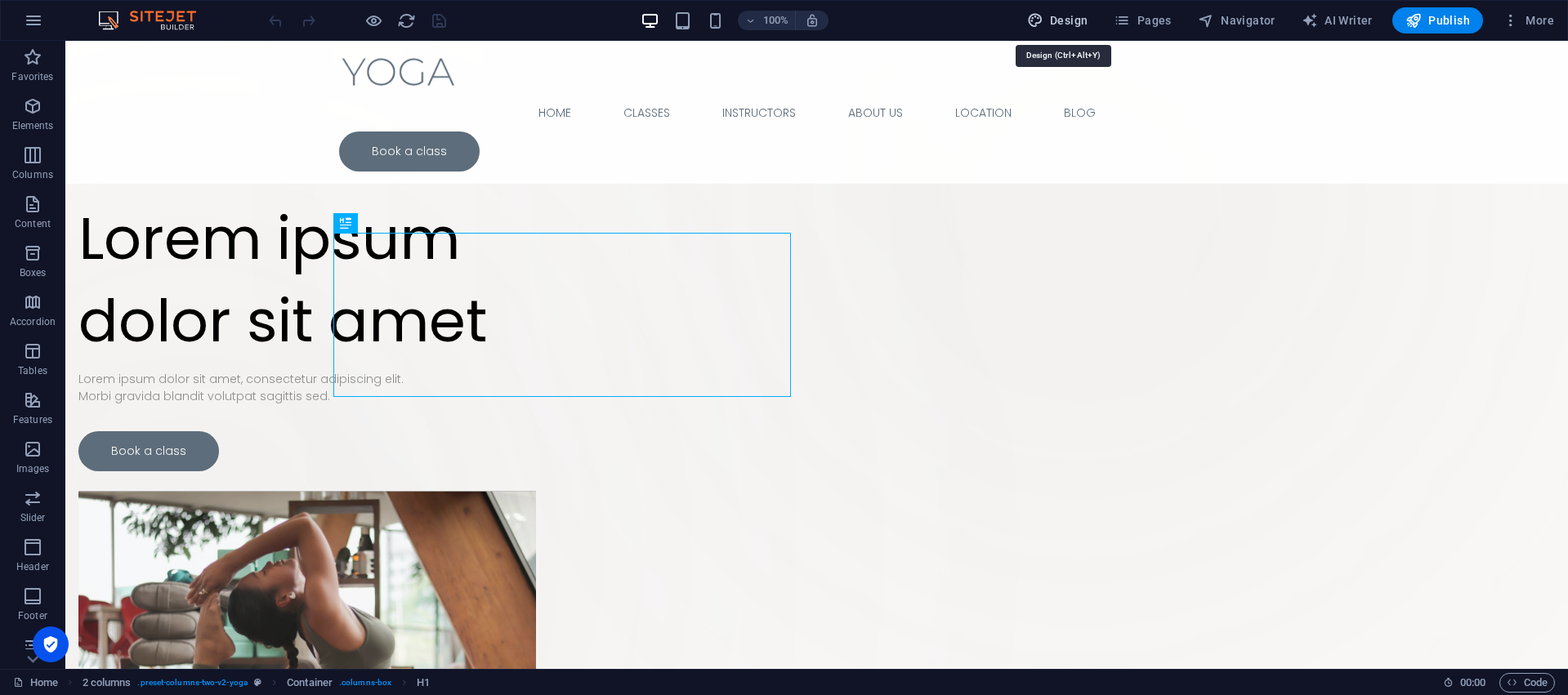 click on "Design" at bounding box center [1057, 20] 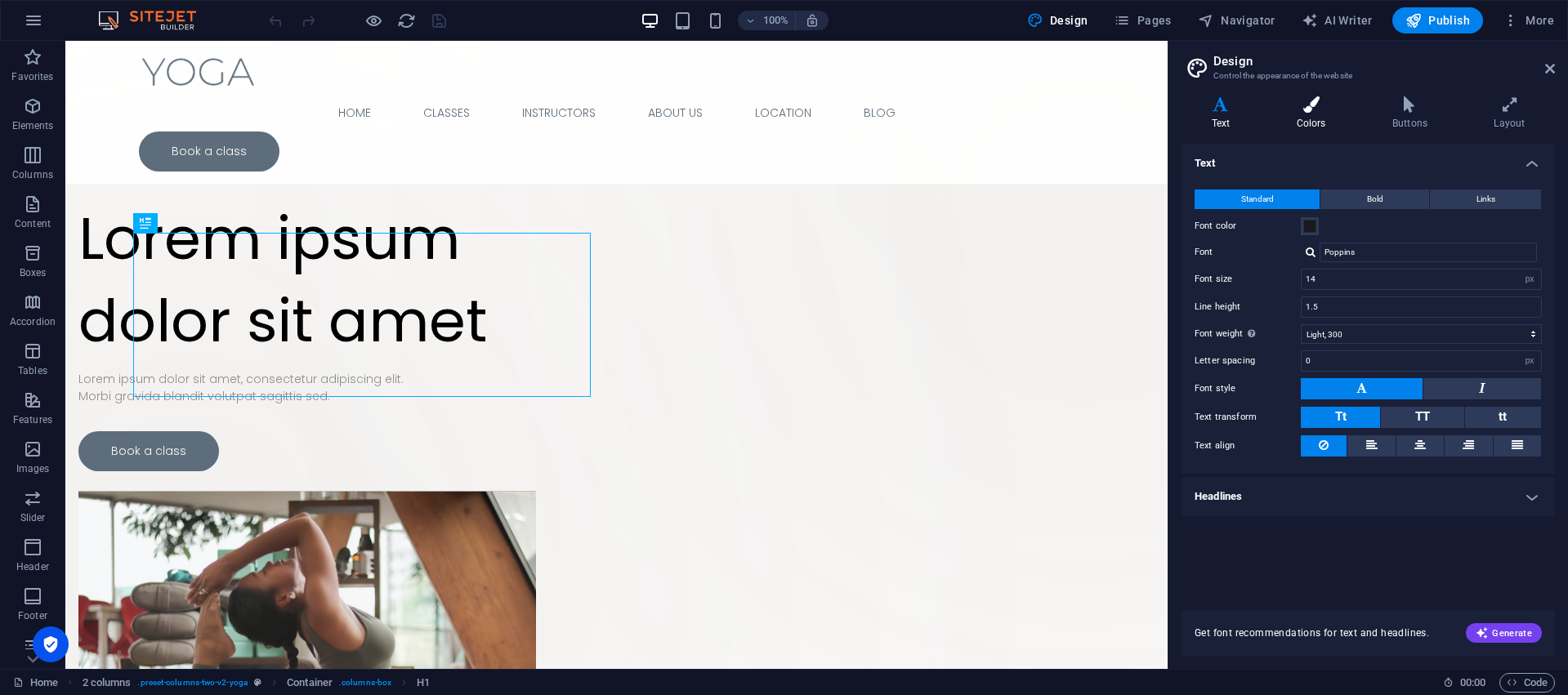 click at bounding box center (1311, 105) 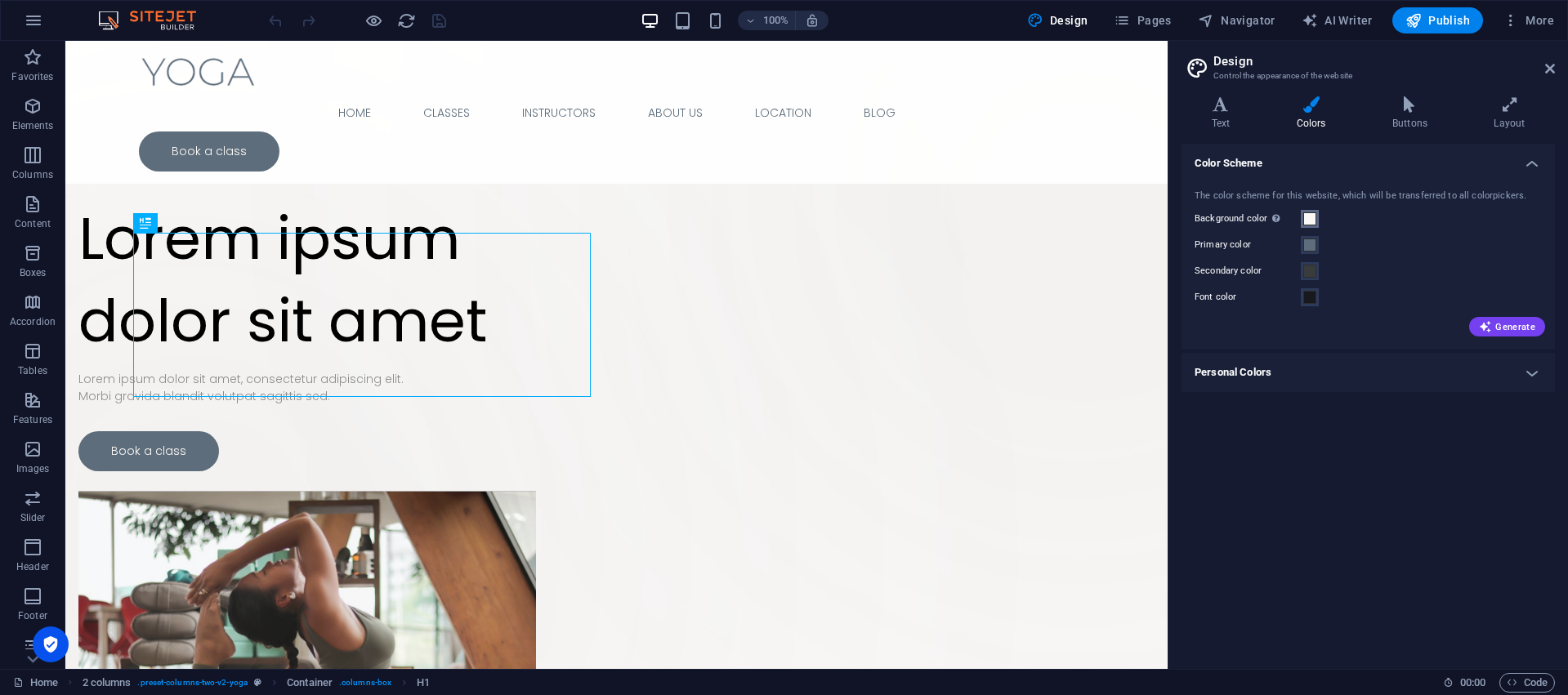 click at bounding box center [1310, 219] 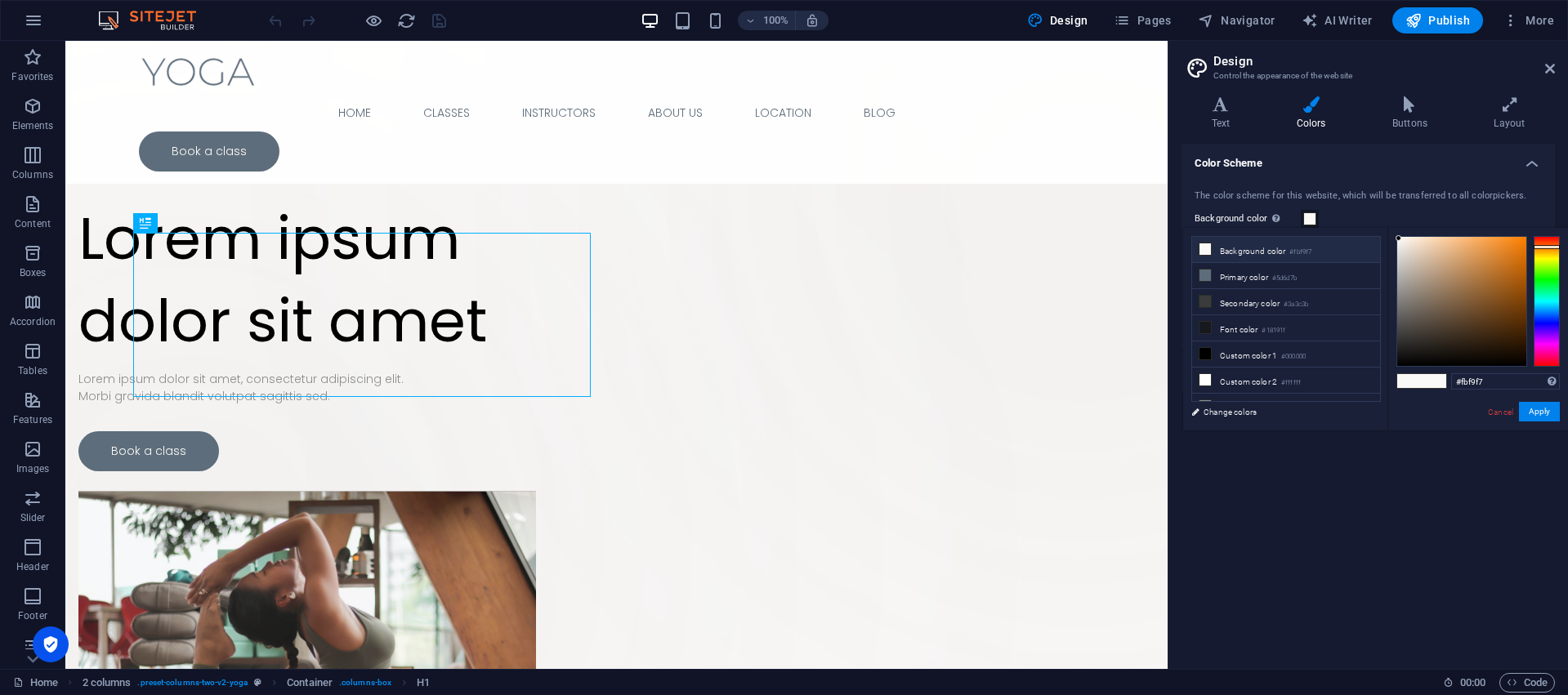 click on "Background color
#fbf9f7" at bounding box center [1286, 250] 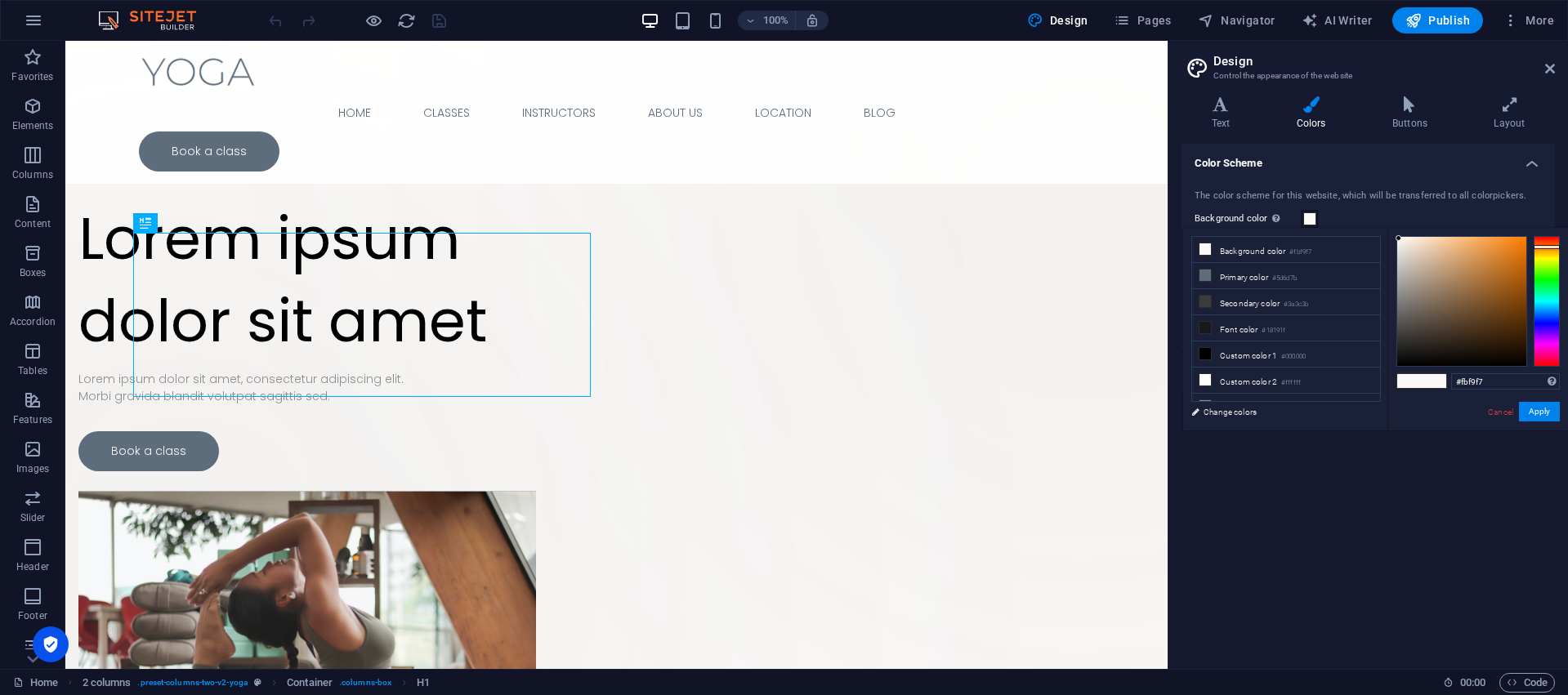 click at bounding box center (1434, 381) 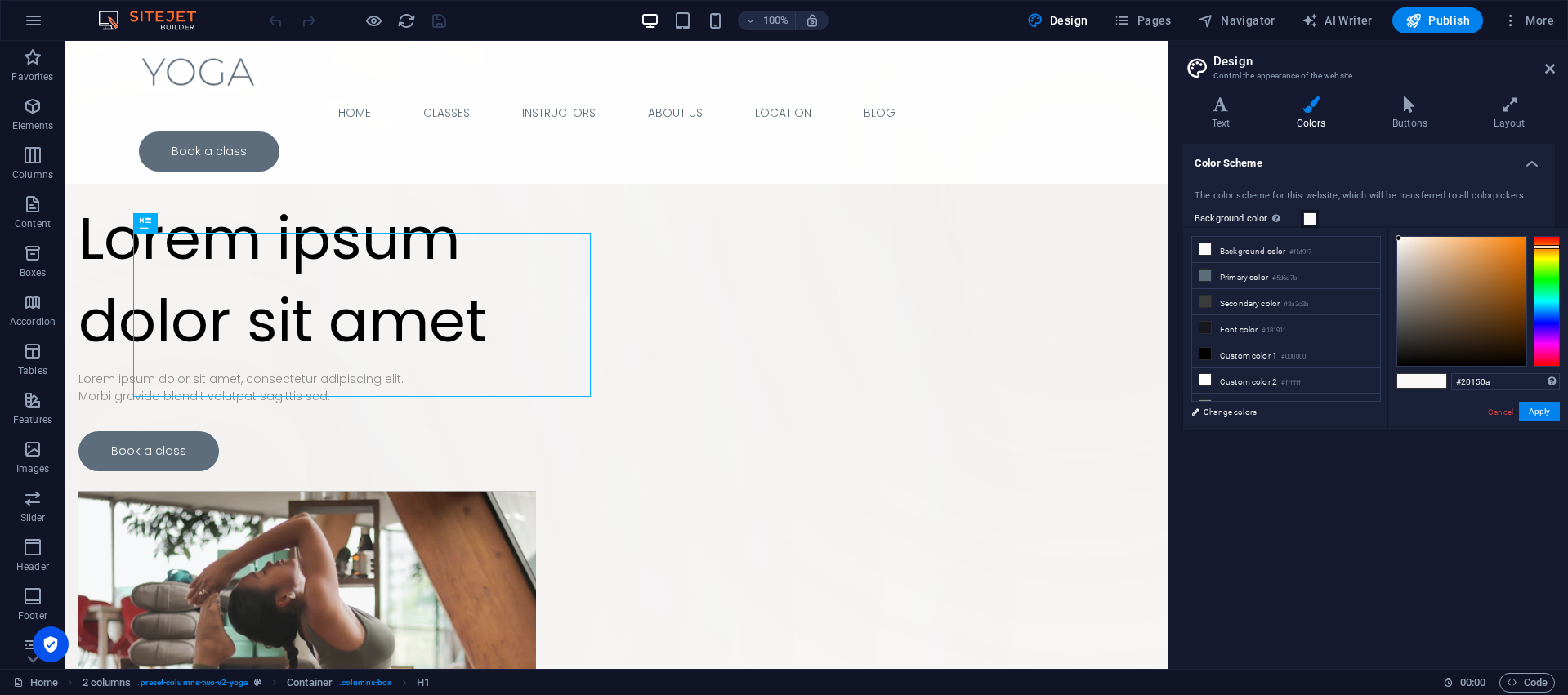 click at bounding box center [1462, 301] 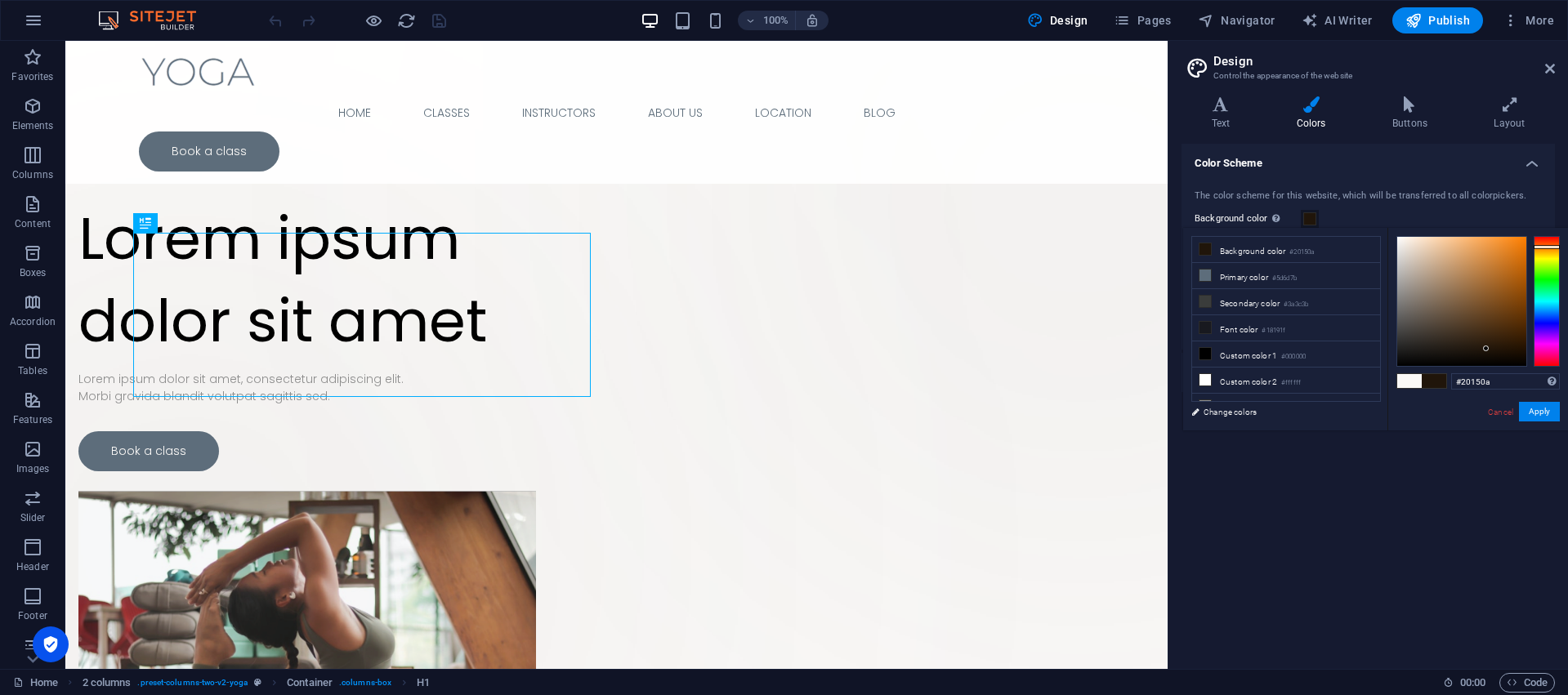 click at bounding box center [1434, 381] 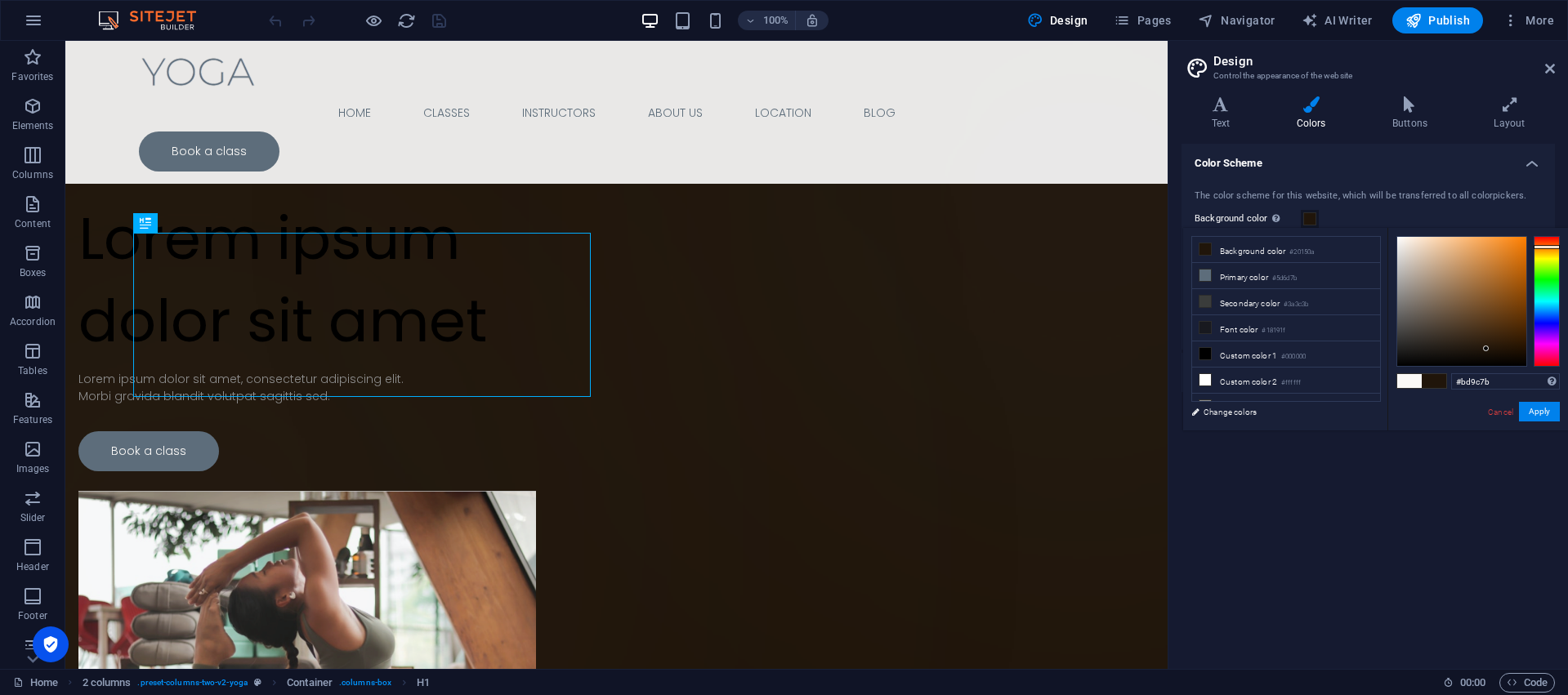 click at bounding box center (1462, 301) 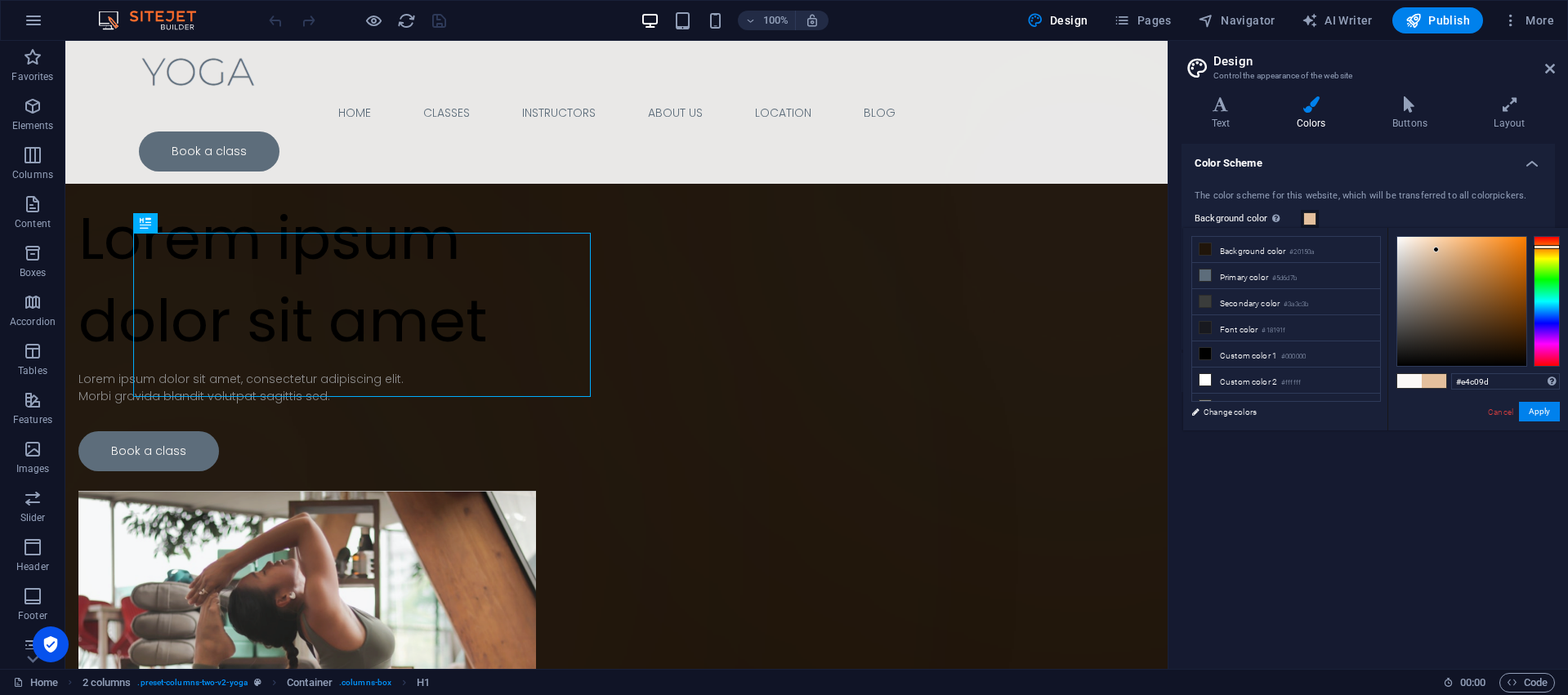 click at bounding box center (1462, 301) 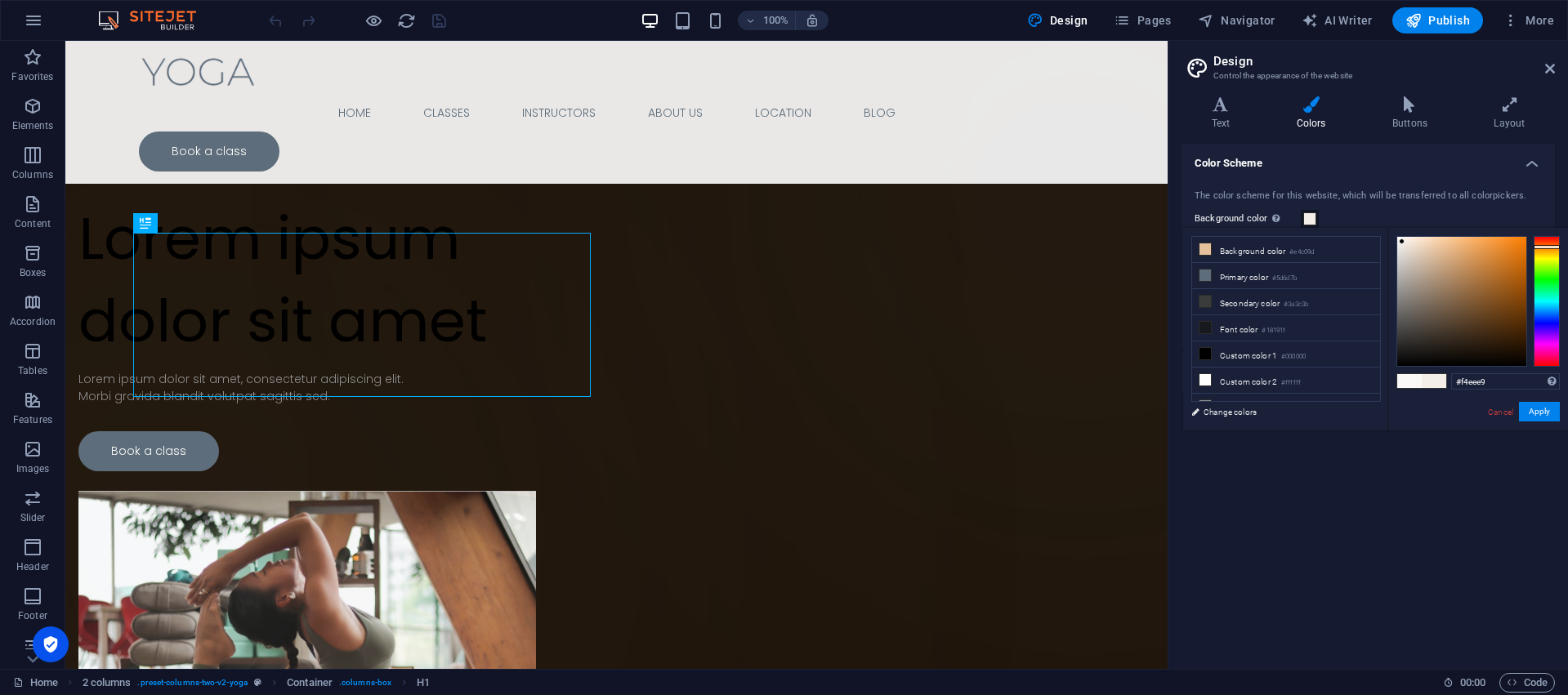 click at bounding box center (1462, 301) 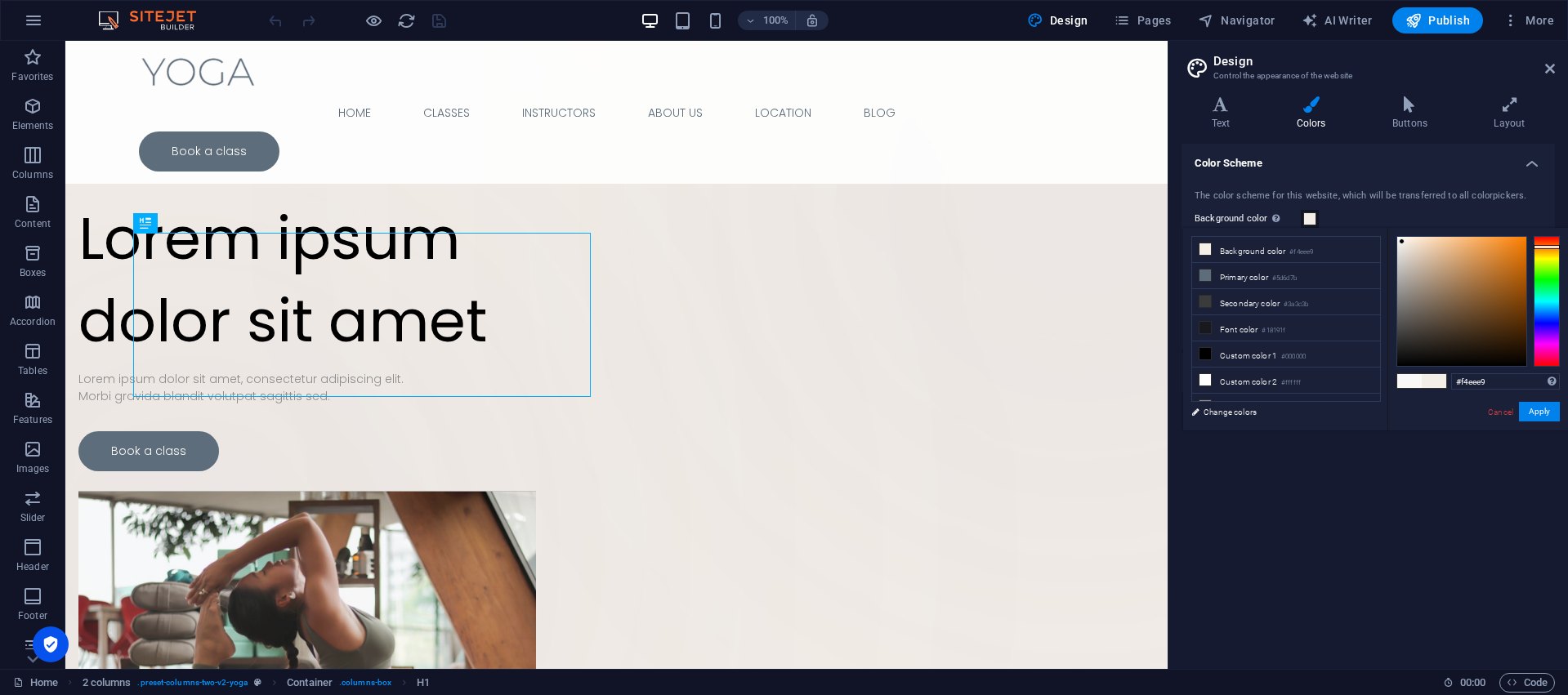 drag, startPoint x: 1550, startPoint y: 387, endPoint x: 1462, endPoint y: 323, distance: 108.81176 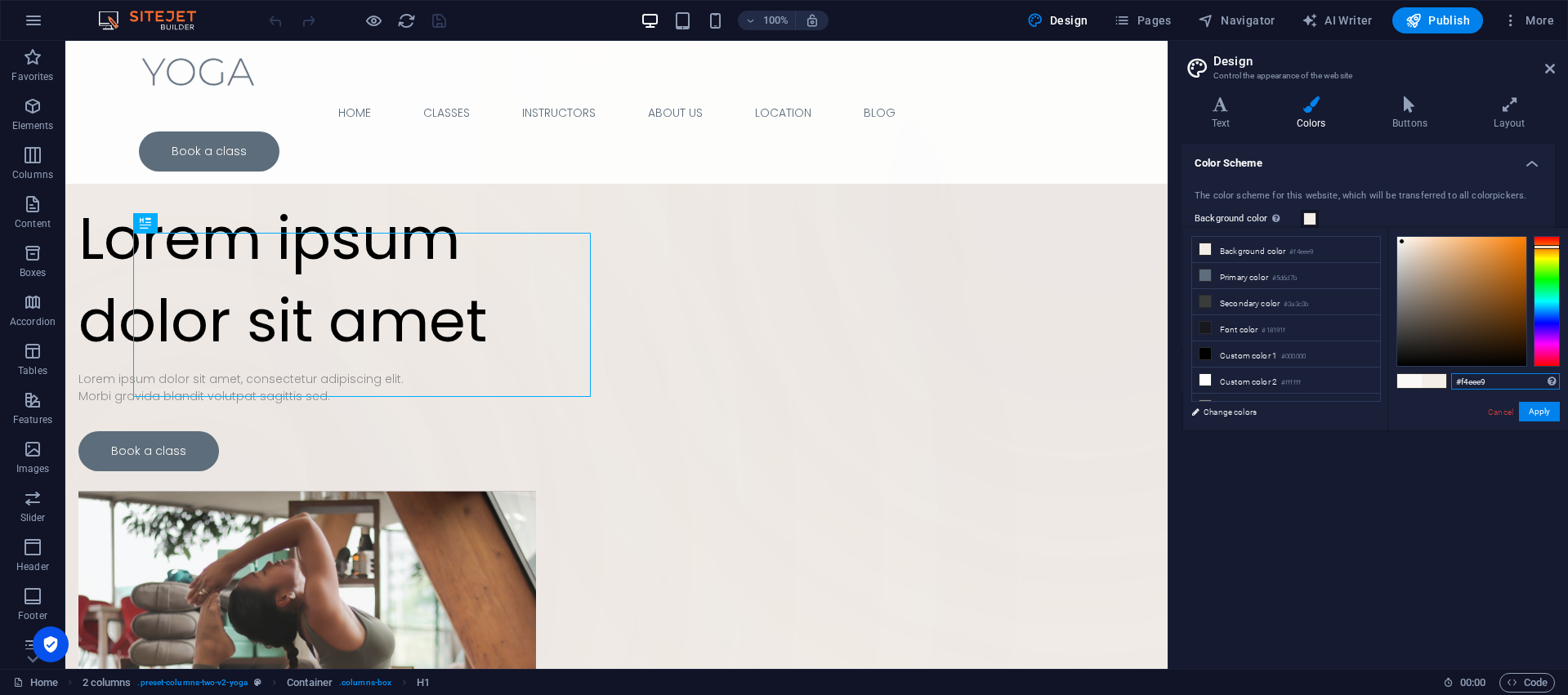 click on "#f4eee9" at bounding box center [1505, 381] 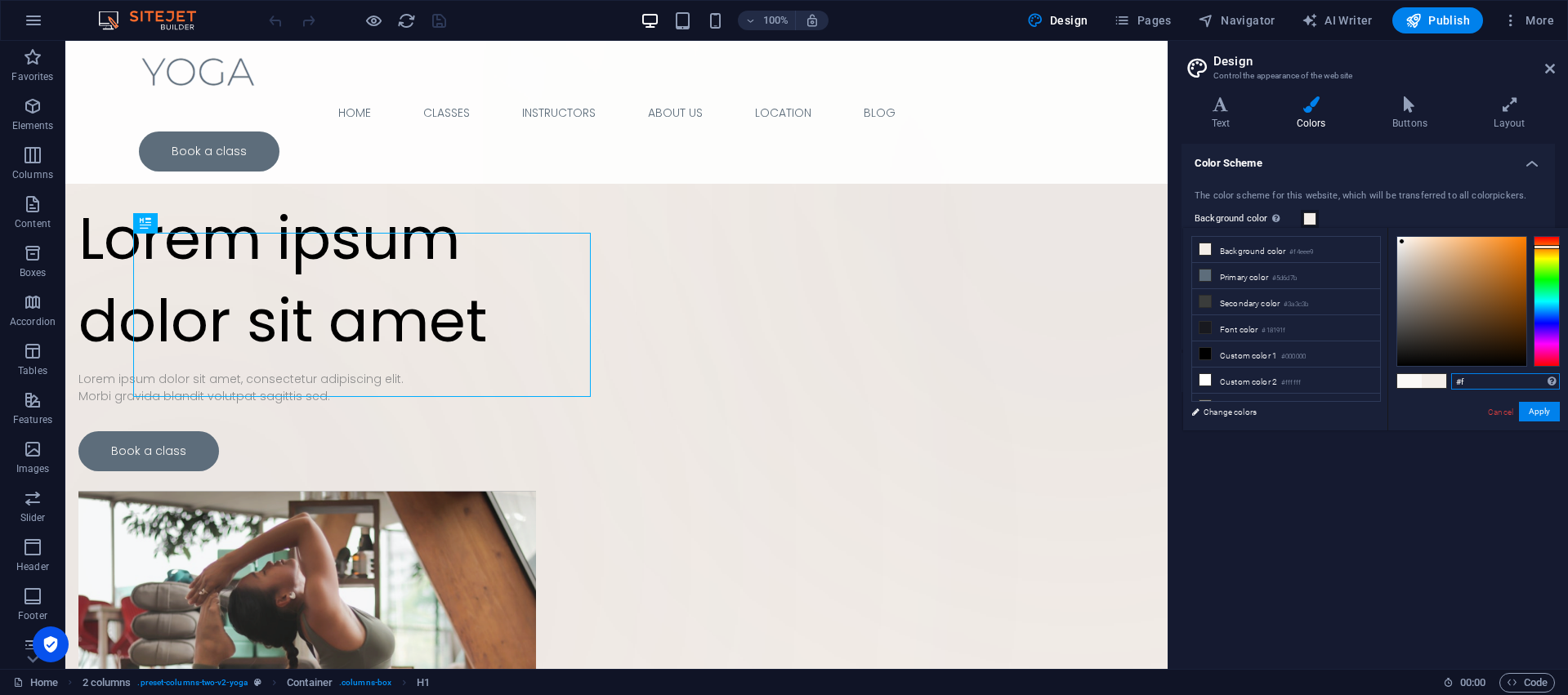 type on "#" 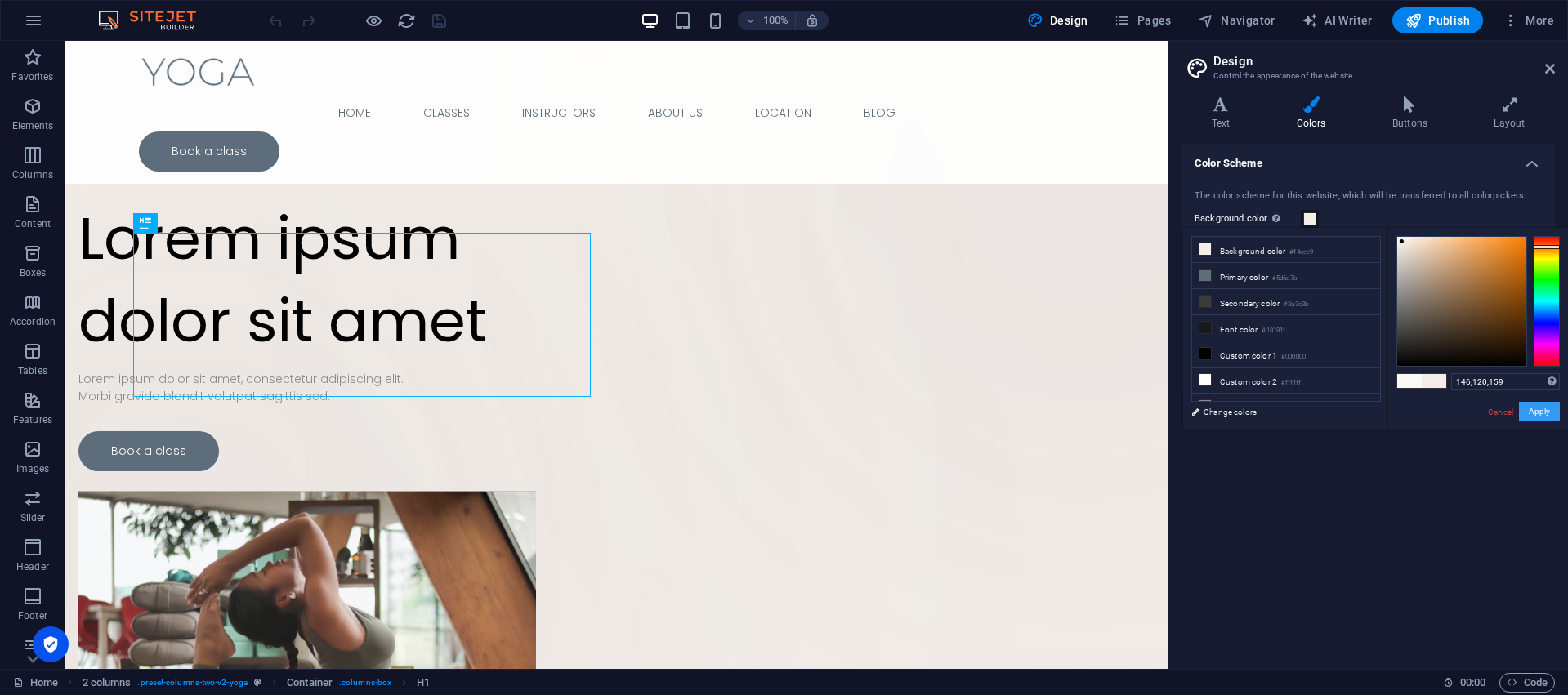 click on "Apply" at bounding box center [1539, 412] 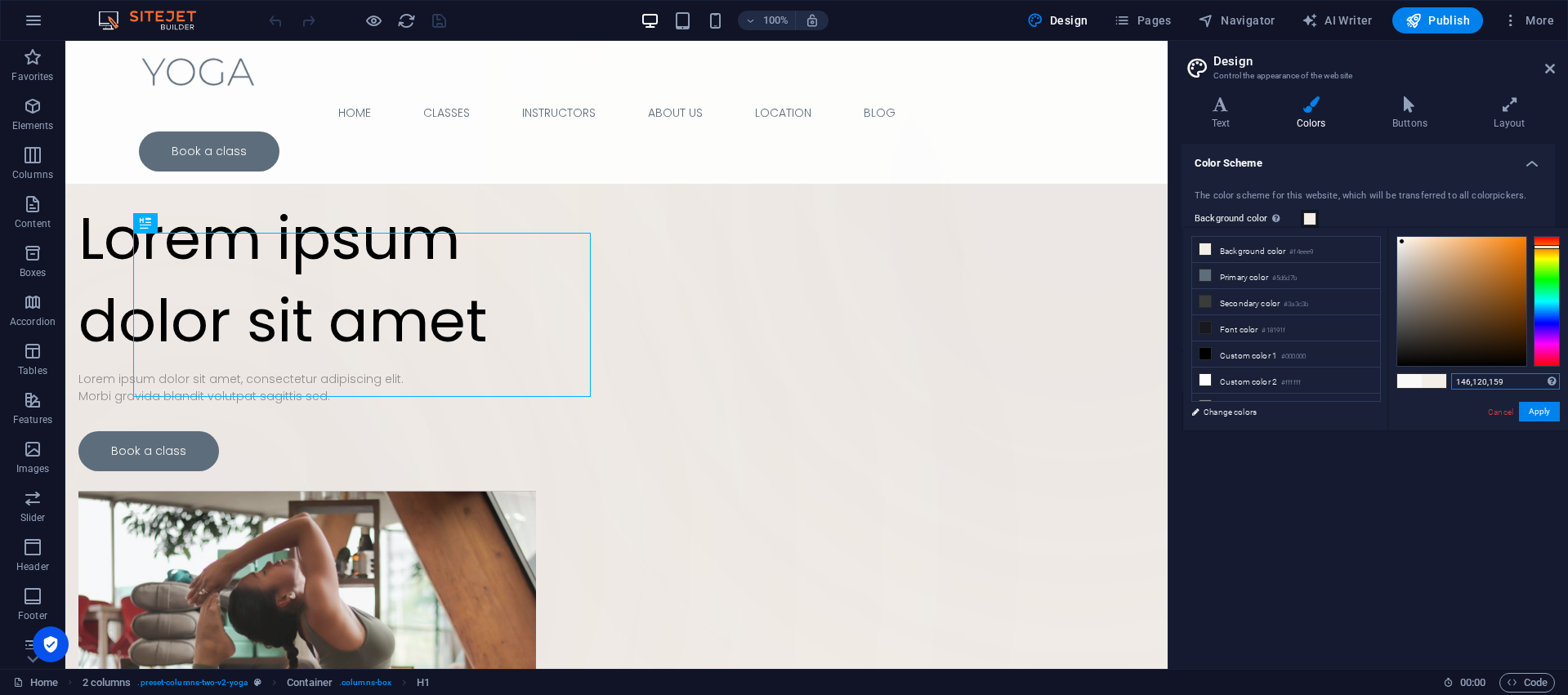 click on "146,120,159" at bounding box center (1505, 381) 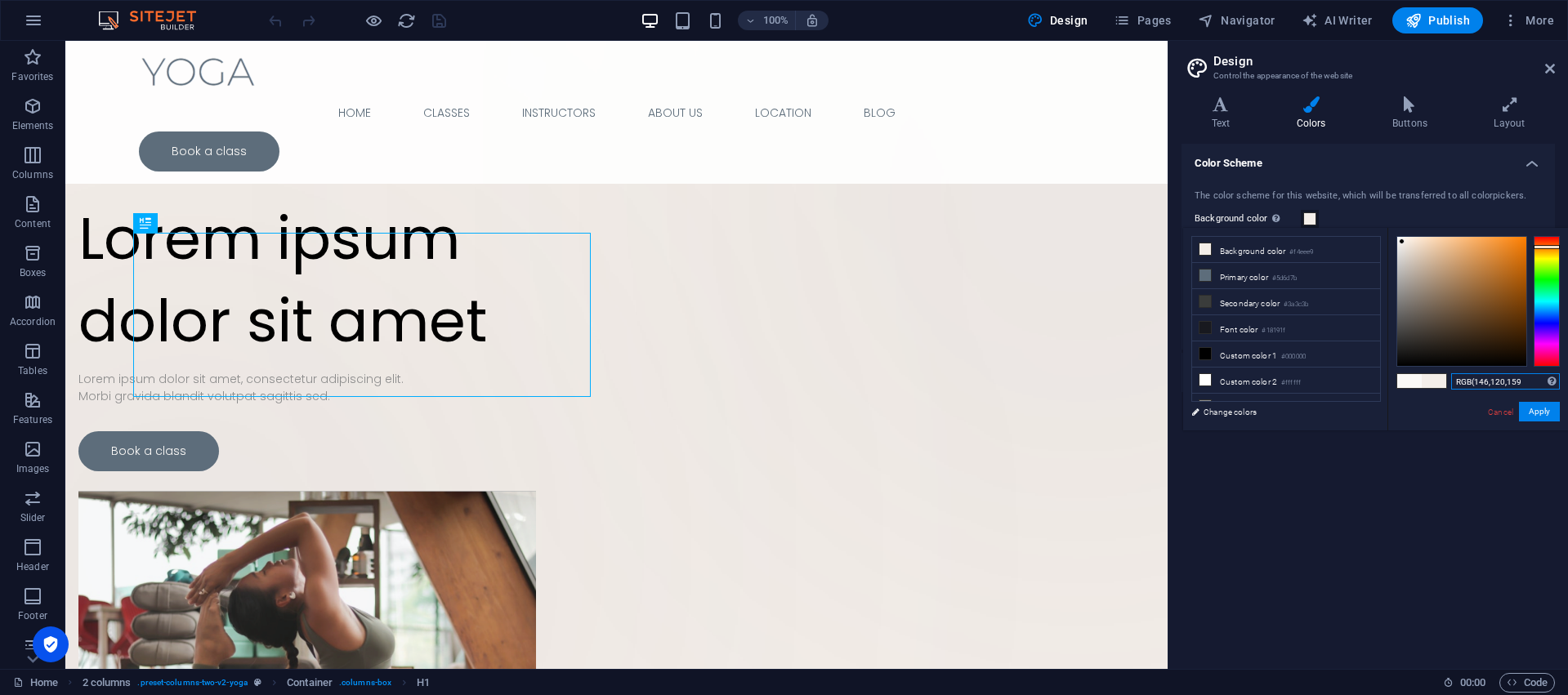 click on "RGB(146,120,159" at bounding box center (1505, 381) 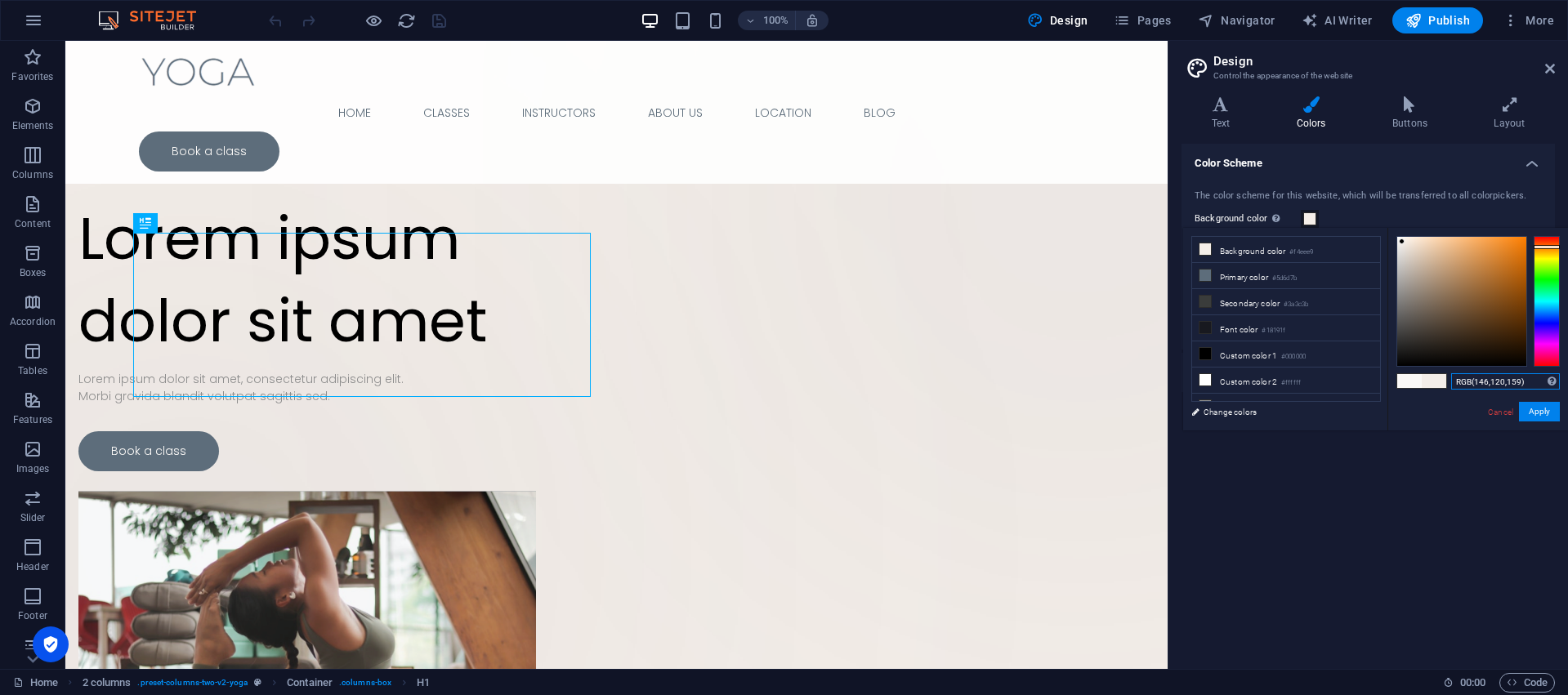 click on "RGB(146,120,159)" at bounding box center [1505, 381] 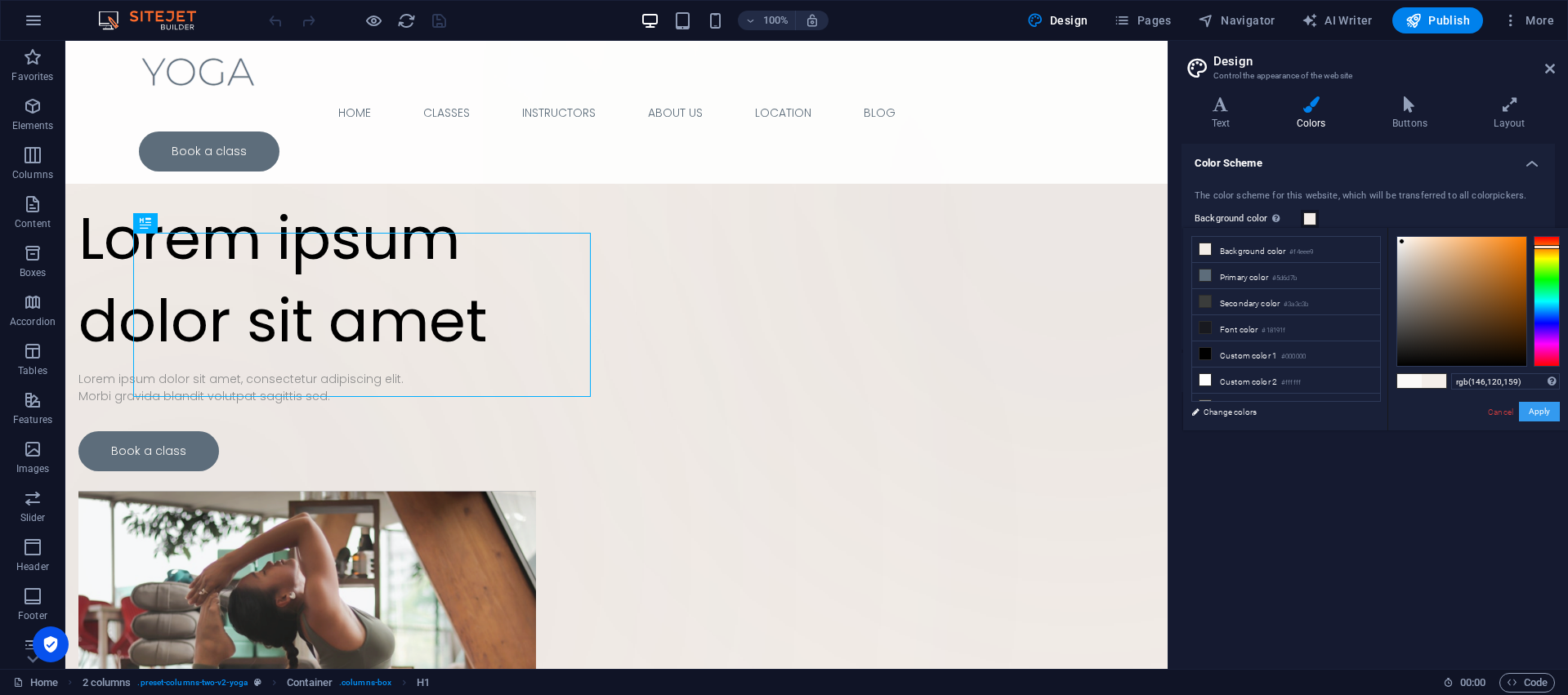 type on "#92789f" 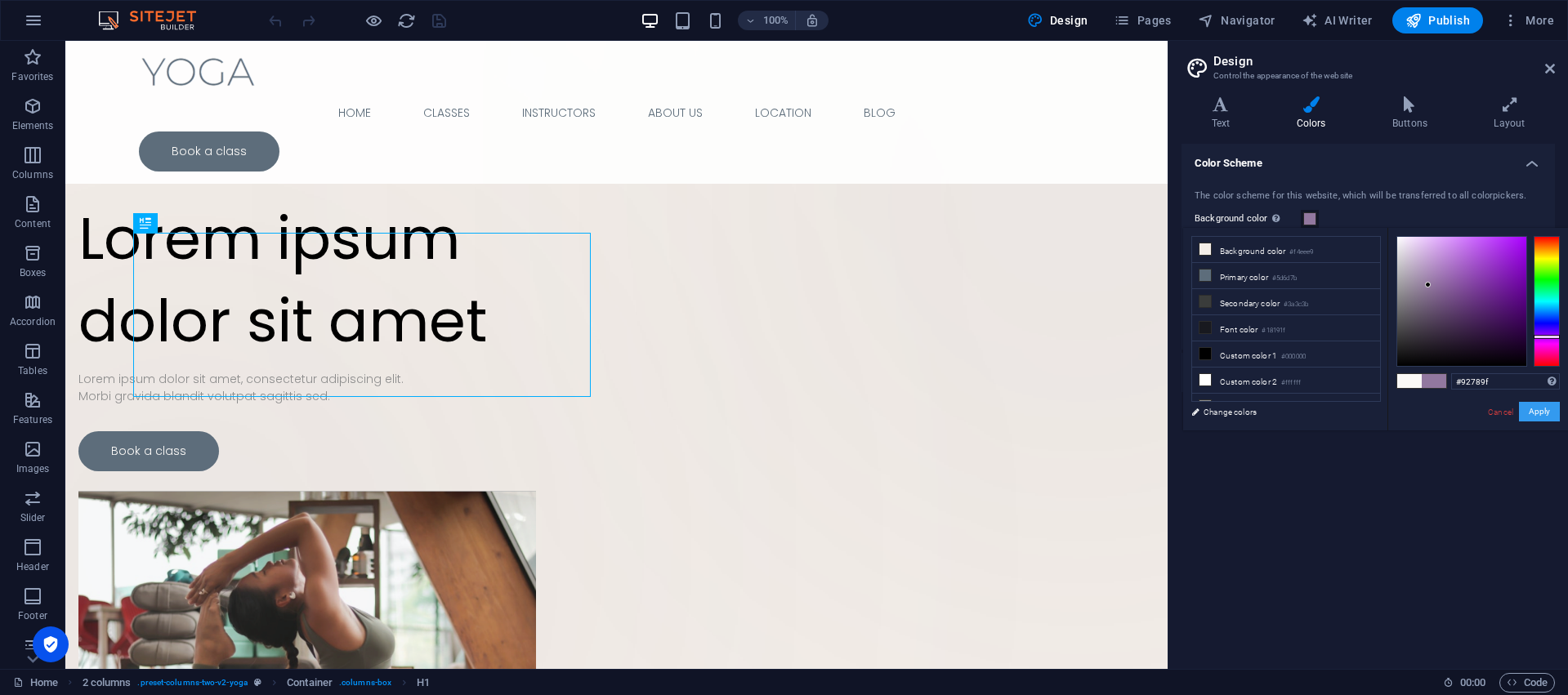 click on "Apply" at bounding box center [1539, 412] 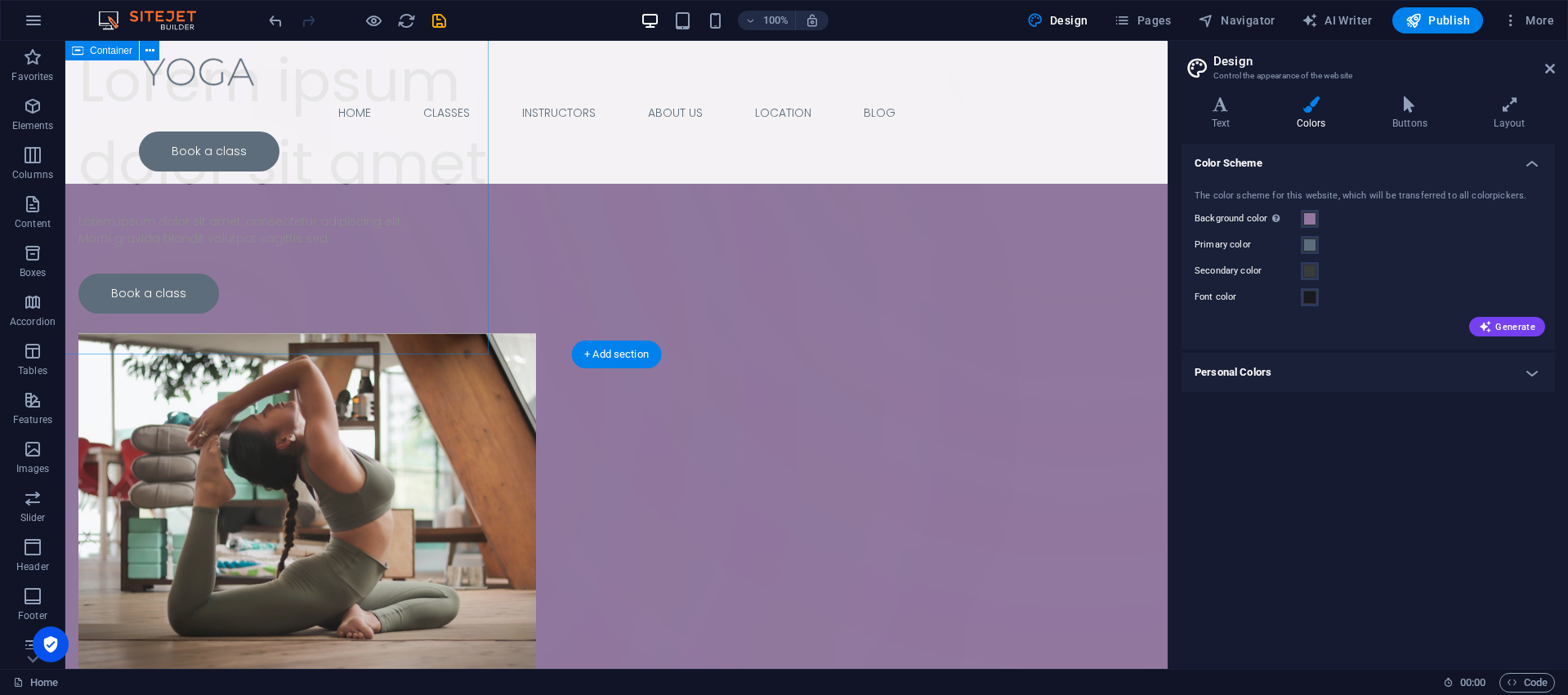 scroll, scrollTop: 0, scrollLeft: 0, axis: both 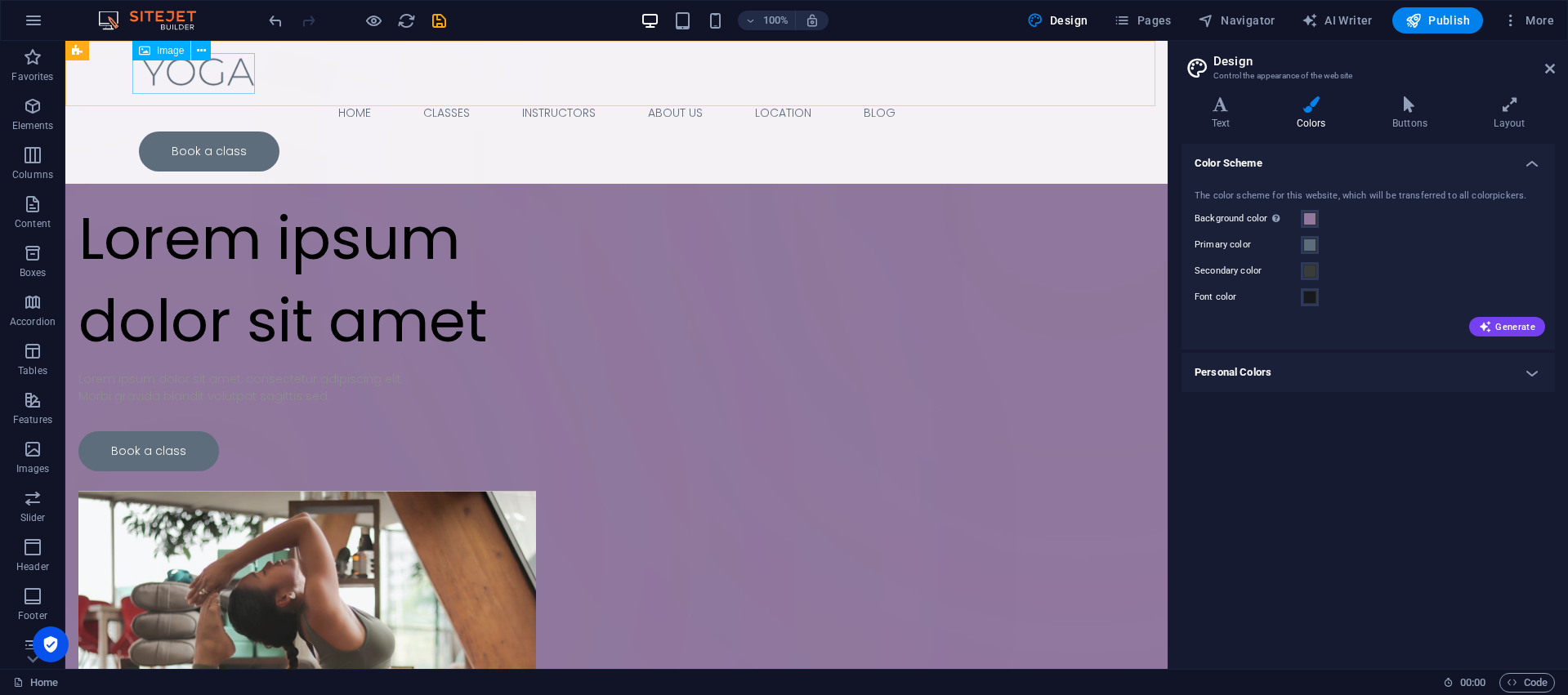 click at bounding box center [617, 74] 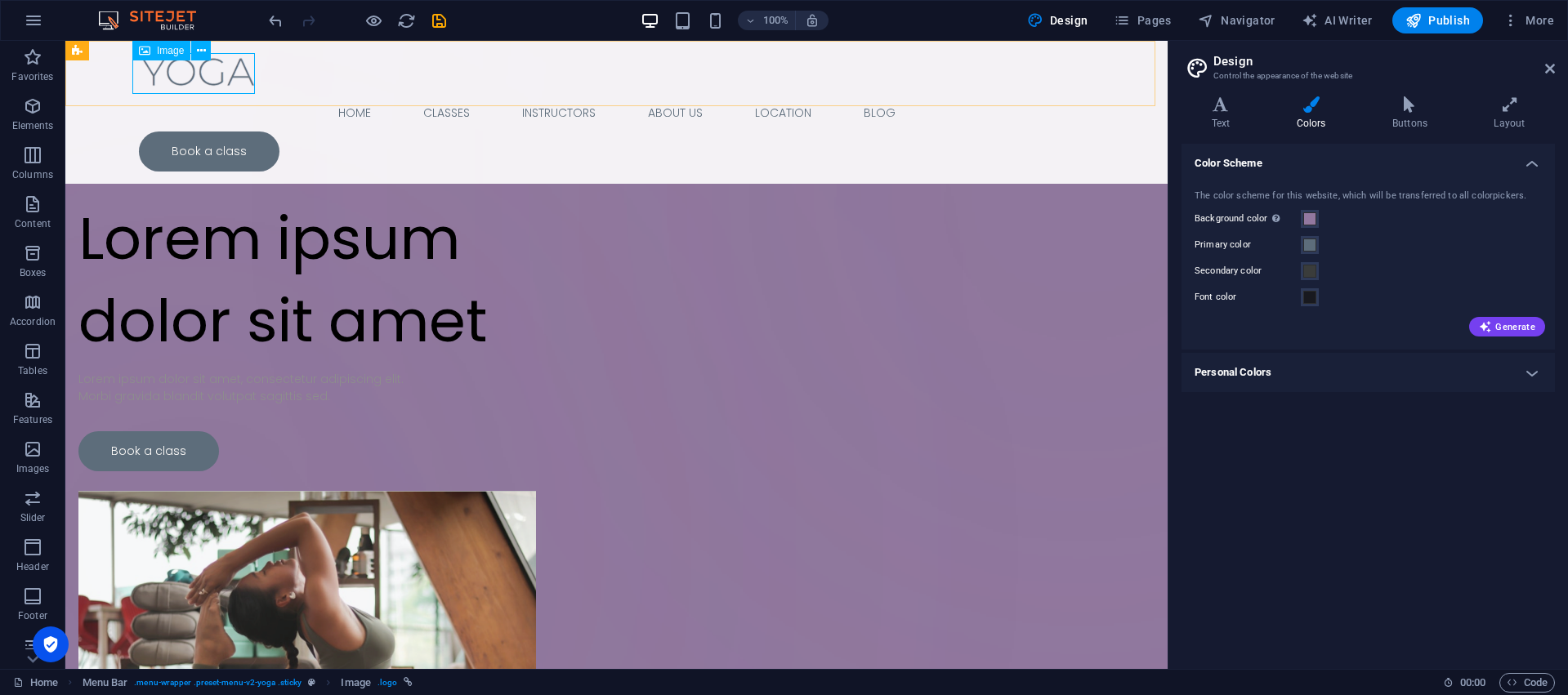 click on "Image" at bounding box center (170, 51) 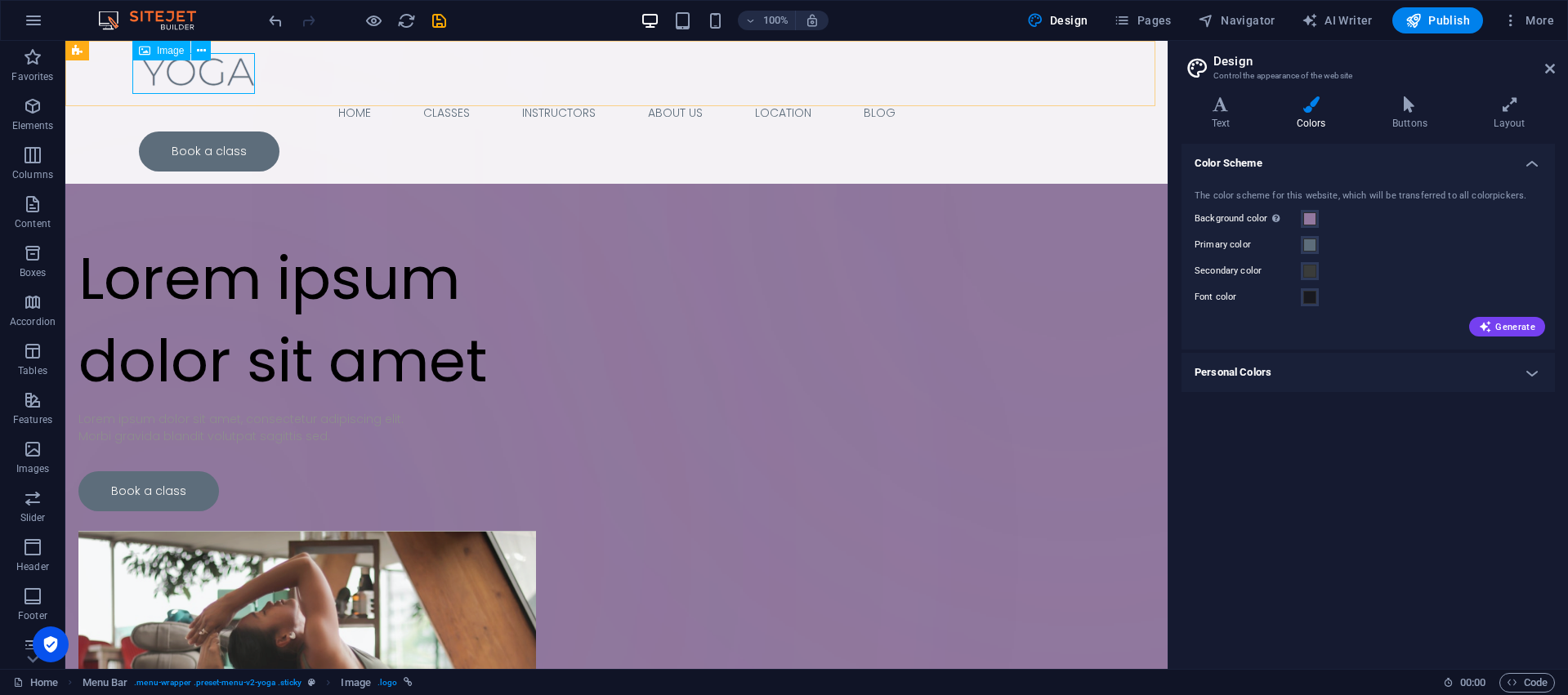 select on "px" 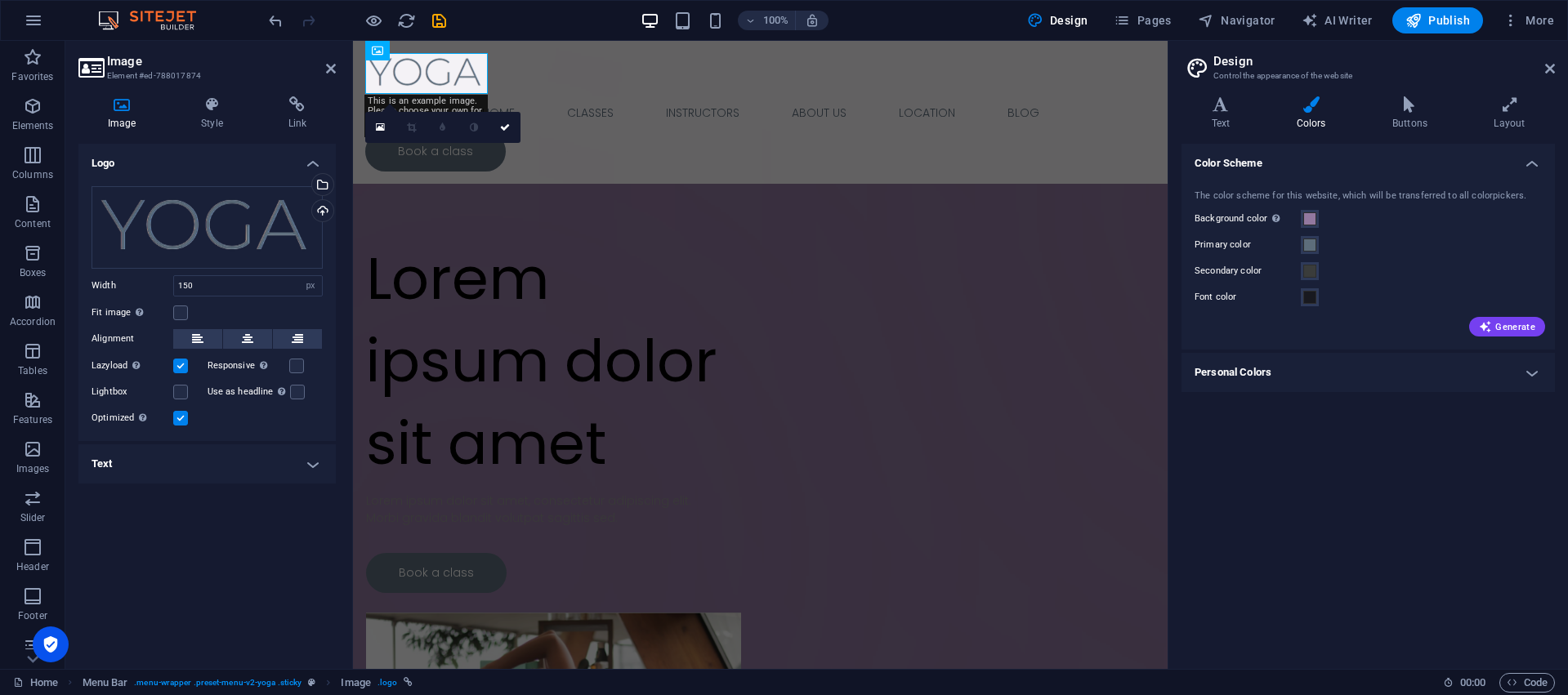 click on "Image Element #ed-788017874" at bounding box center [207, 62] 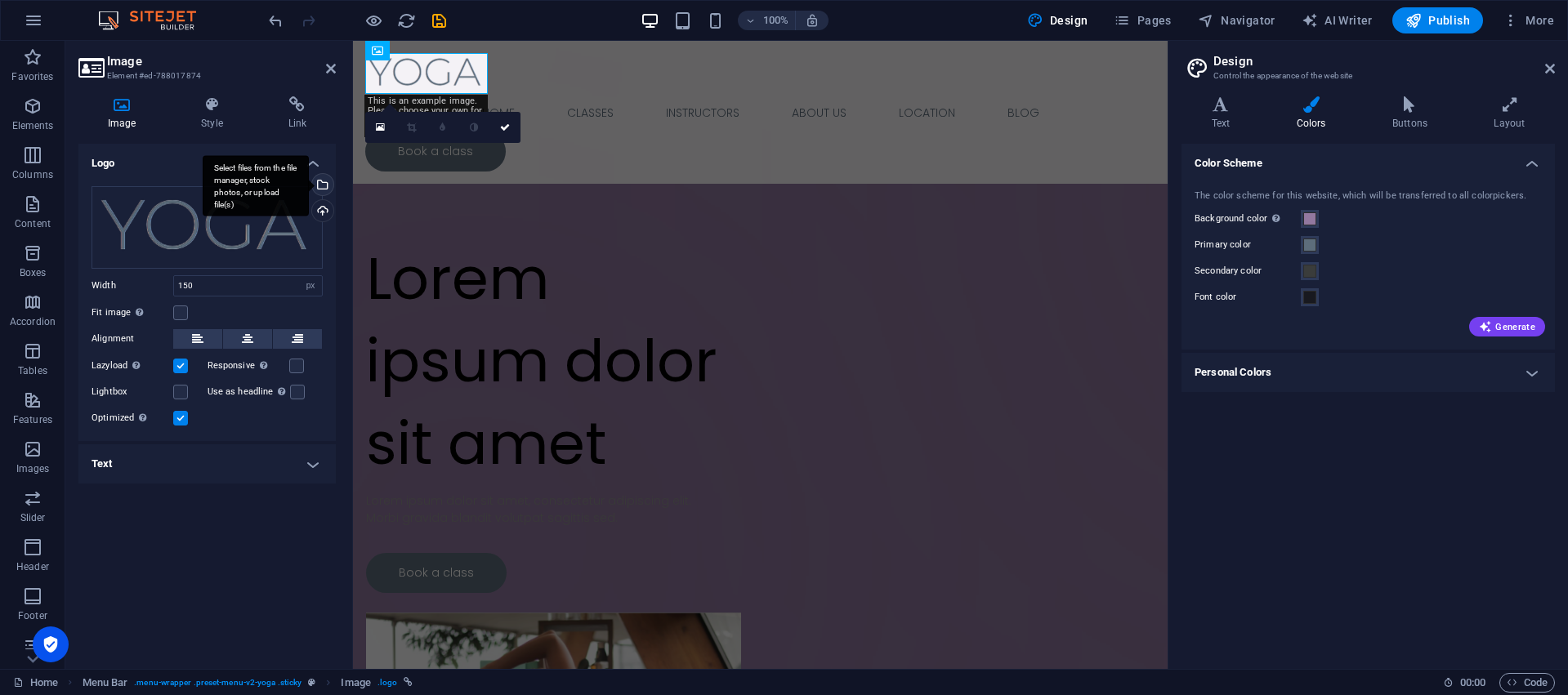 click on "Select files from the file manager, stock photos, or upload file(s)" at bounding box center [256, 185] 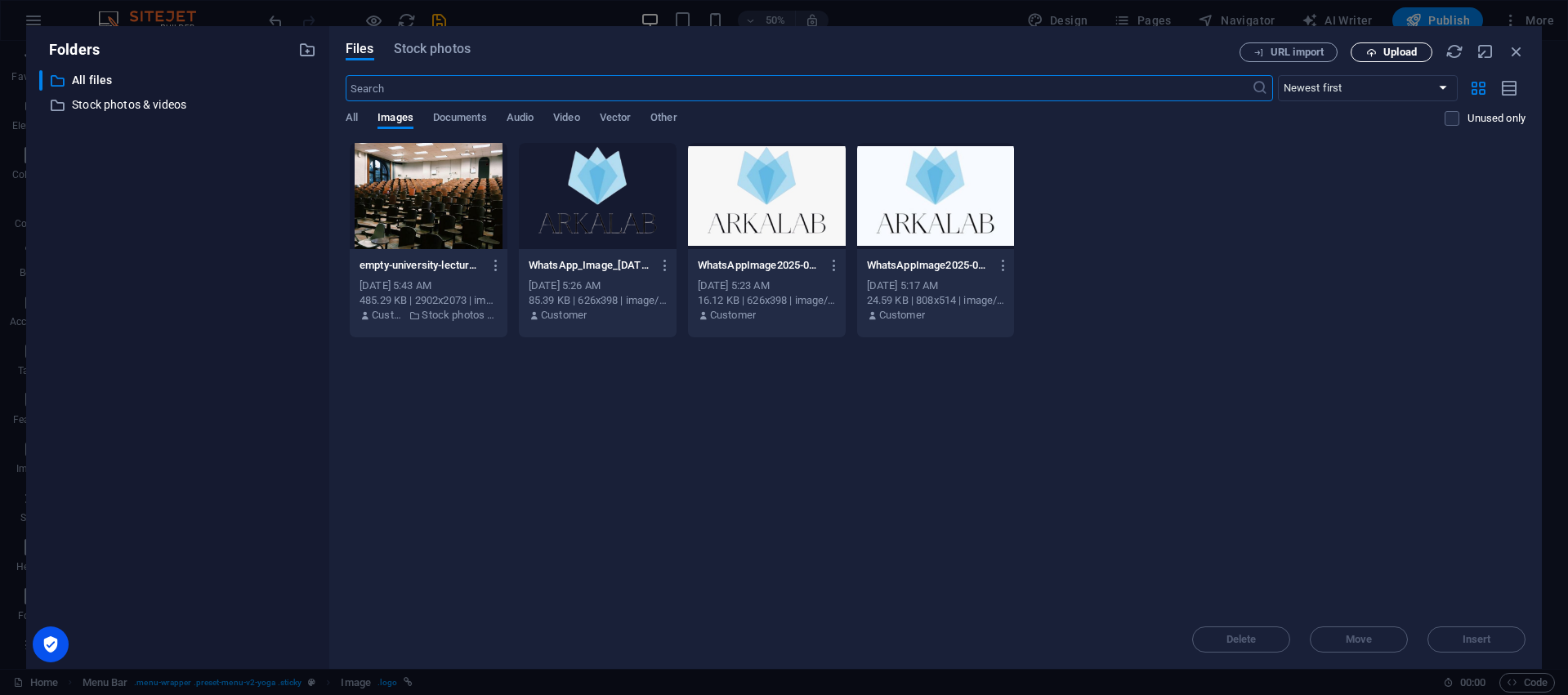 click on "Upload" at bounding box center (1400, 52) 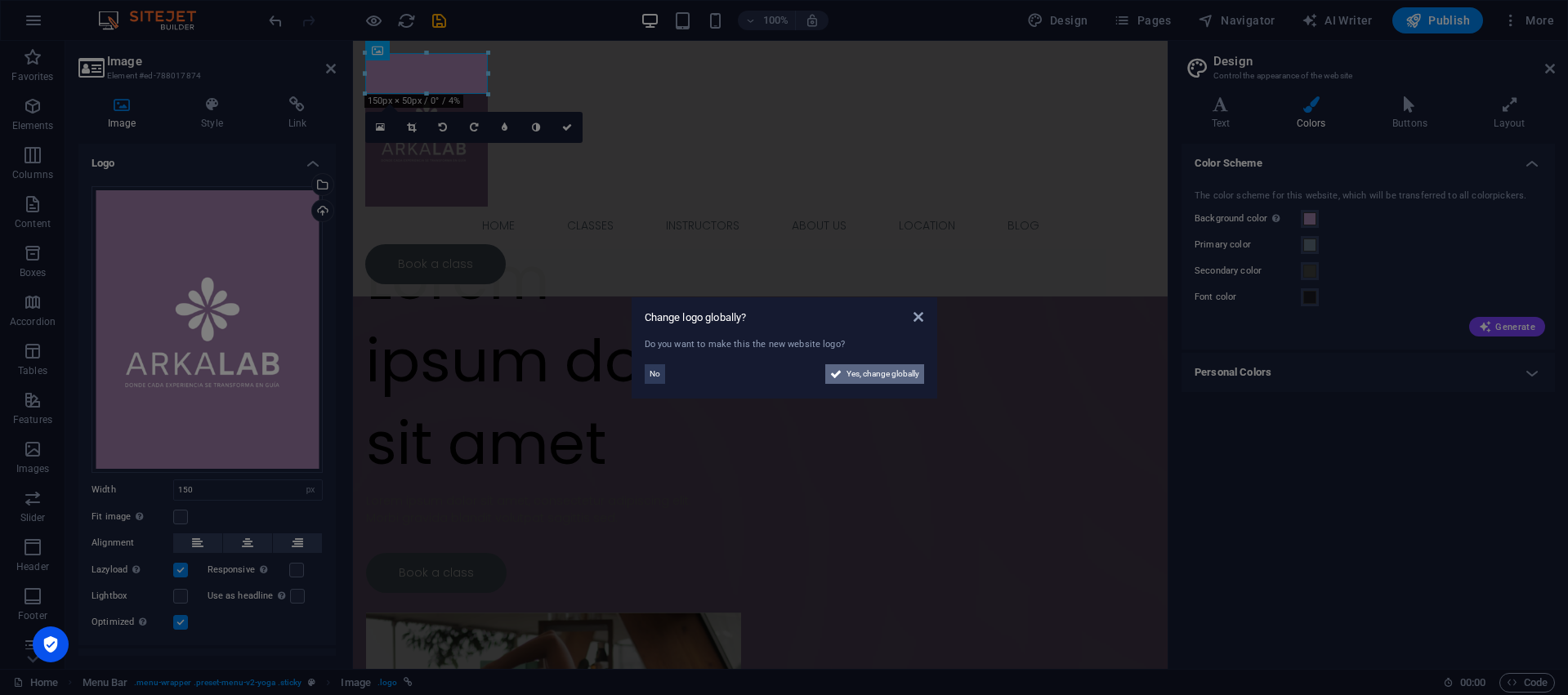 click on "Yes, change globally" at bounding box center [882, 374] 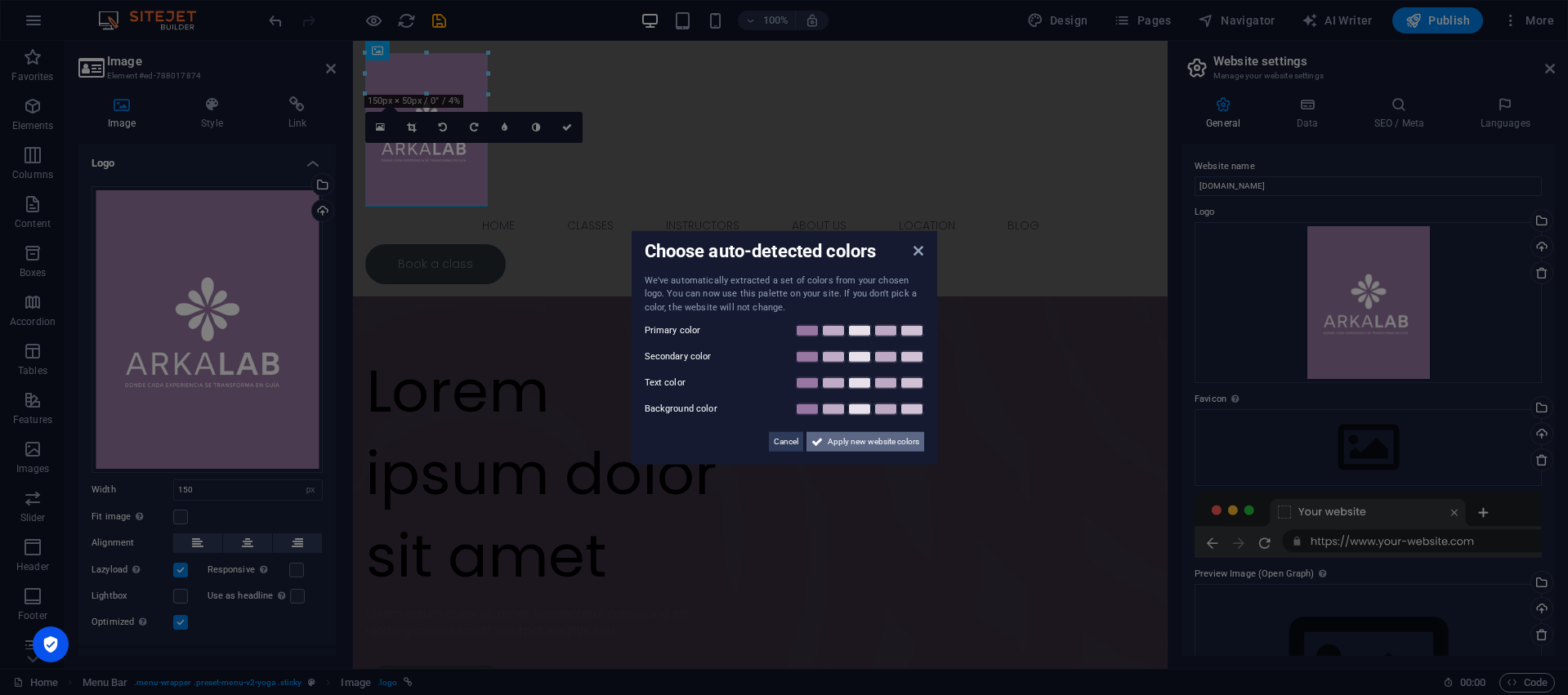 click on "Apply new website colors" at bounding box center [873, 442] 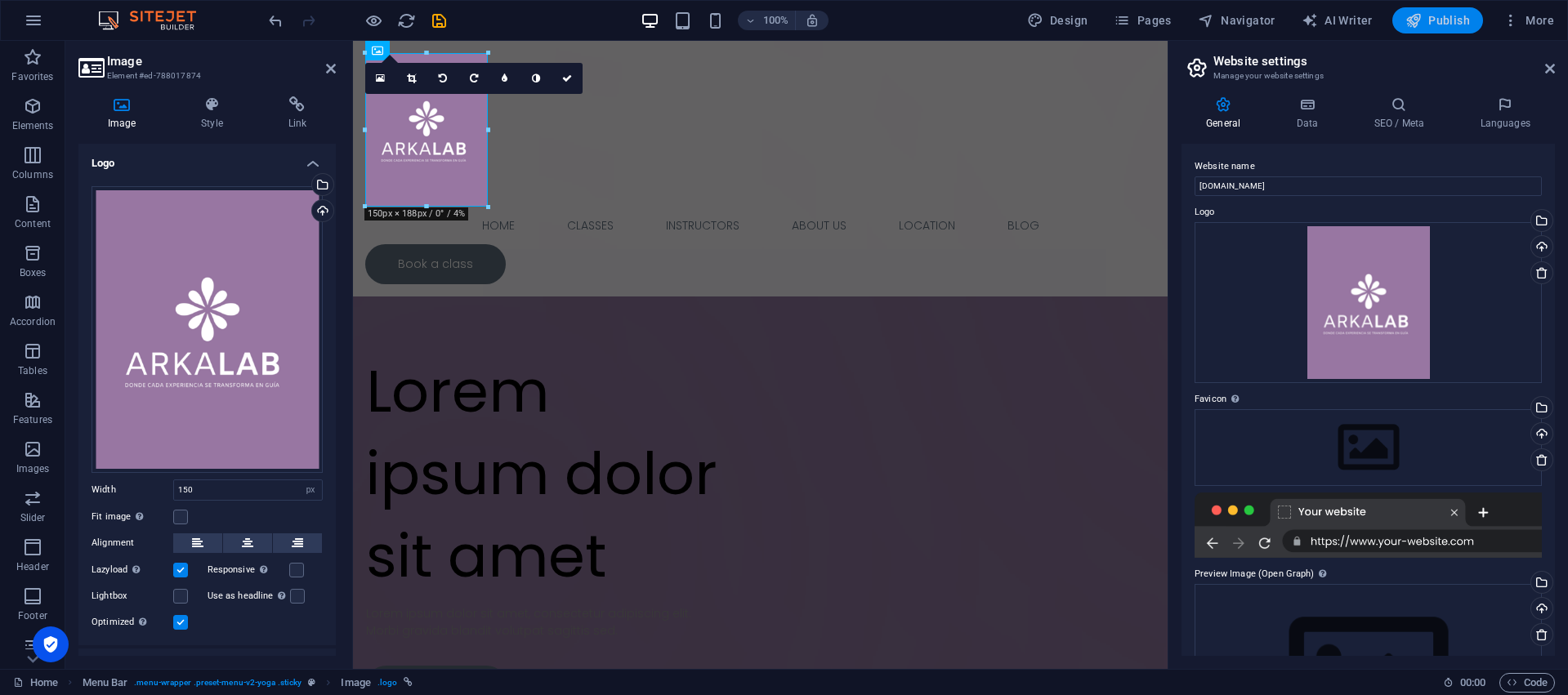 click on "Publish" at bounding box center (1437, 20) 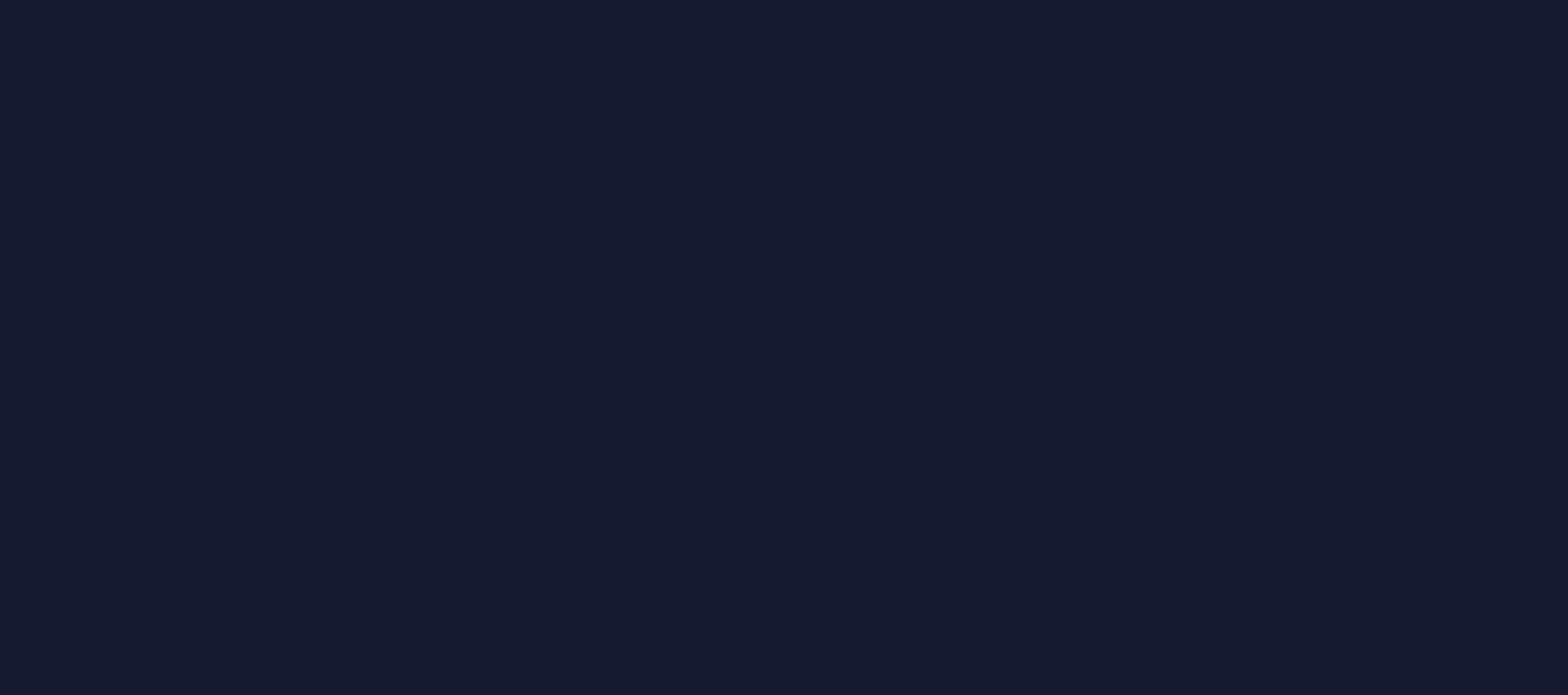 scroll, scrollTop: 0, scrollLeft: 0, axis: both 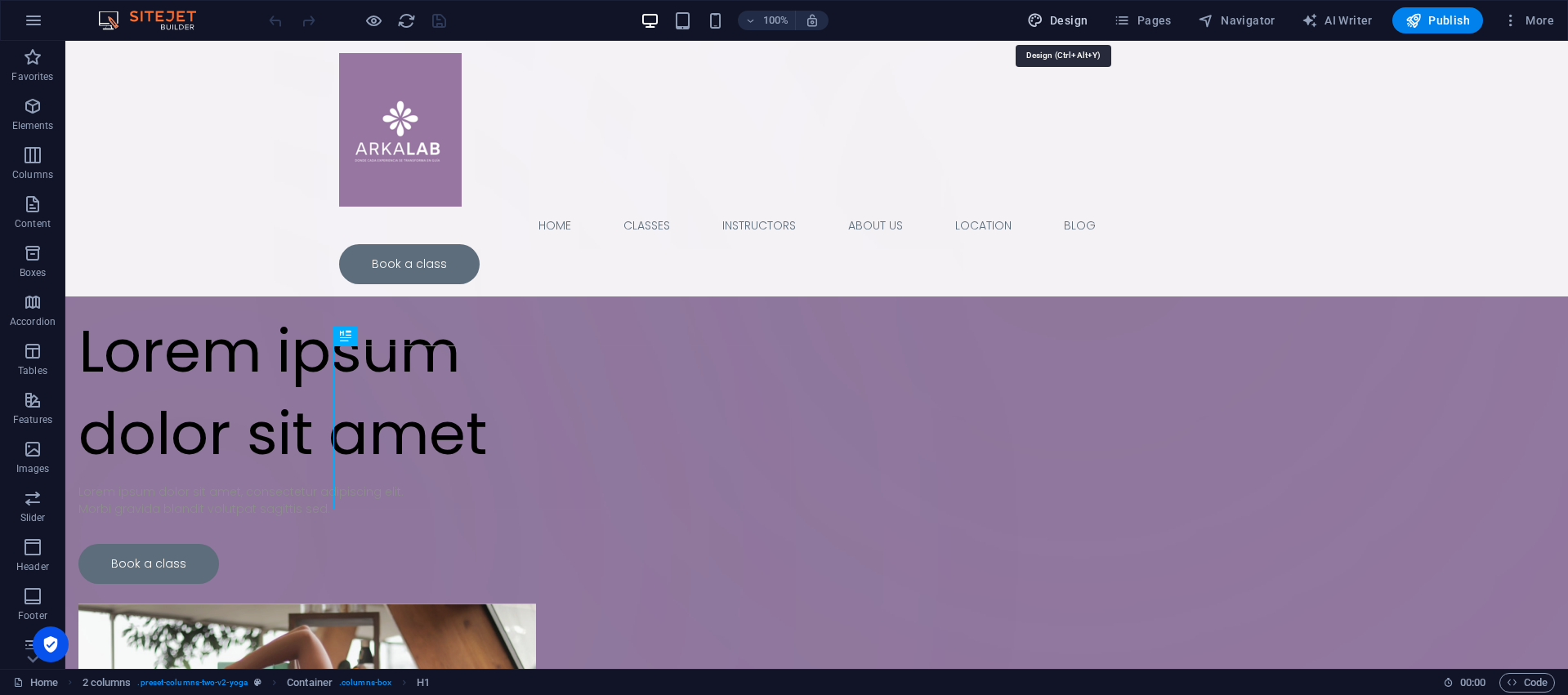 click on "Design" at bounding box center [1057, 20] 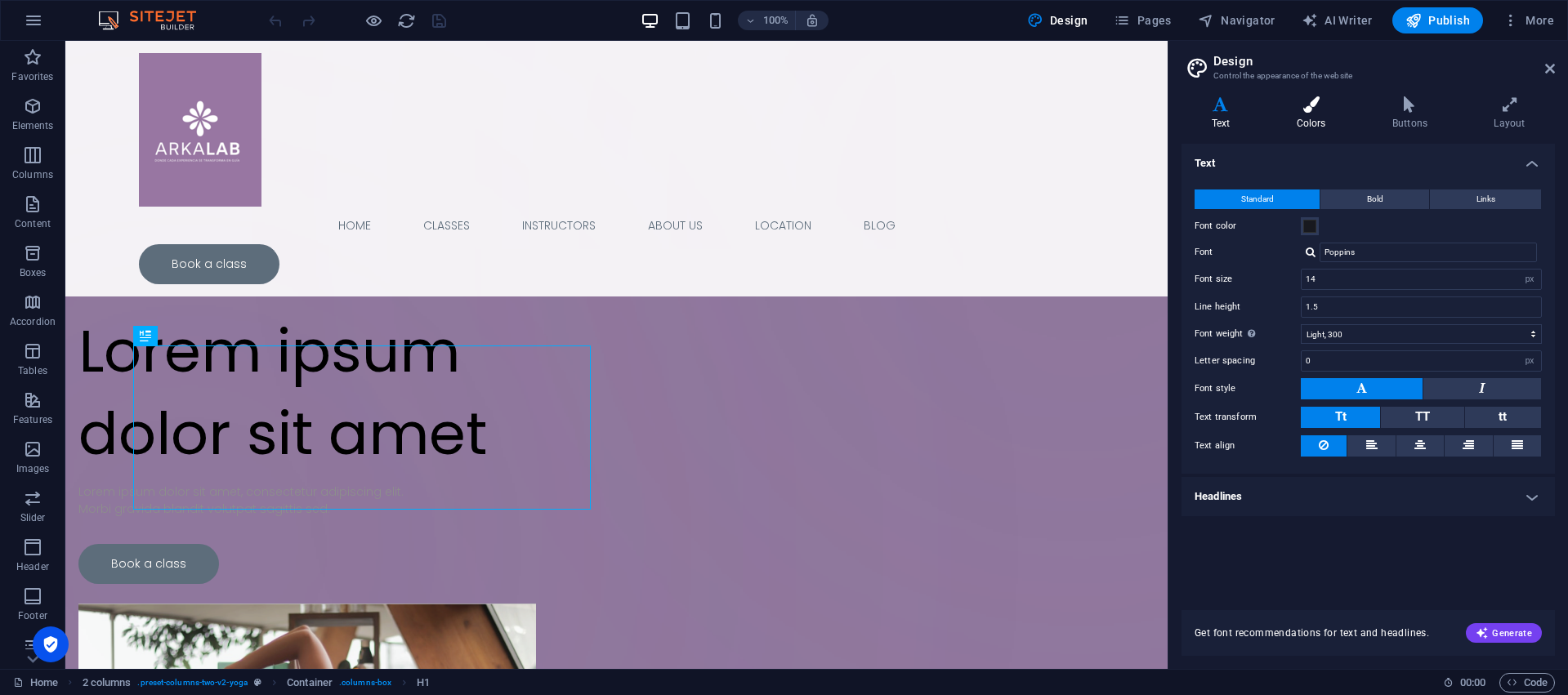 click on "Colors" at bounding box center (1314, 114) 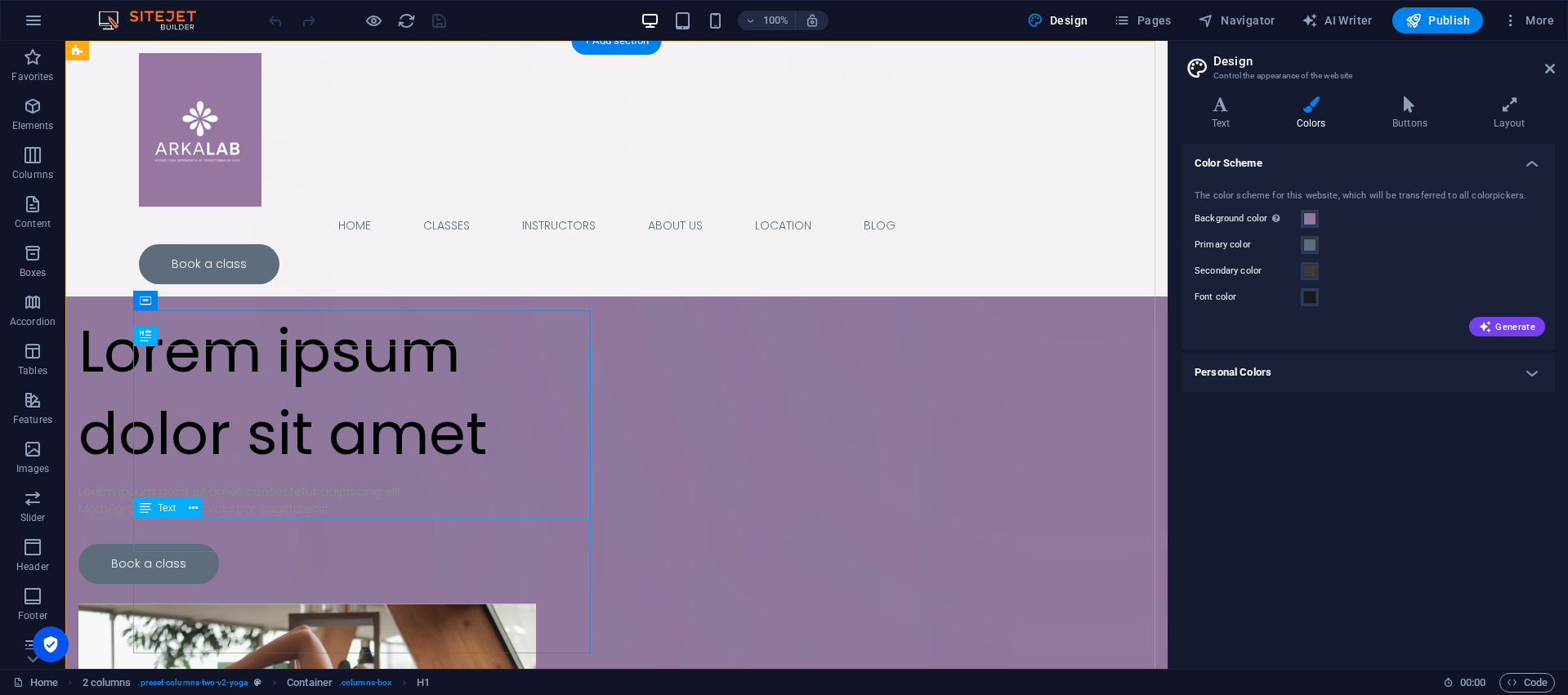 click on "Lorem ipsum dolor sit amet, consectetur adipiscing elit.  Morbi gravida blandit volutpat sagittis sed." at bounding box center [307, 501] 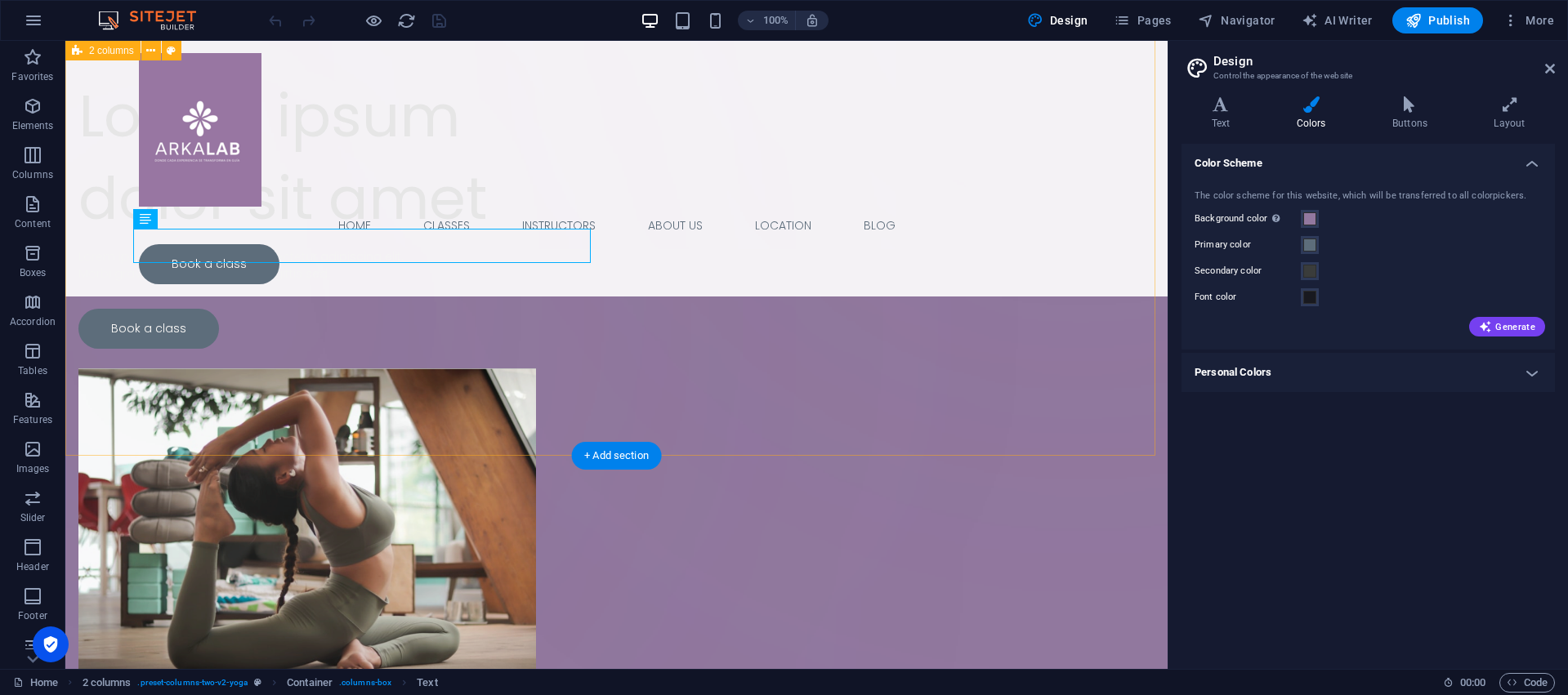 scroll, scrollTop: 216, scrollLeft: 0, axis: vertical 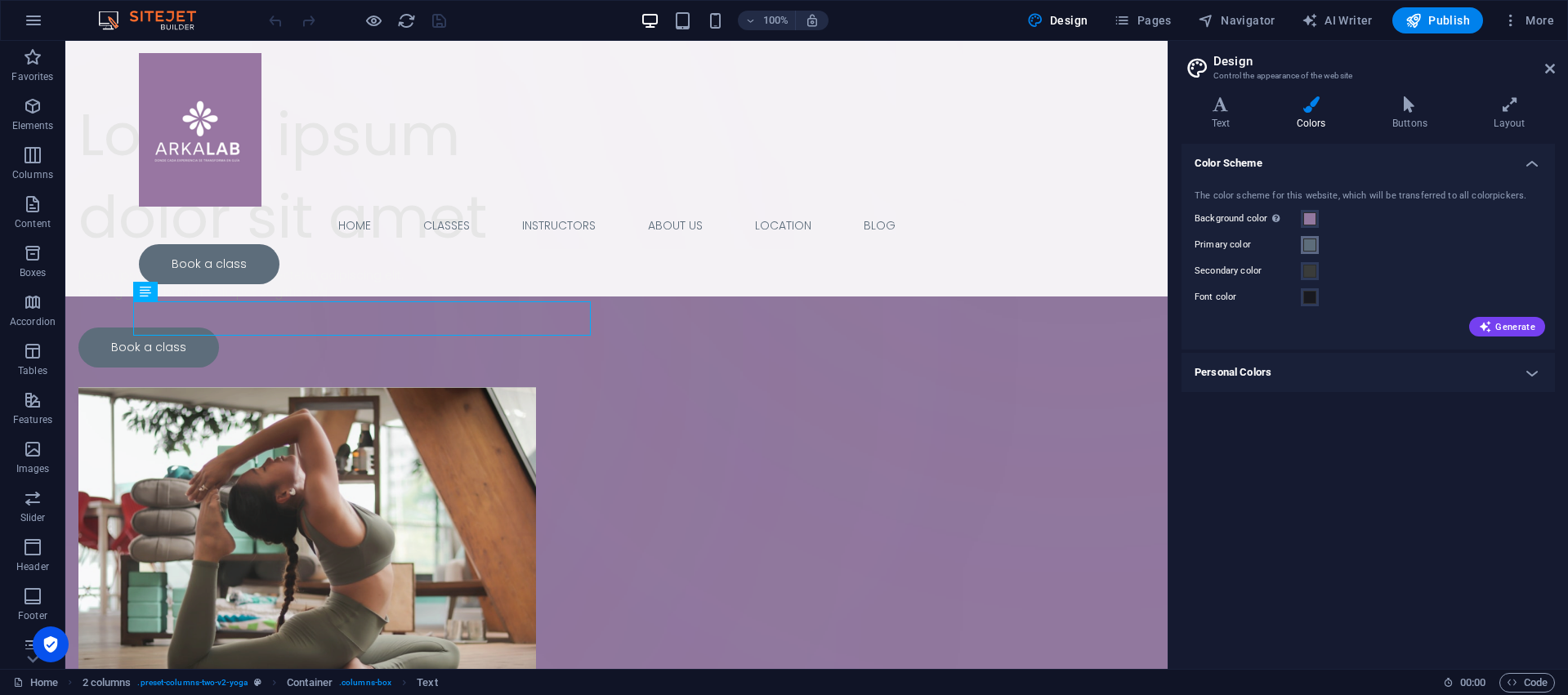 click at bounding box center (1310, 245) 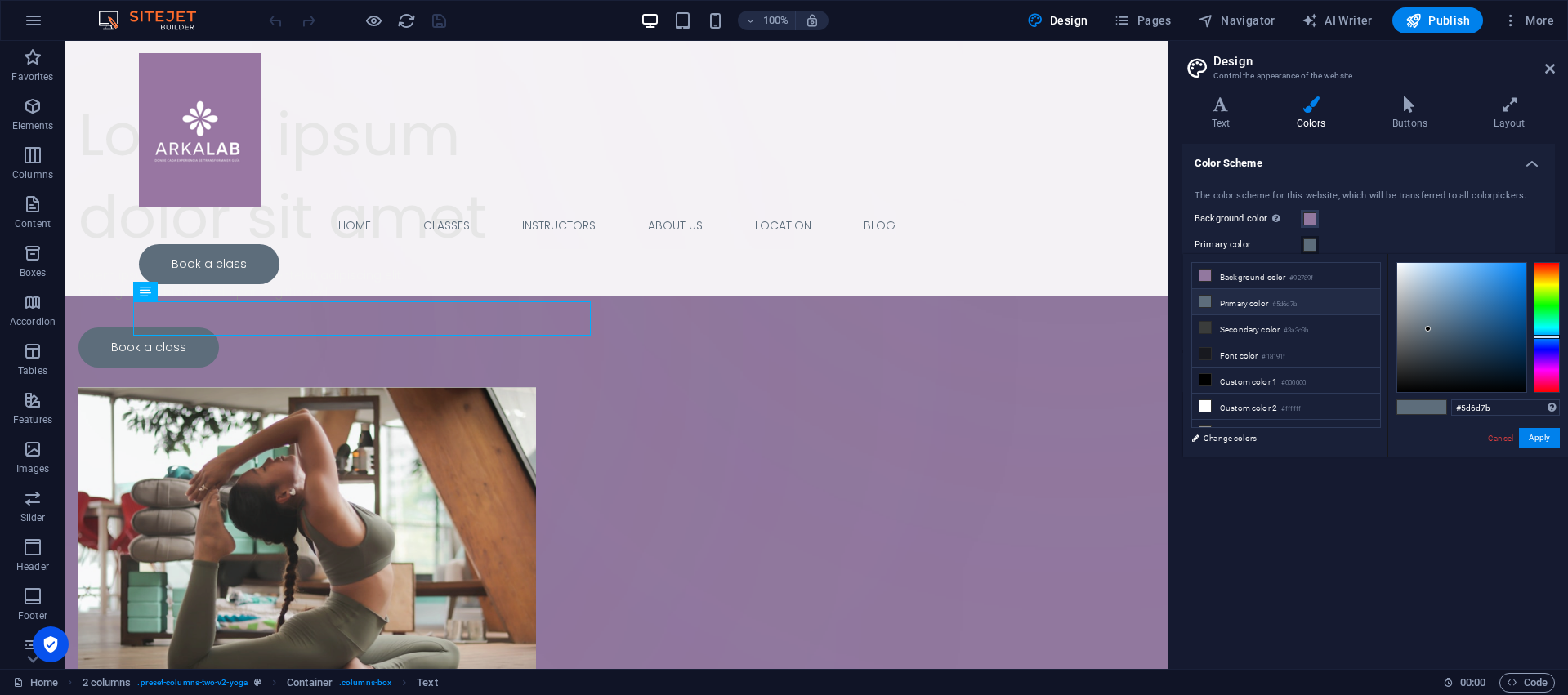 click on "Primary color
#5d6d7b" at bounding box center [1286, 302] 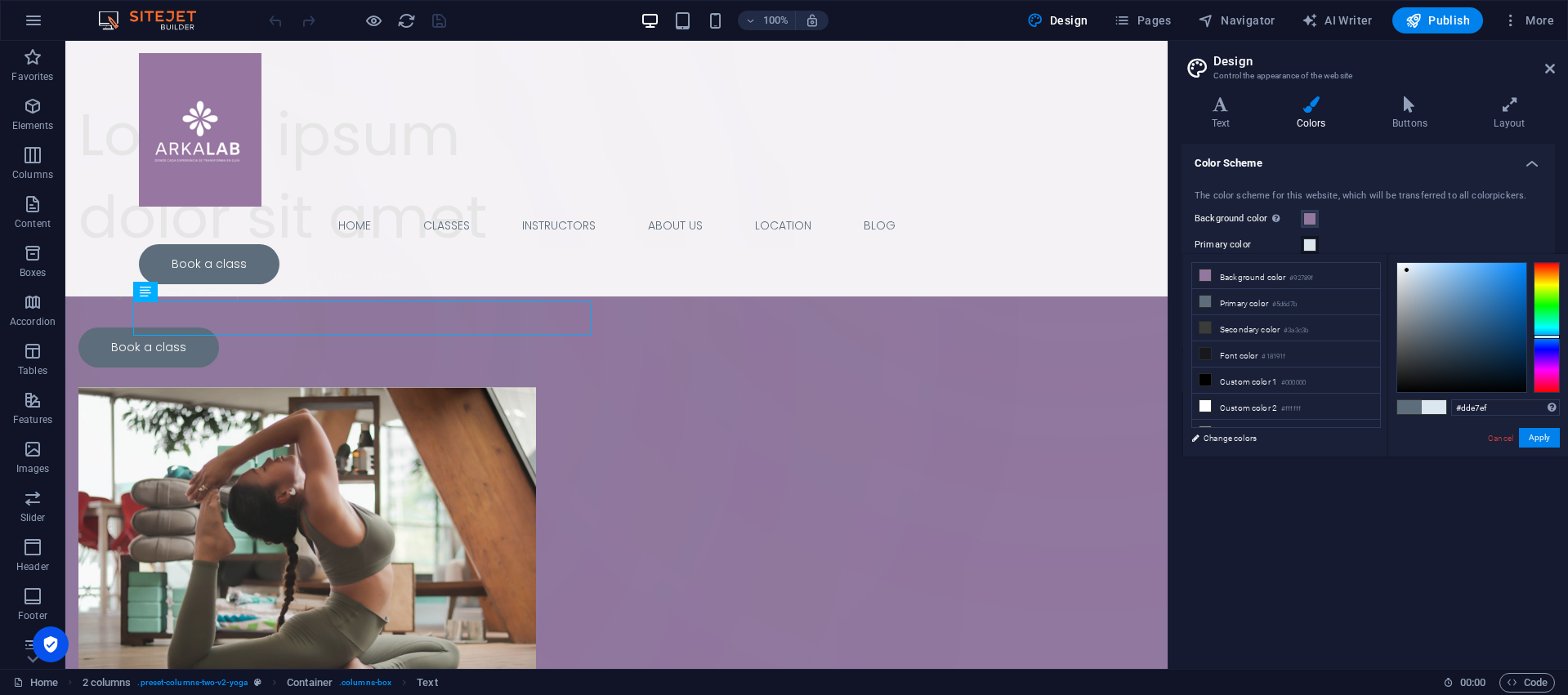 click at bounding box center (1462, 327) 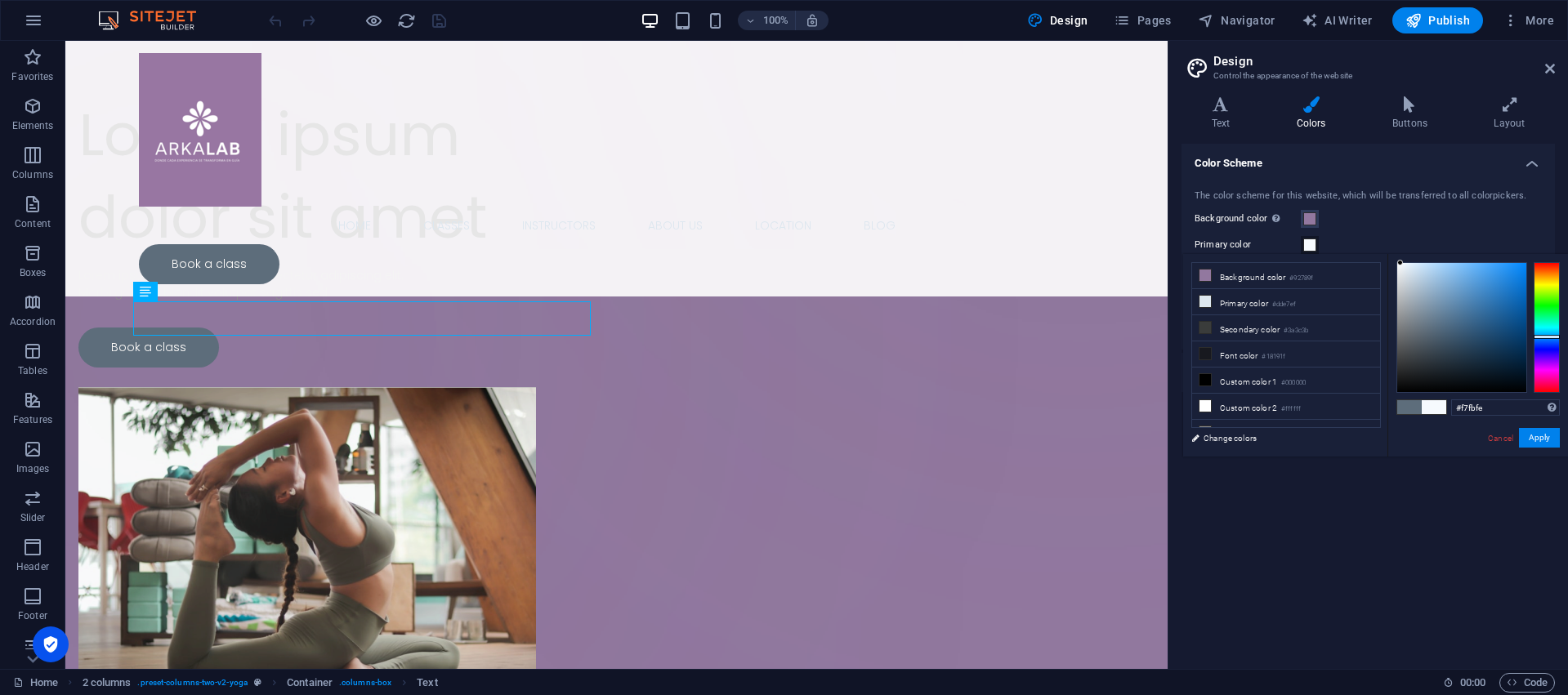 type on "#f6f9fc" 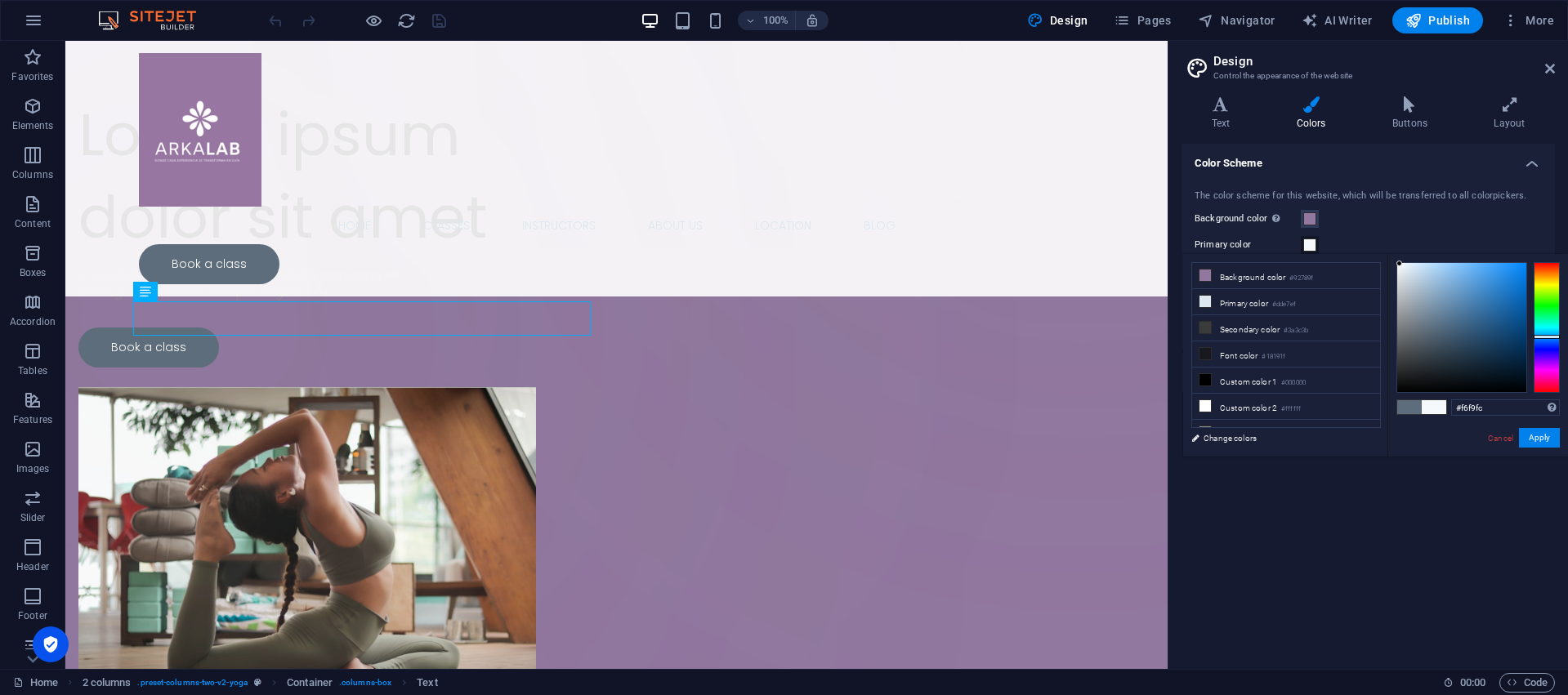 drag, startPoint x: 1406, startPoint y: 270, endPoint x: 1400, endPoint y: 264, distance: 8.485281 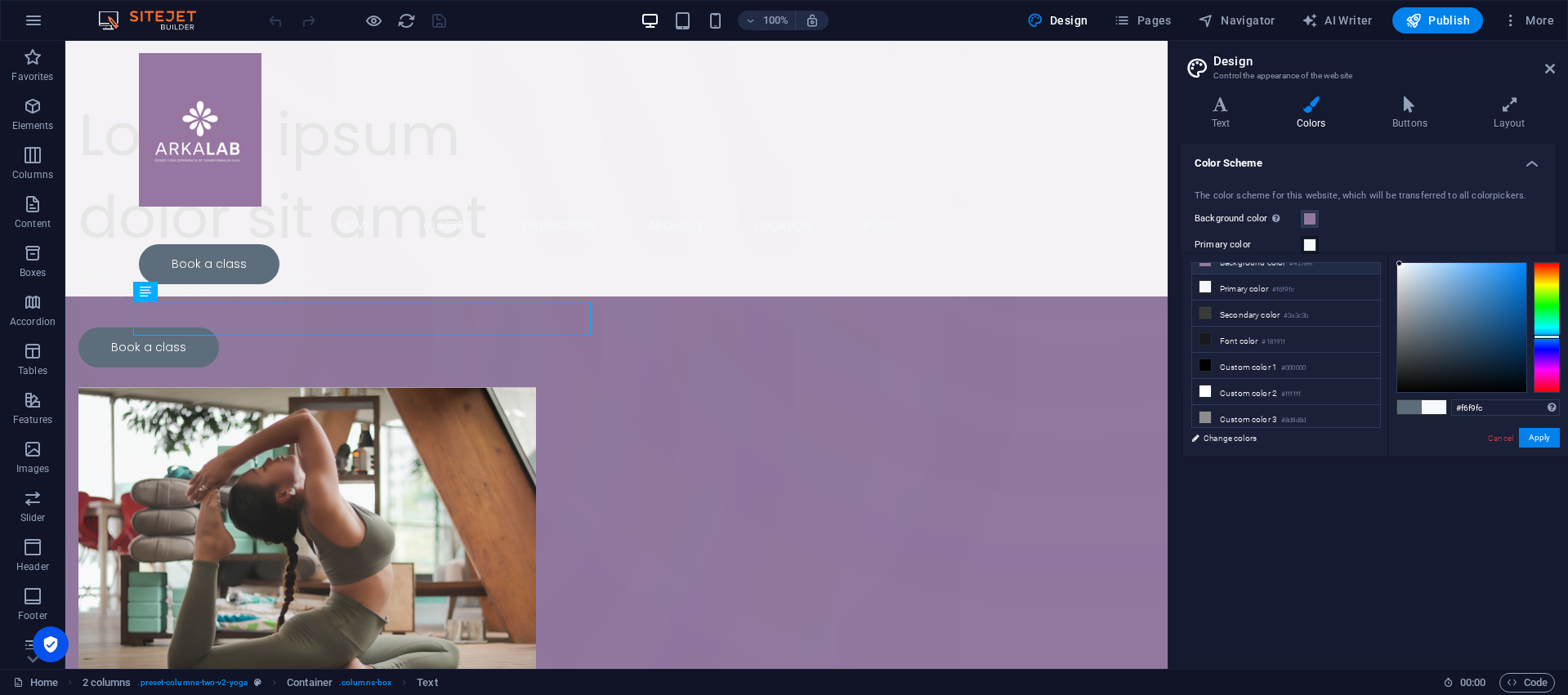 scroll, scrollTop: 19, scrollLeft: 0, axis: vertical 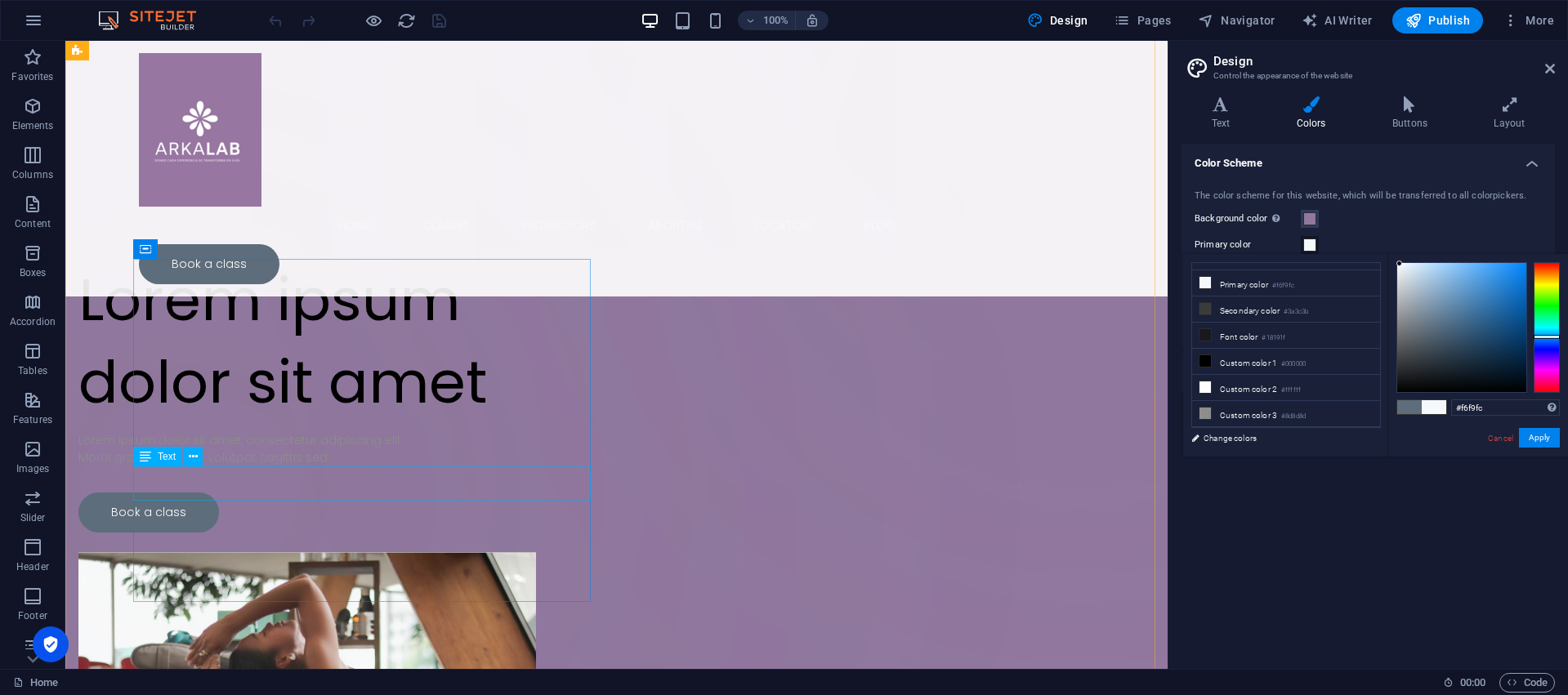 click on "Lorem ipsum dolor sit amet, consectetur adipiscing elit.  Morbi gravida blandit volutpat sagittis sed." at bounding box center [307, 449] 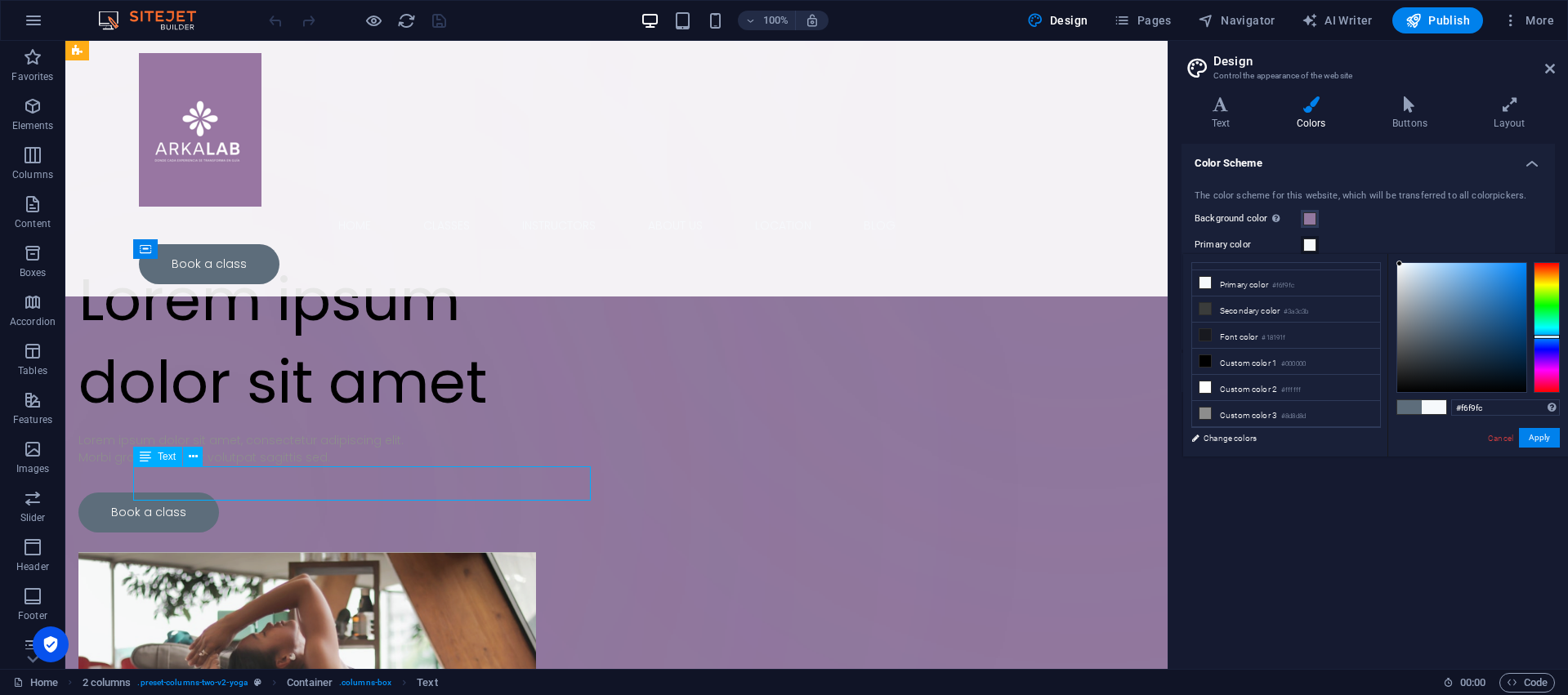 click on "Lorem ipsum dolor sit amet, consectetur adipiscing elit.  Morbi gravida blandit volutpat sagittis sed." at bounding box center [307, 449] 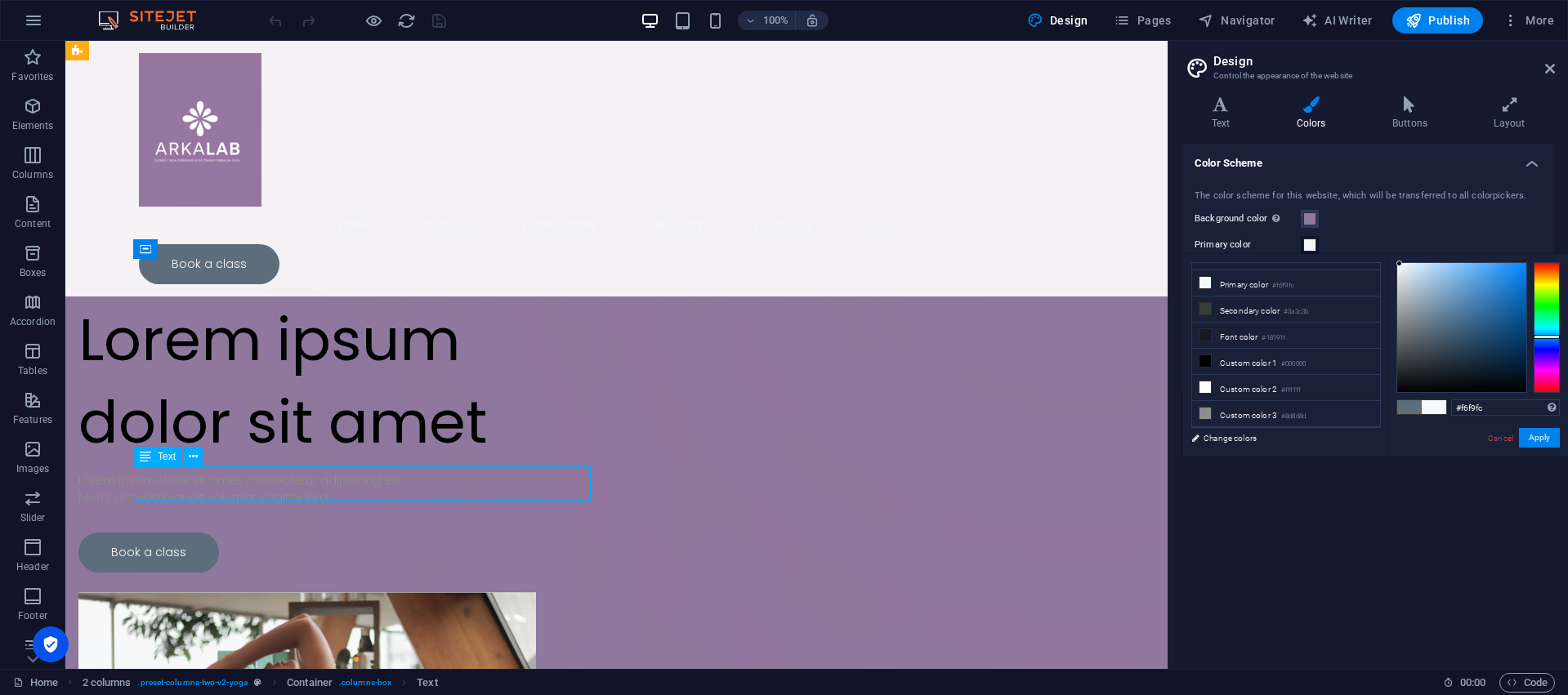 click on "Drag here to replace the existing content. Press “Ctrl” if you want to create a new element.
H1   2 columns   Container   Menu Bar   Placeholder   Container   Text   Spacer   Container   Container   Image   Container   Spacer   Boxes   Spacer   Container   Text   Container   Image with text   Image   Container   H3   Button + Add section + Add section" at bounding box center (616, 354) 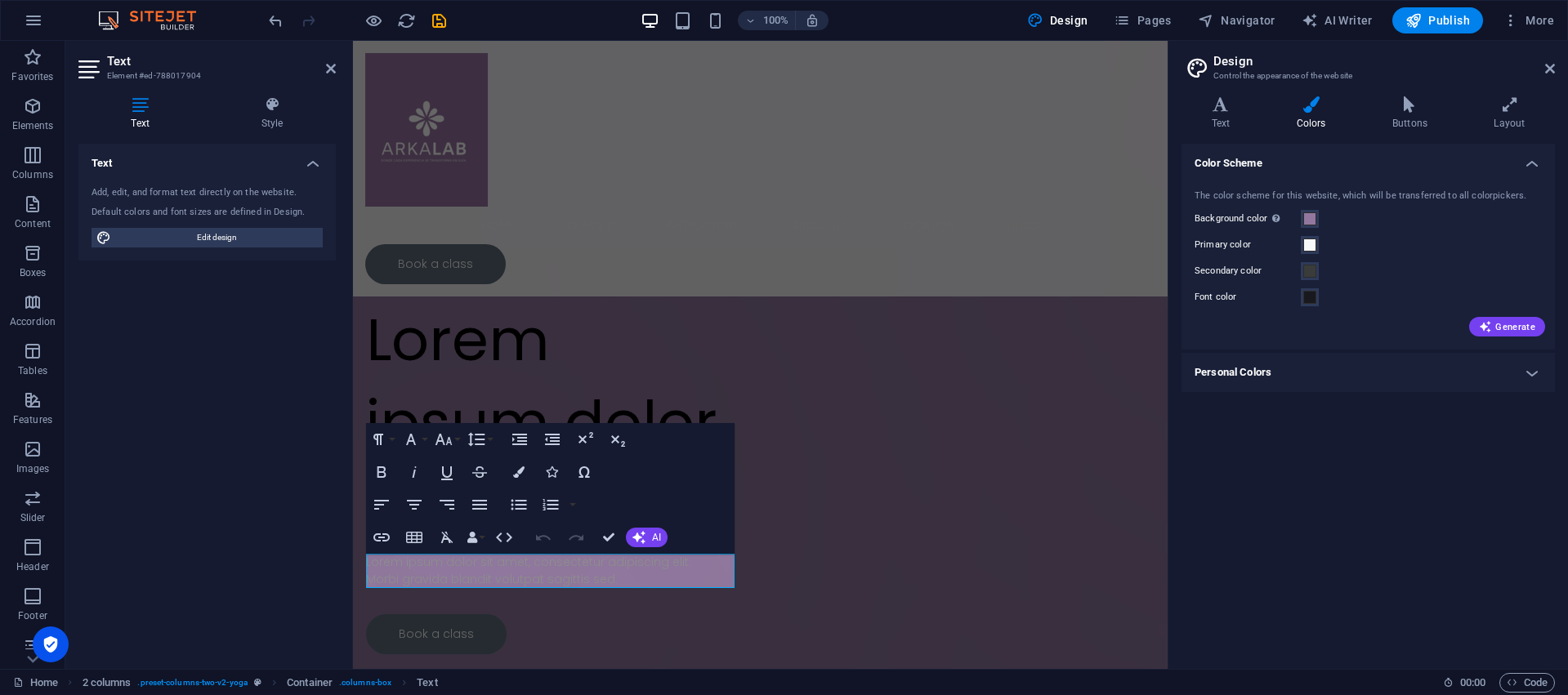 click on "Text" at bounding box center [143, 114] 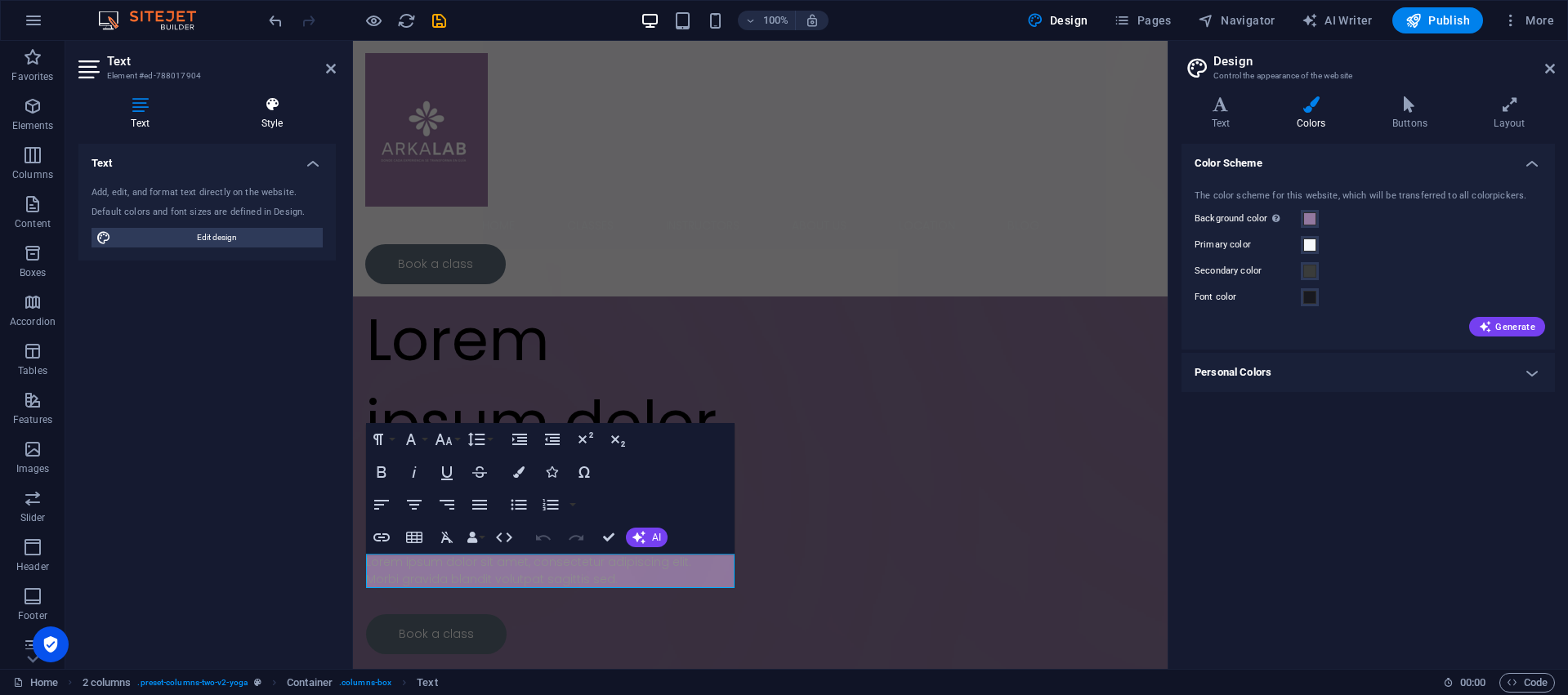 click at bounding box center (272, 105) 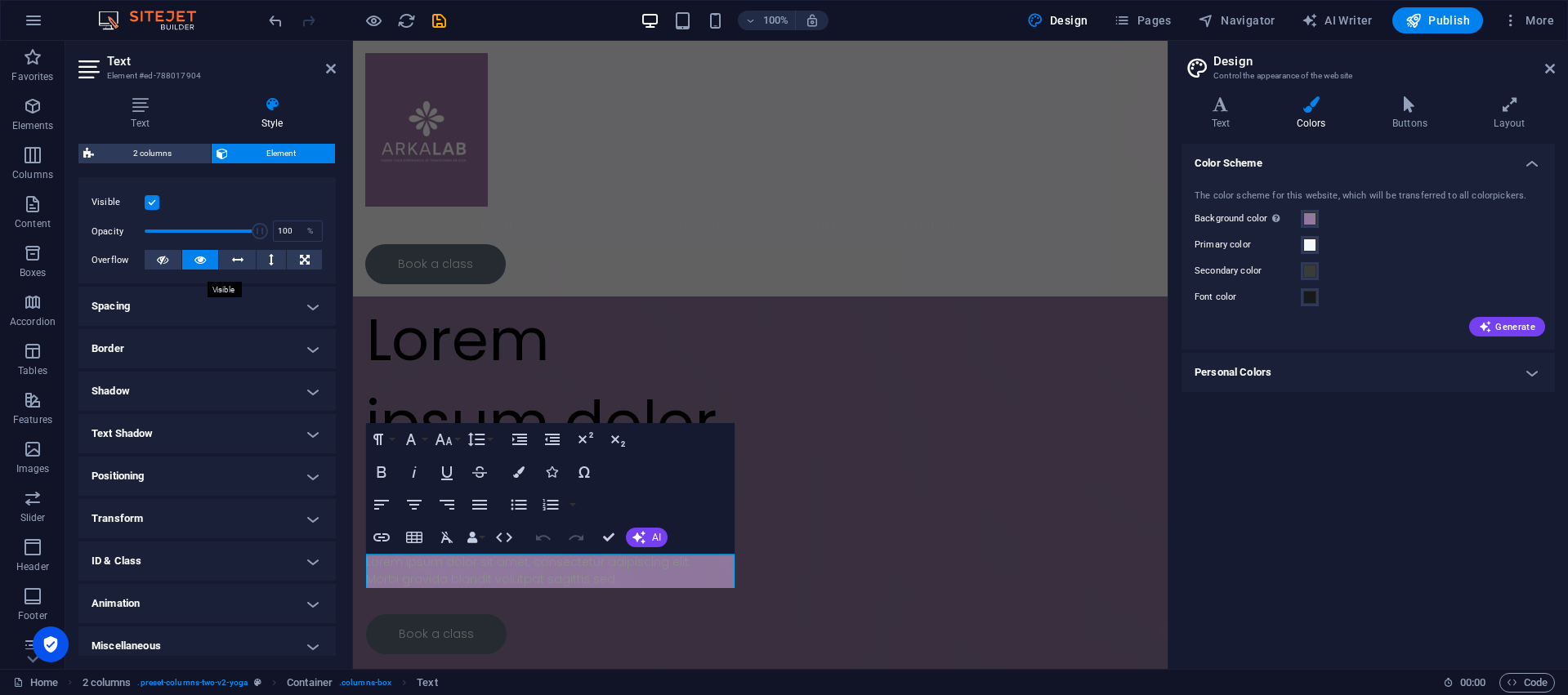 scroll, scrollTop: 212, scrollLeft: 0, axis: vertical 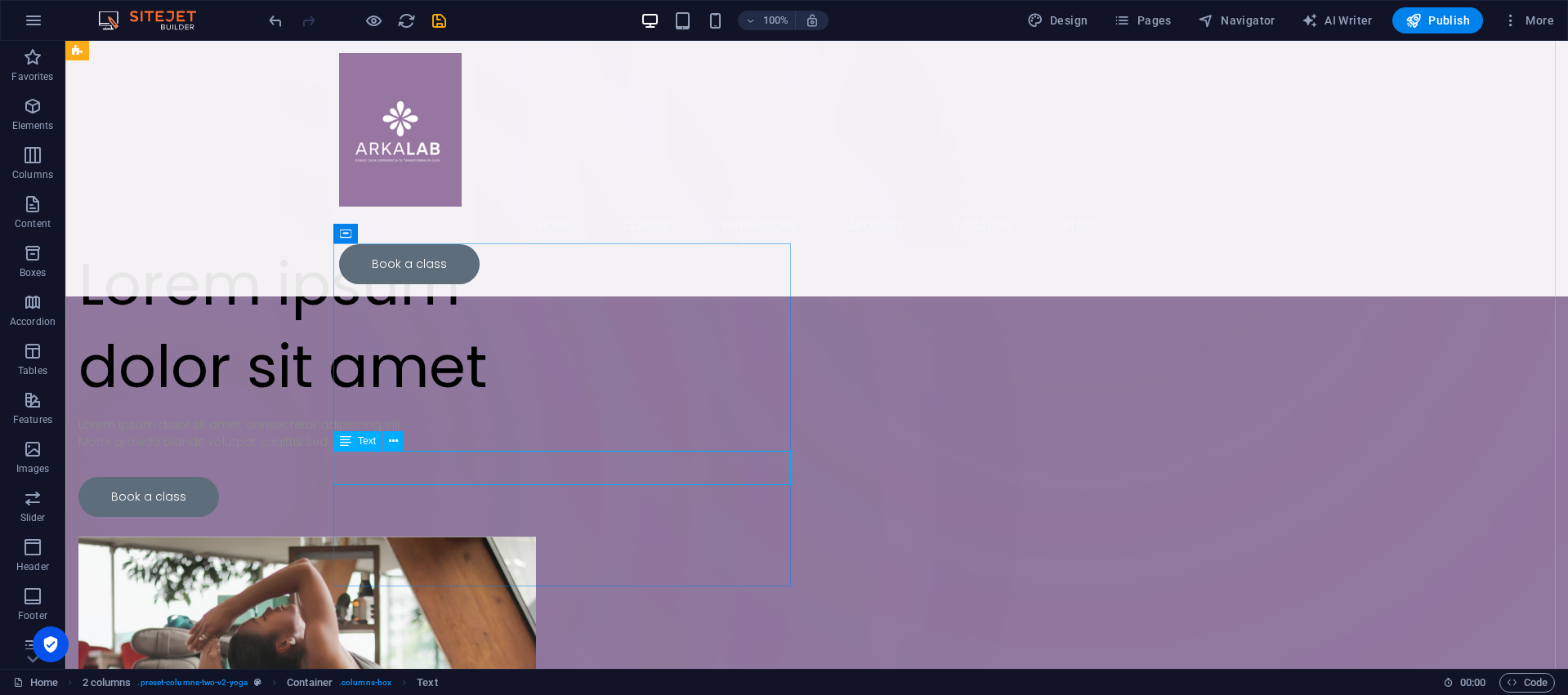 click at bounding box center (346, 441) 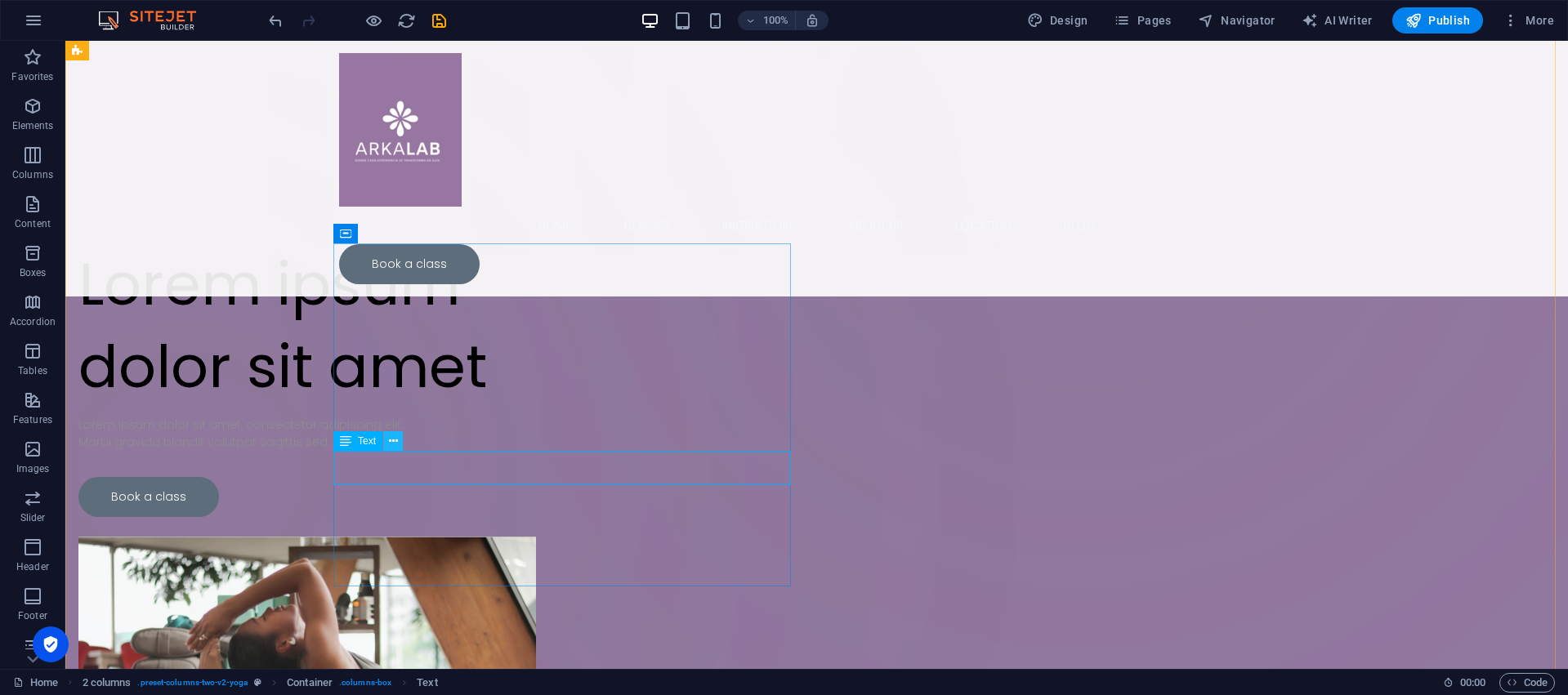 click at bounding box center (393, 441) 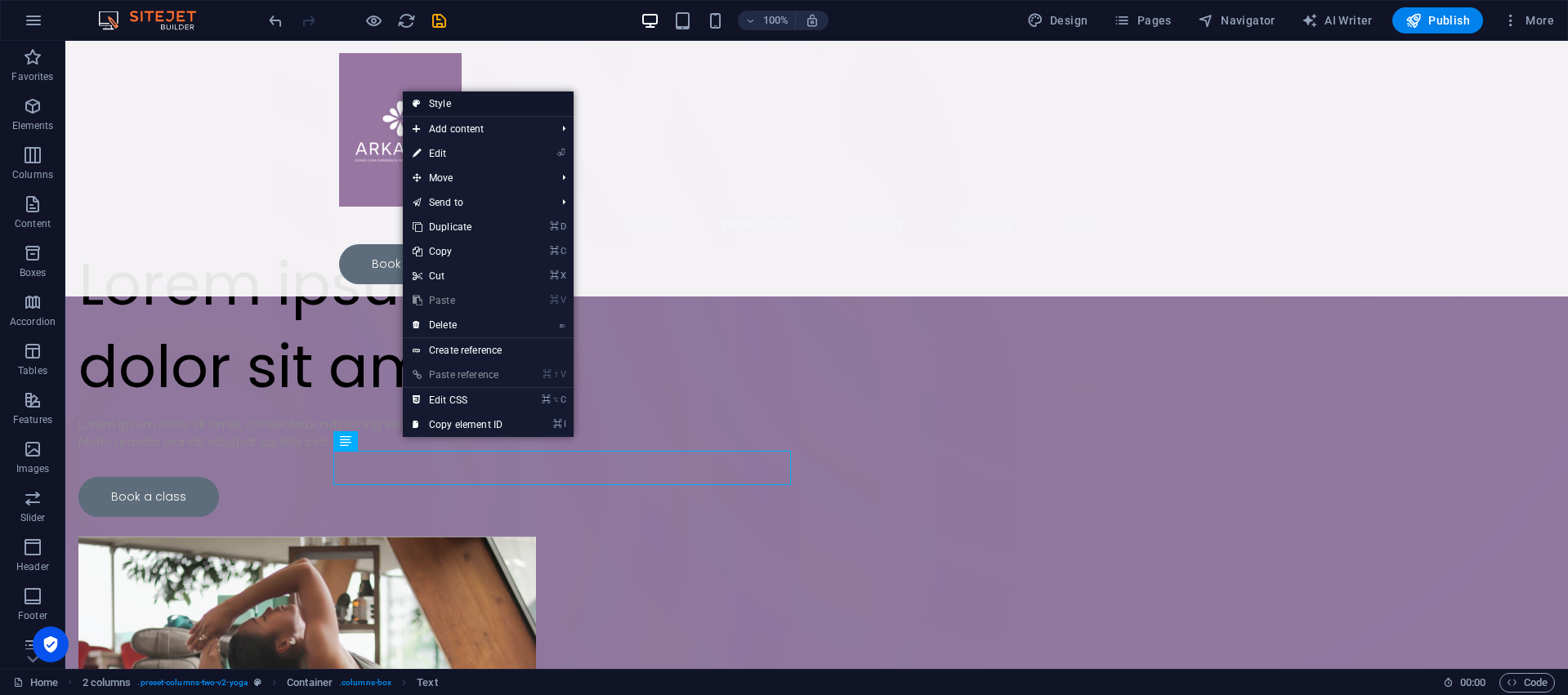 click on "Style" at bounding box center [488, 104] 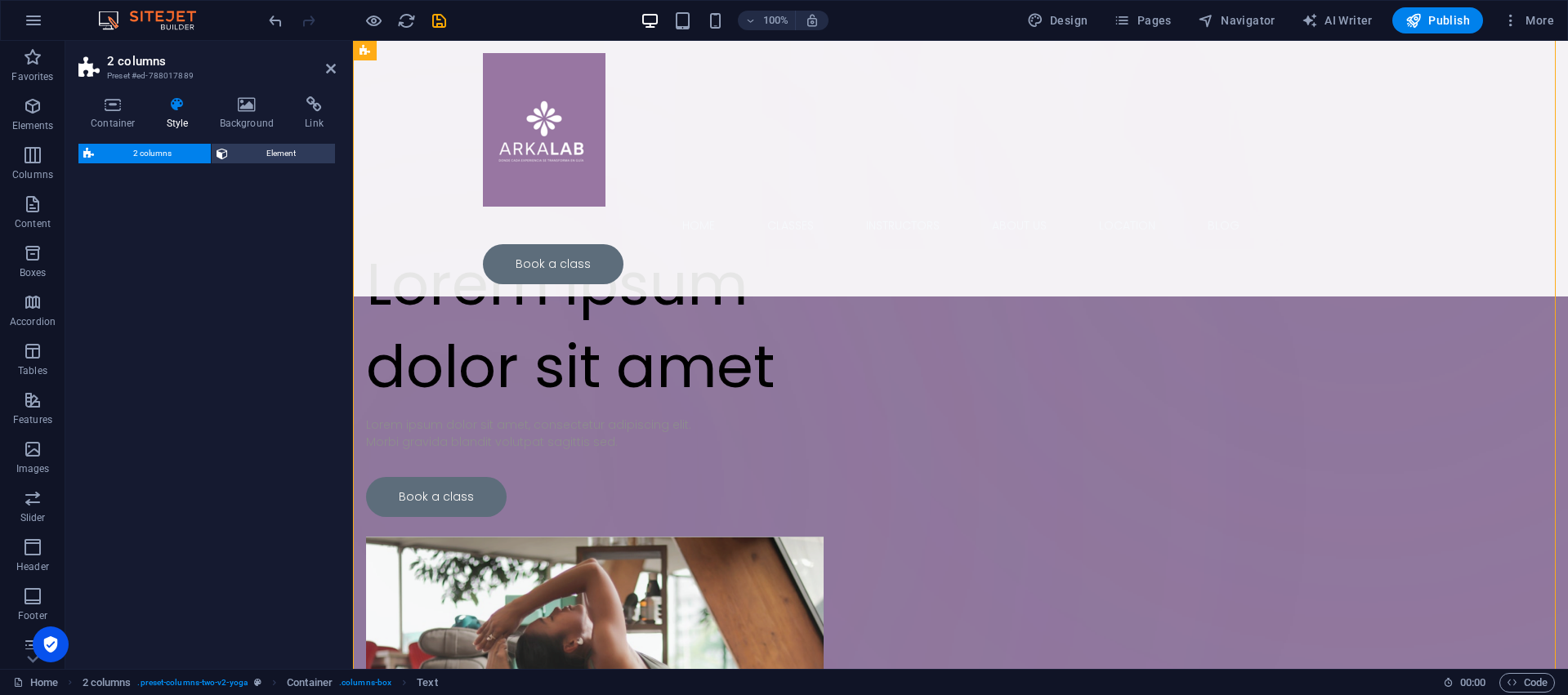 select on "rem" 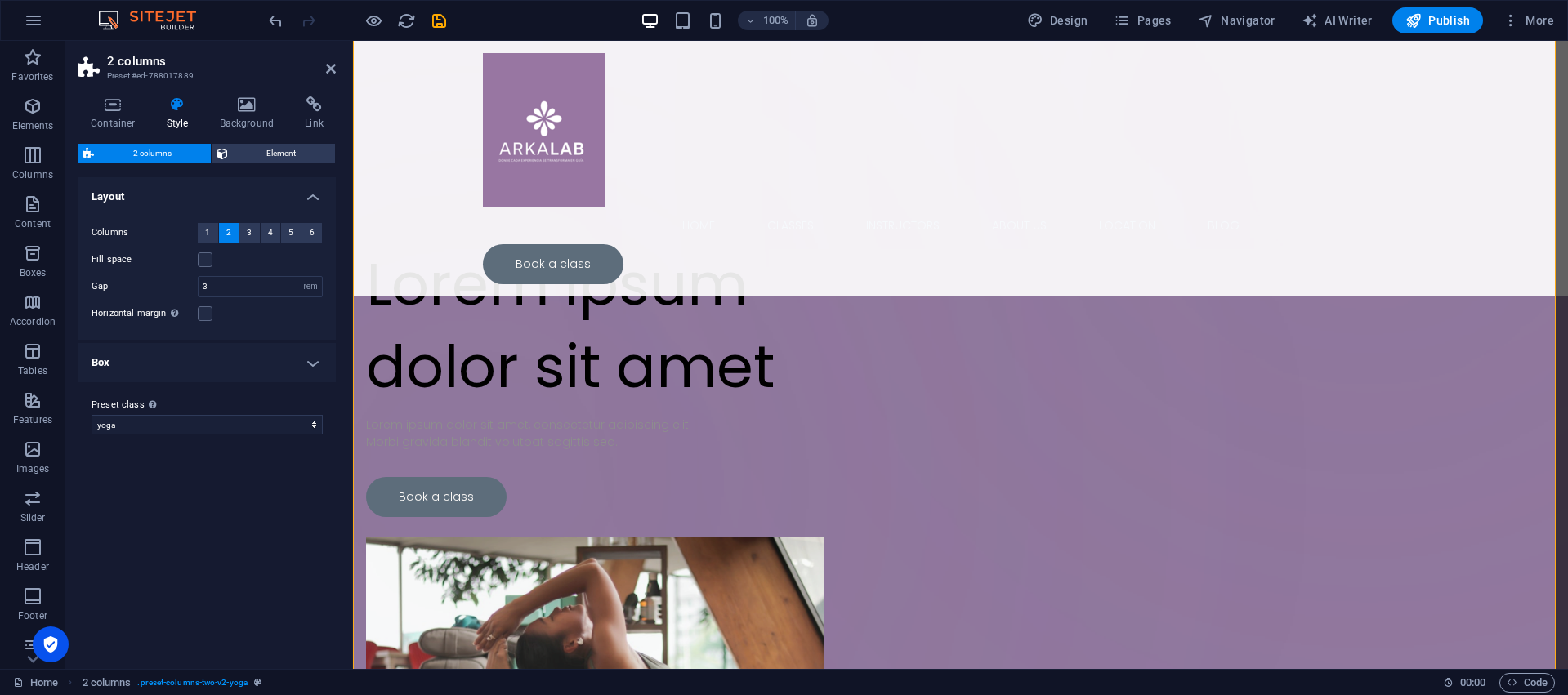 click on "Style" at bounding box center (181, 114) 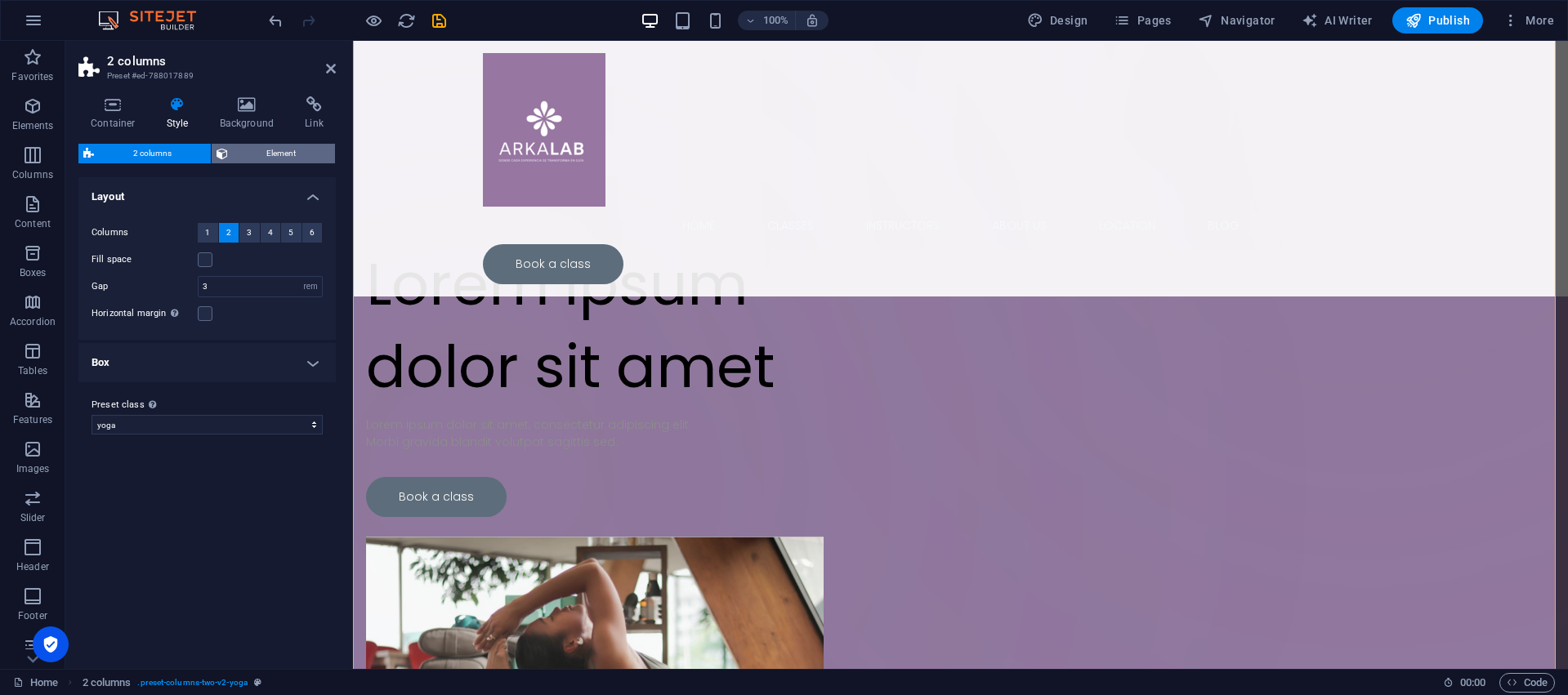 click on "Element" at bounding box center [282, 154] 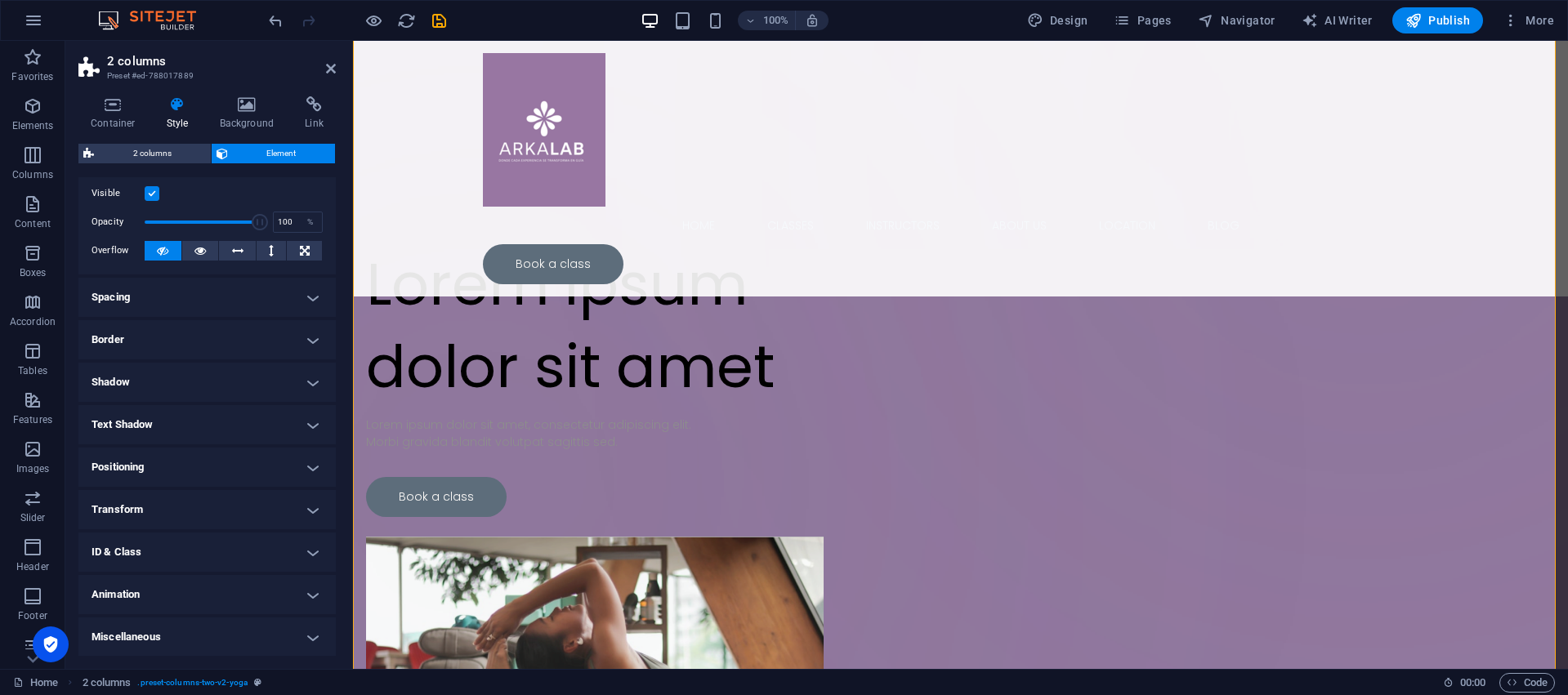 scroll, scrollTop: 40, scrollLeft: 0, axis: vertical 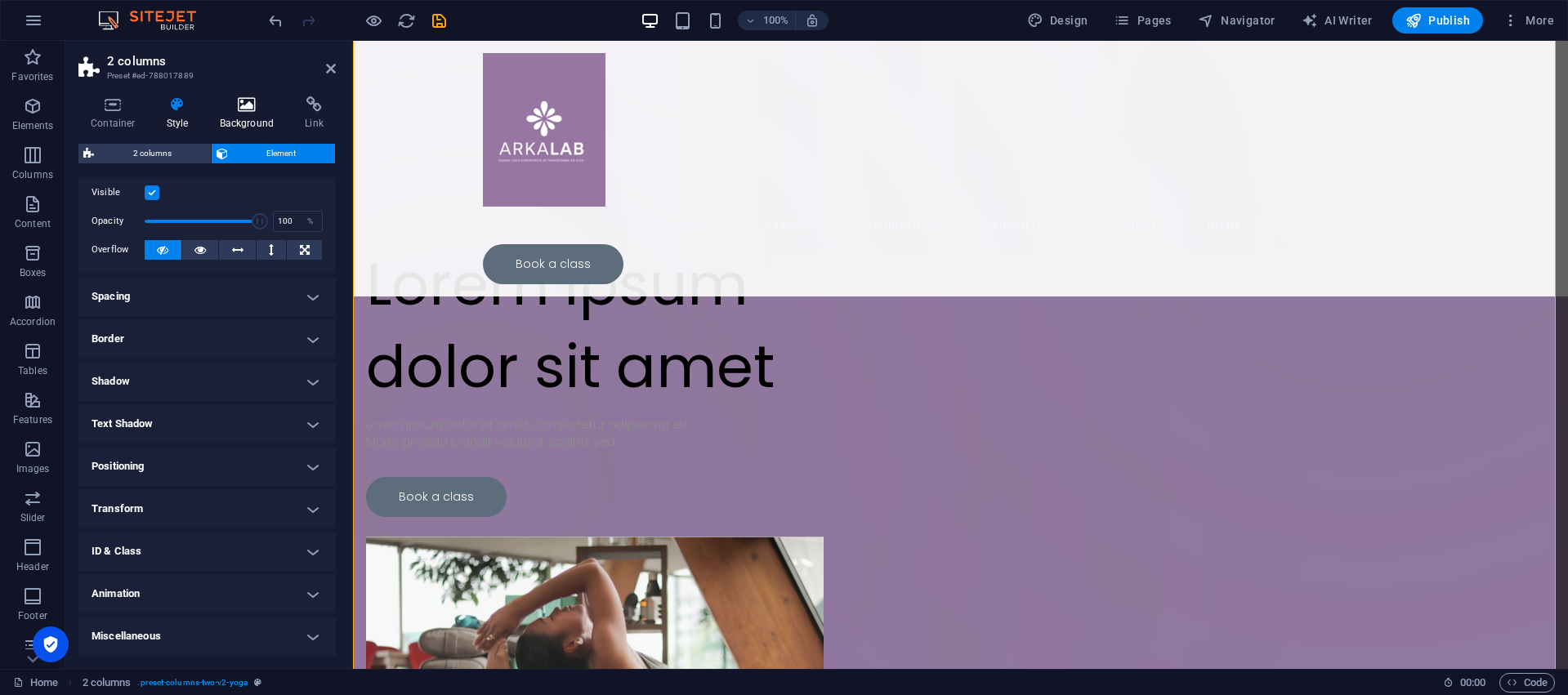 click at bounding box center [247, 105] 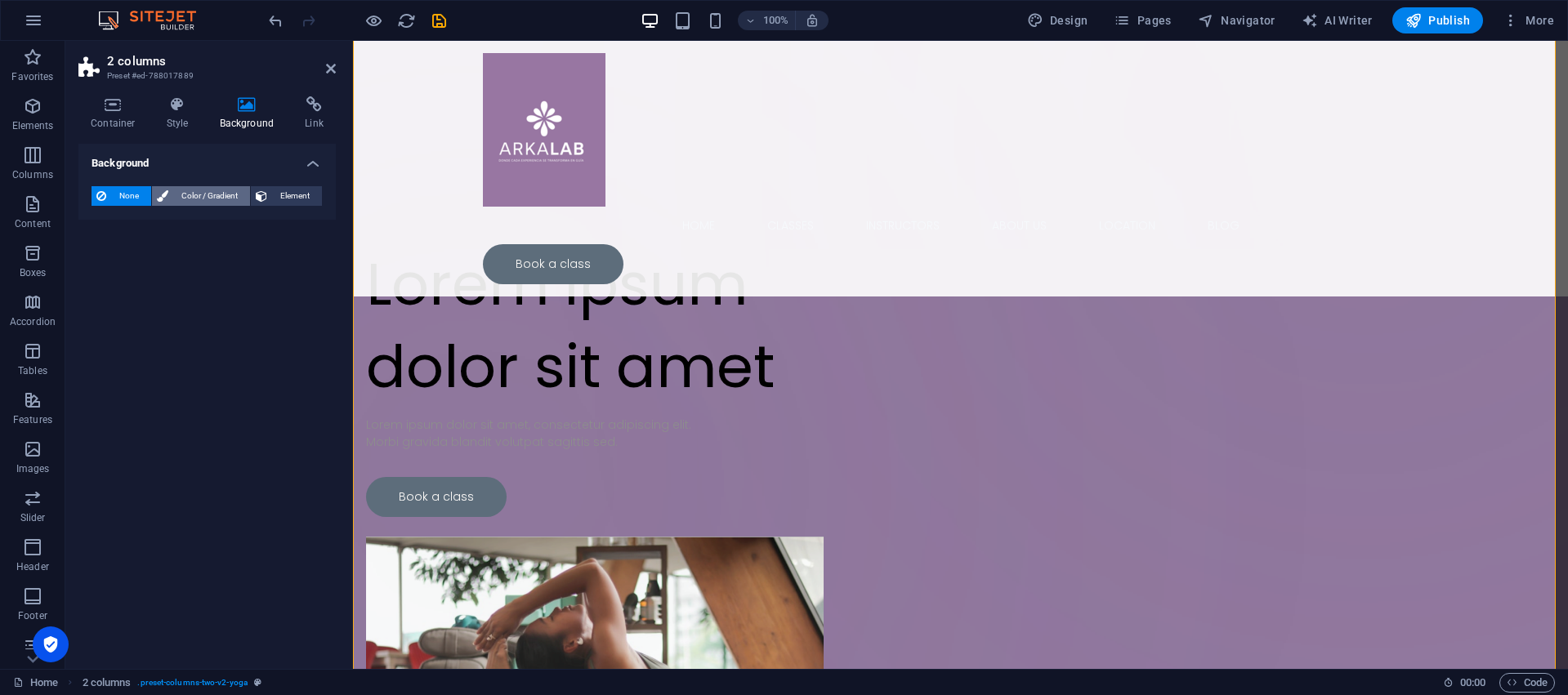 click on "Color / Gradient" at bounding box center (209, 196) 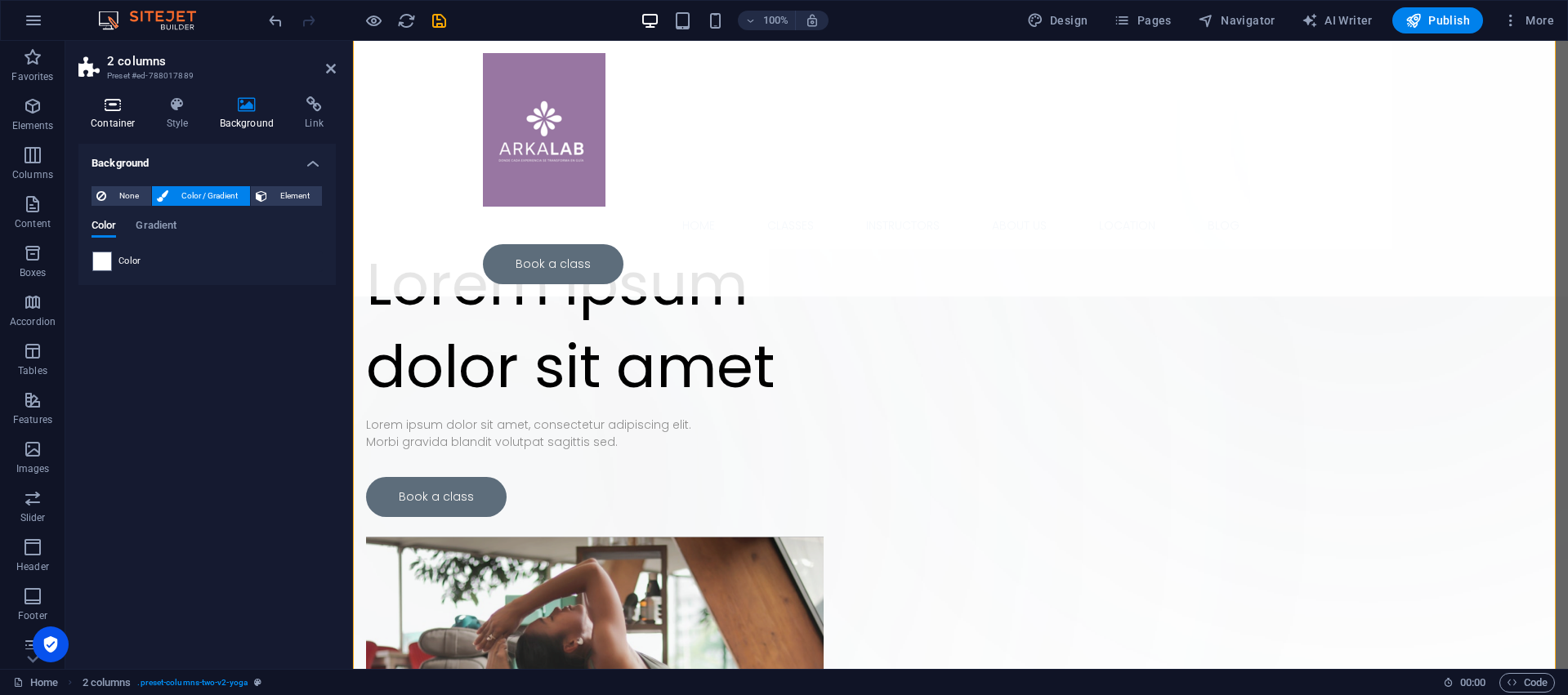 click on "Container" at bounding box center [116, 114] 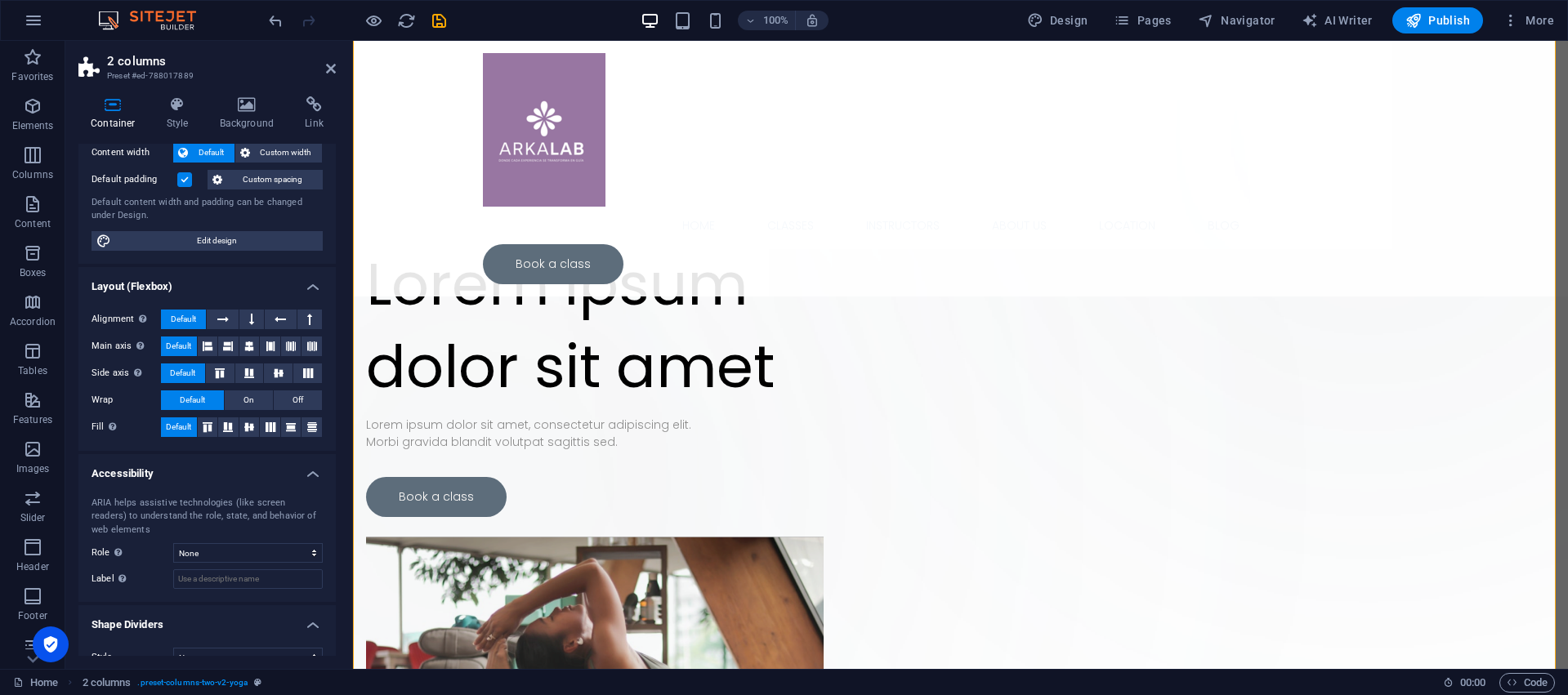 scroll, scrollTop: 121, scrollLeft: 0, axis: vertical 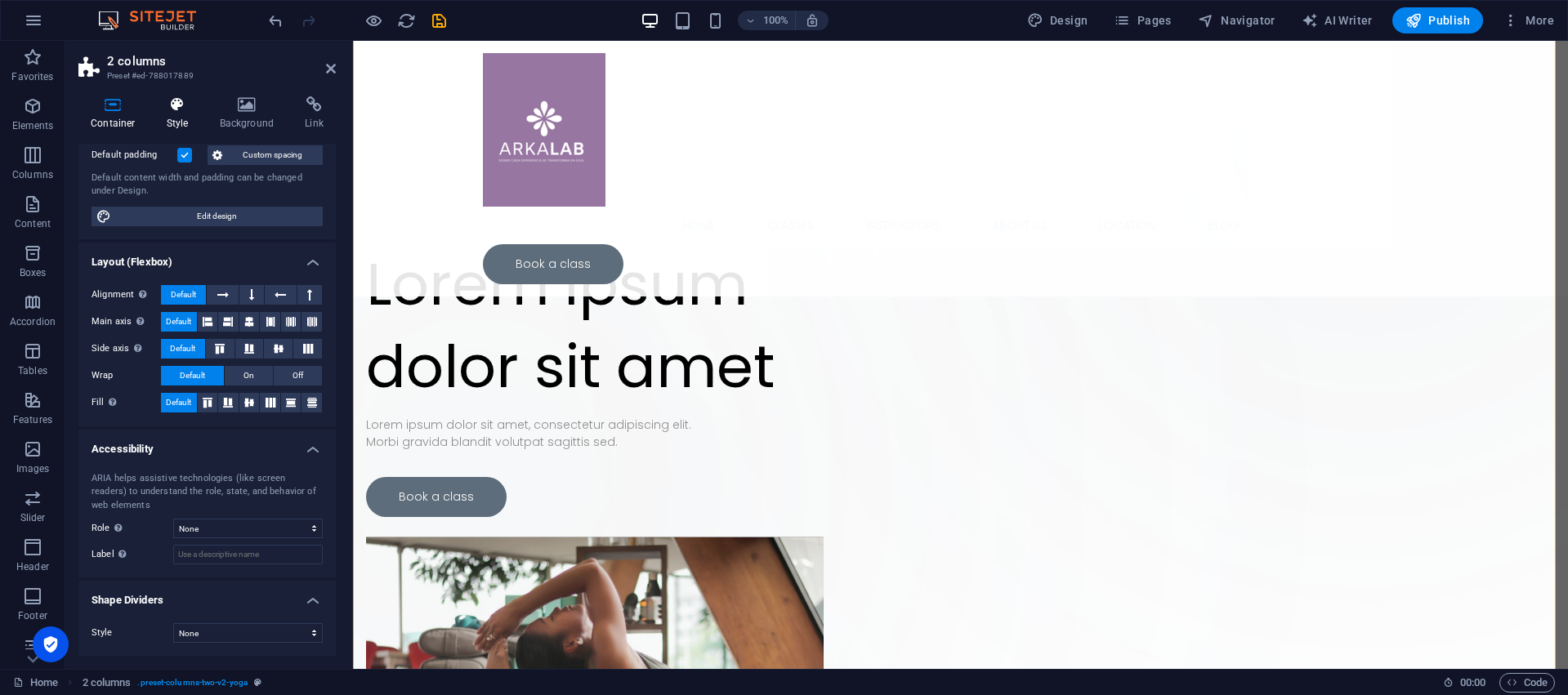click at bounding box center (177, 105) 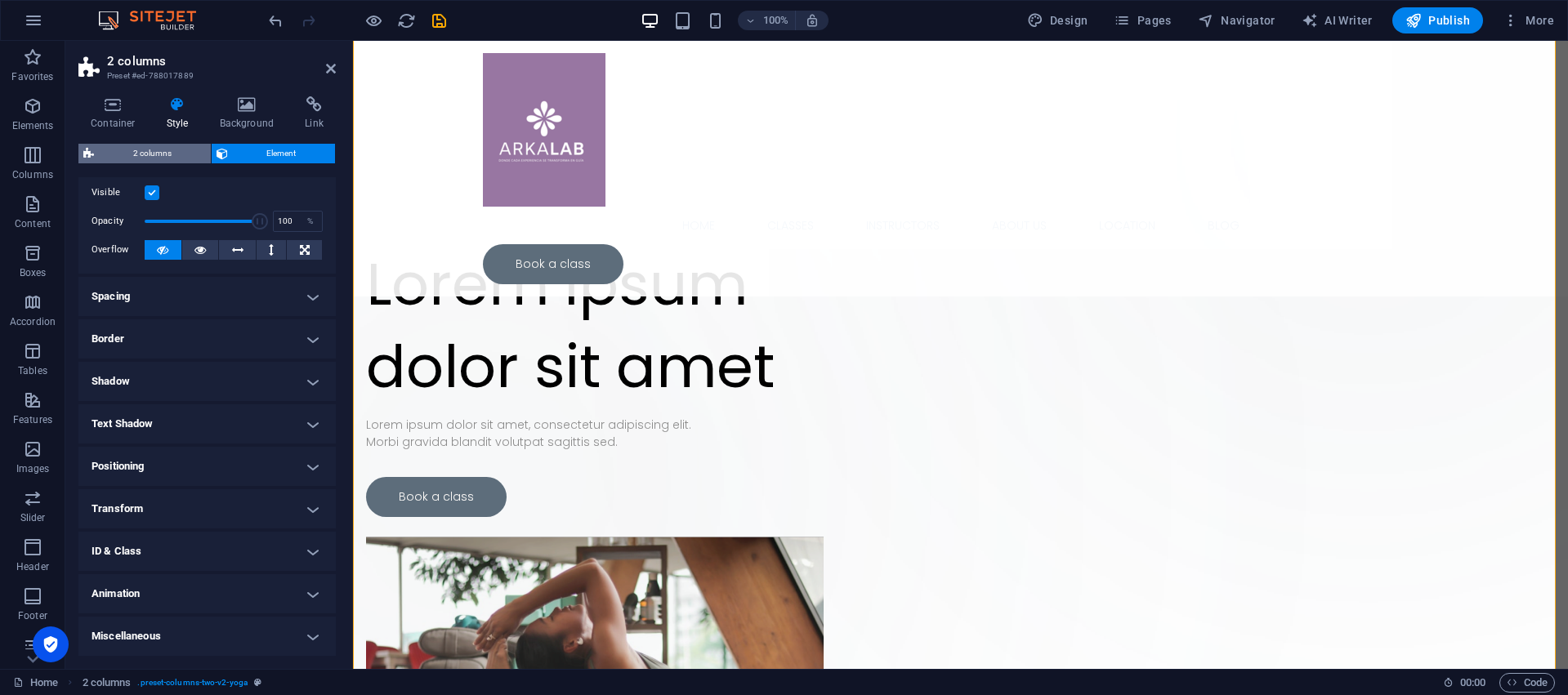 click on "2 columns" at bounding box center (152, 154) 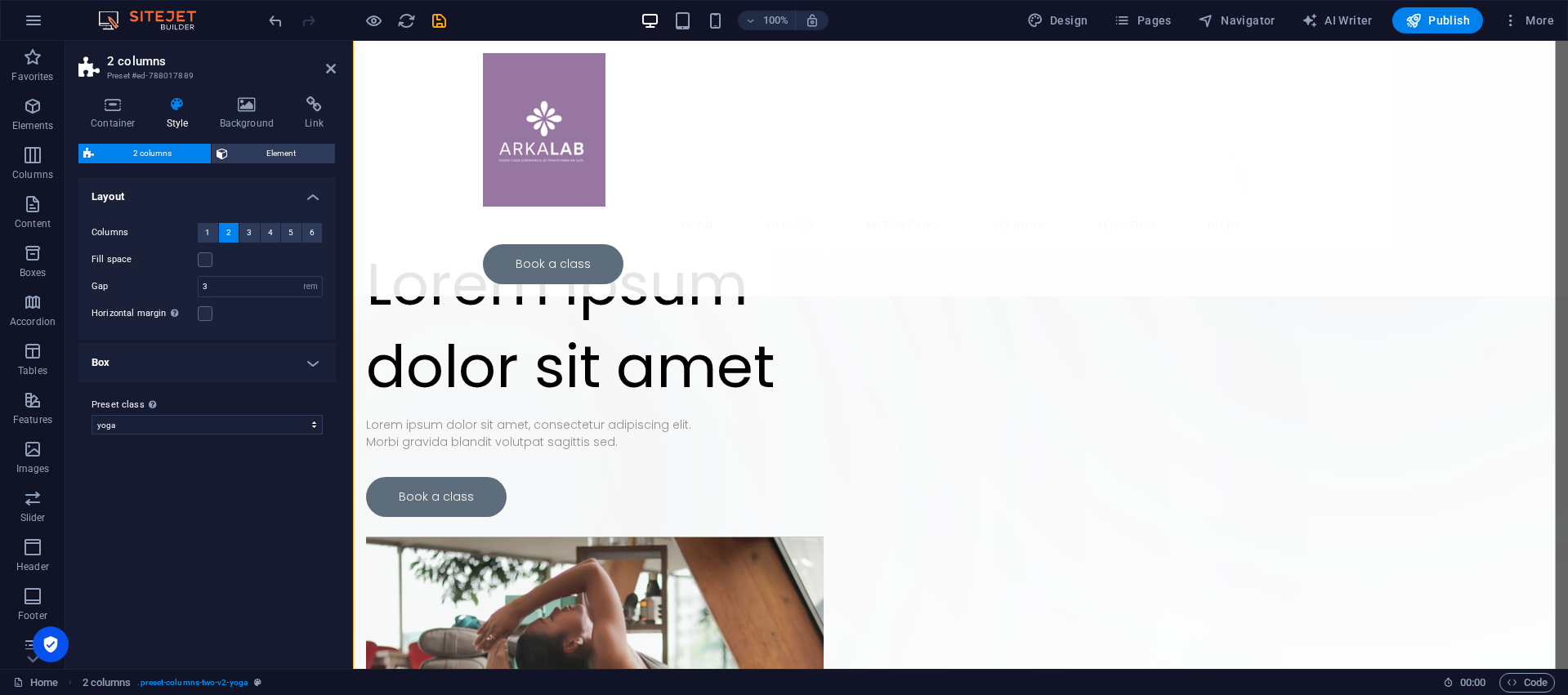 click on "Box" at bounding box center [207, 363] 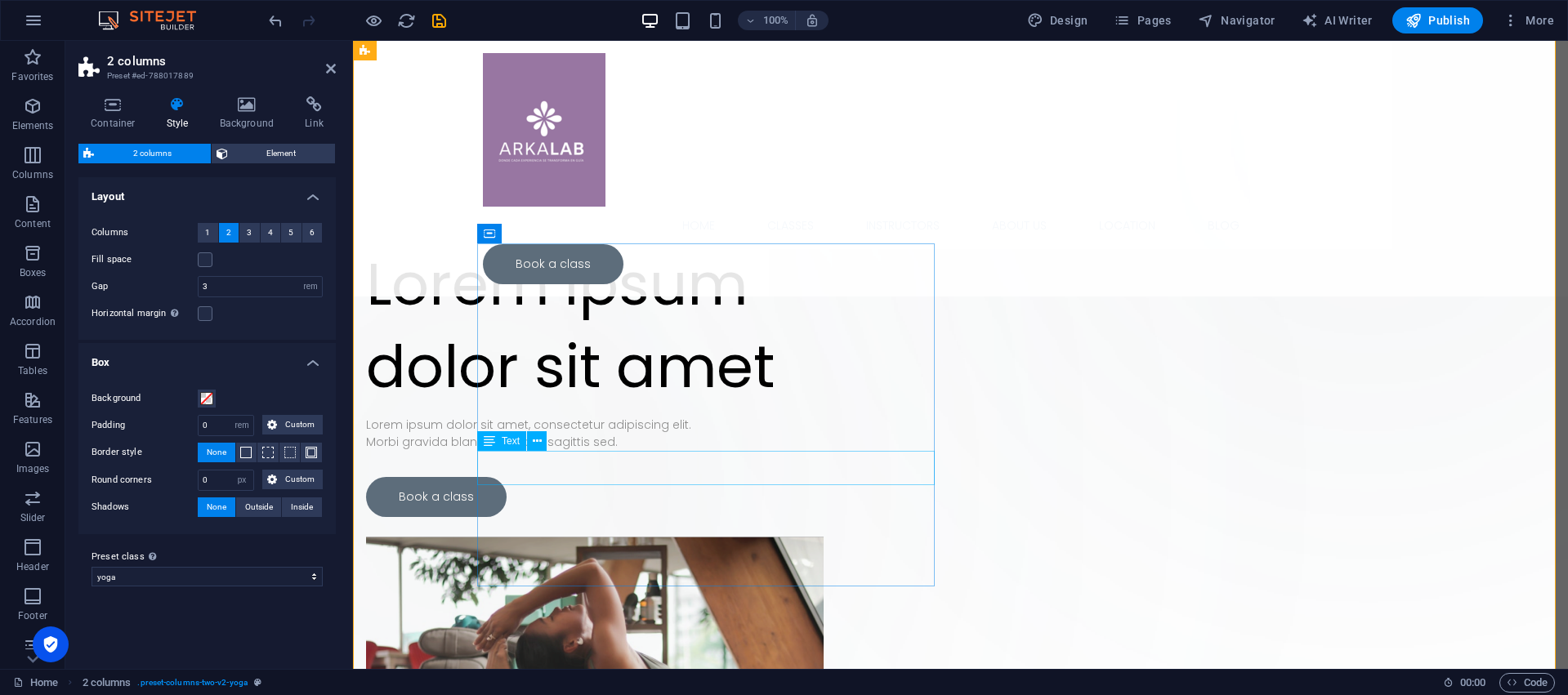 click on "Lorem ipsum dolor sit amet, consectetur adipiscing elit.  Morbi gravida blandit volutpat sagittis sed." at bounding box center [595, 434] 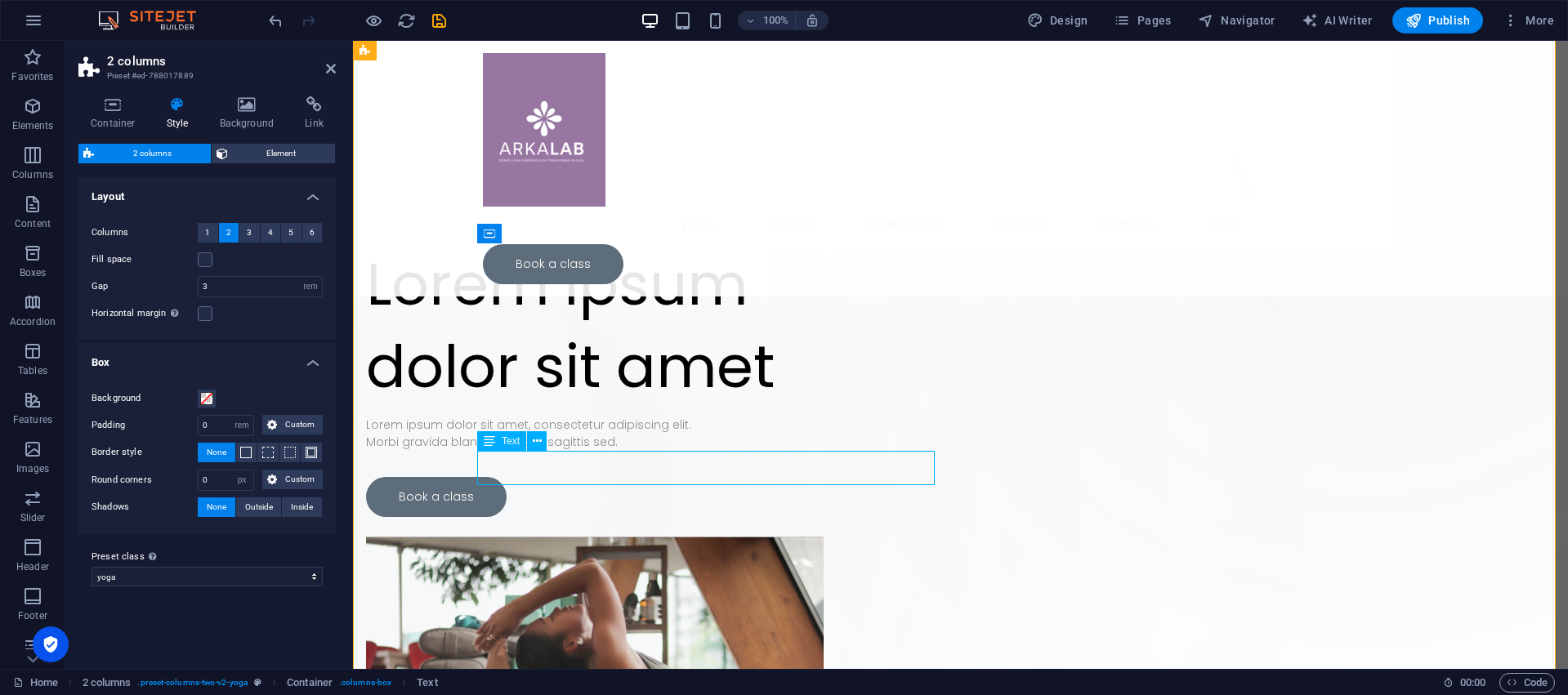click on "Lorem ipsum dolor sit amet, consectetur adipiscing elit.  Morbi gravida blandit volutpat sagittis sed." at bounding box center (595, 434) 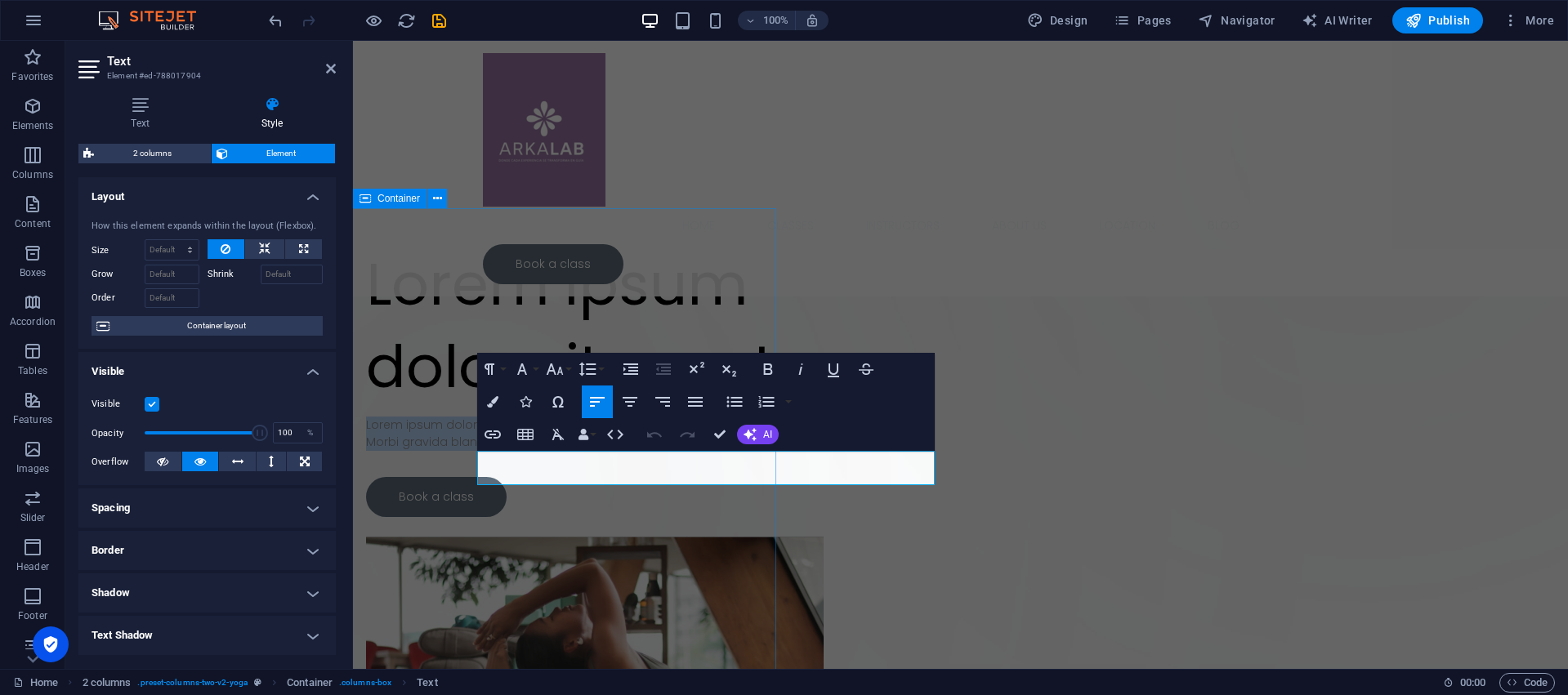 drag, startPoint x: 735, startPoint y: 477, endPoint x: 463, endPoint y: 453, distance: 273.05677 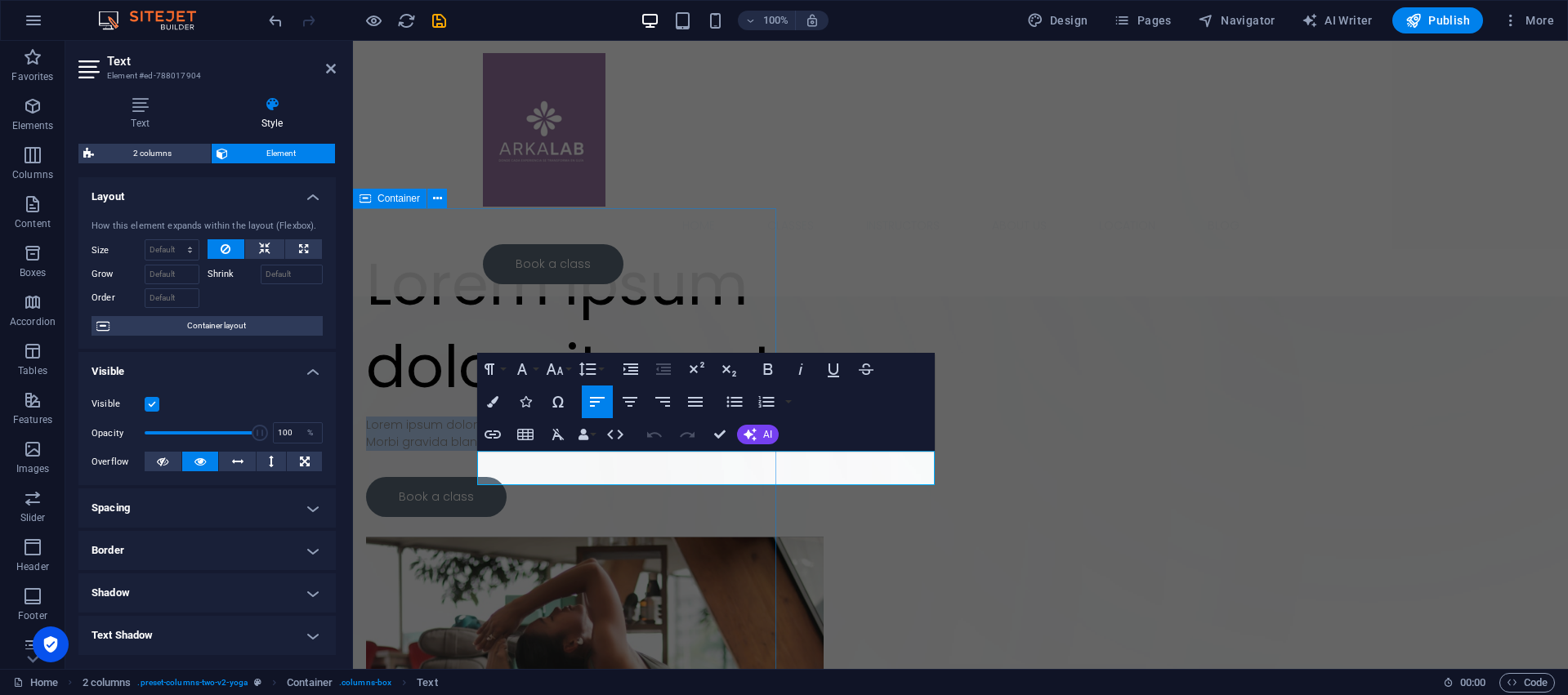 click on "Home Classes Instructors About Us Location     Blog Book a class Drop content here or  Add elements  Paste clipboard Lorem ipsum dolor sit amet Lorem ipsum dolor sit amet, consectetur adipiscing elit.  Morbi gravida blandit volutpat sagittis sed. Book a class
Mind Lorem ipsum dolor sit amet, consectetur adipiscing el.
Balance Lorem ipsum dolor sit amet, consectetur adipiscing el.
Strength Lorem ipsum dolor sit amet, consectetur adipiscing el.
Flexibility Lorem ipsum dolor sit amet, consectetur adipiscing el. Drop content here or  Add elements  Paste clipboard Why choose us
Mind Lorem ipsum dolor sit amet, consectetur adipiscing elit. Morbi gravida blandit volutpat sagittis sed.
Balance Lorem ipsum dolor sit amet, consectetur adipiscing elit. Morbi gravida blandit volutpat sagittis sed.
Strength Lorem ipsum dolor sit amet, consectetur adipiscing elit. Morbi gravida blandit volutpat sagittis sed.
Flexibility Headline Headline Headline Headline Weekly $8 per person/per week" at bounding box center [960, 5857] 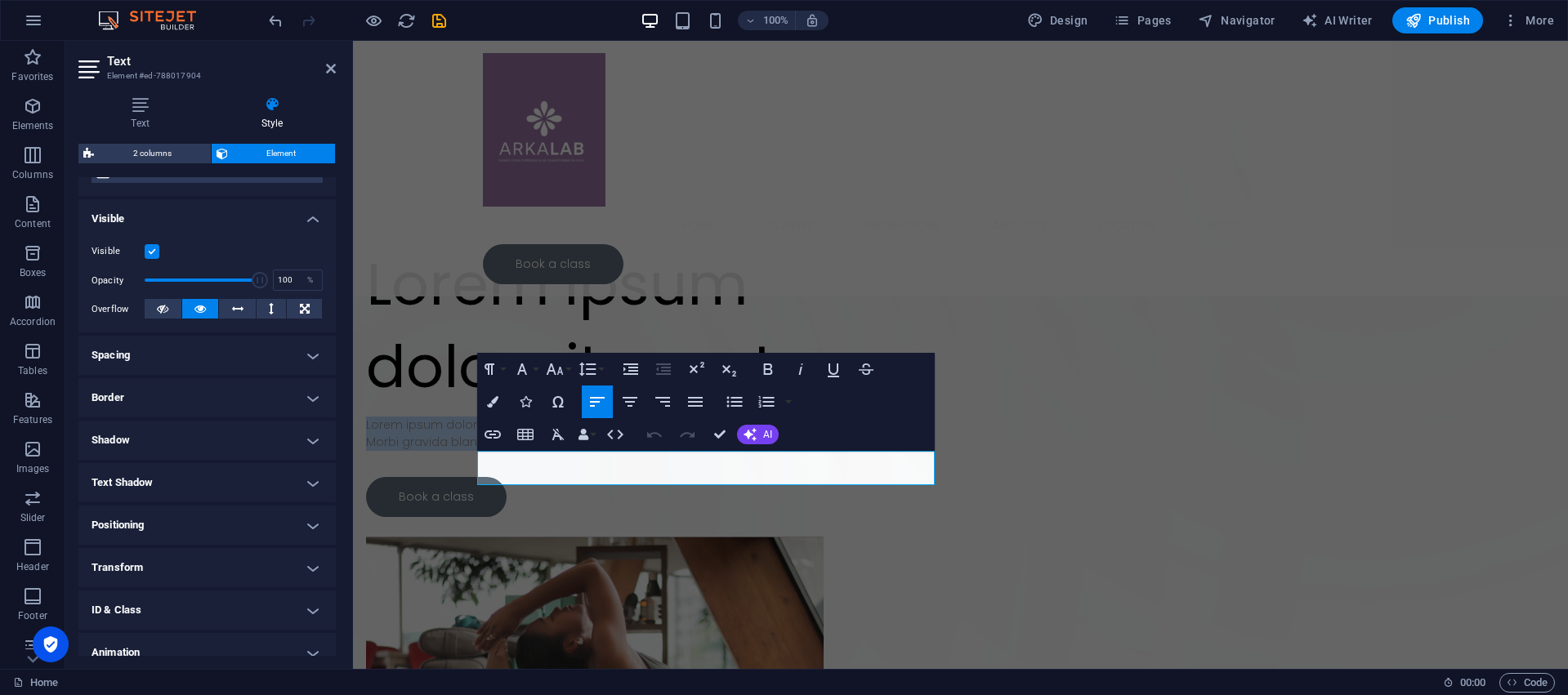 scroll, scrollTop: 0, scrollLeft: 0, axis: both 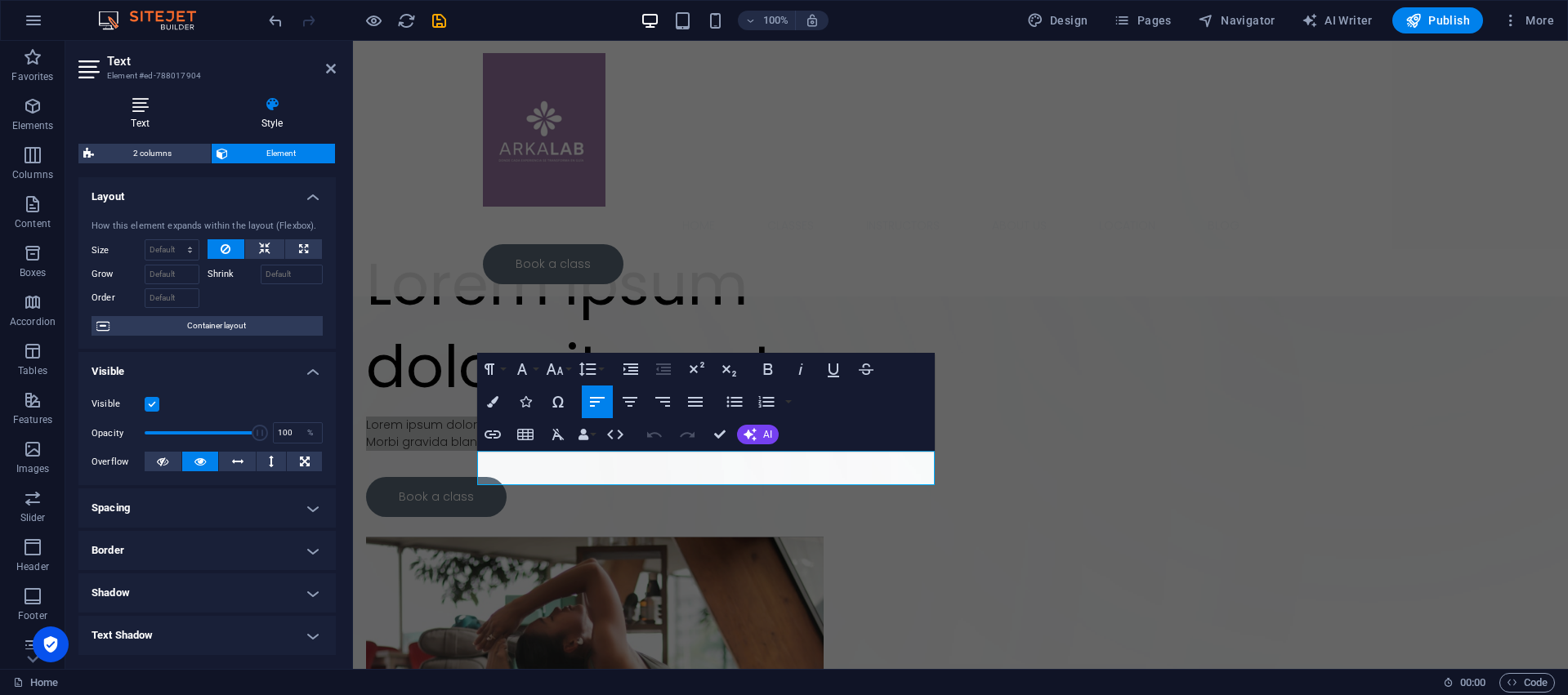click on "Text" at bounding box center (143, 114) 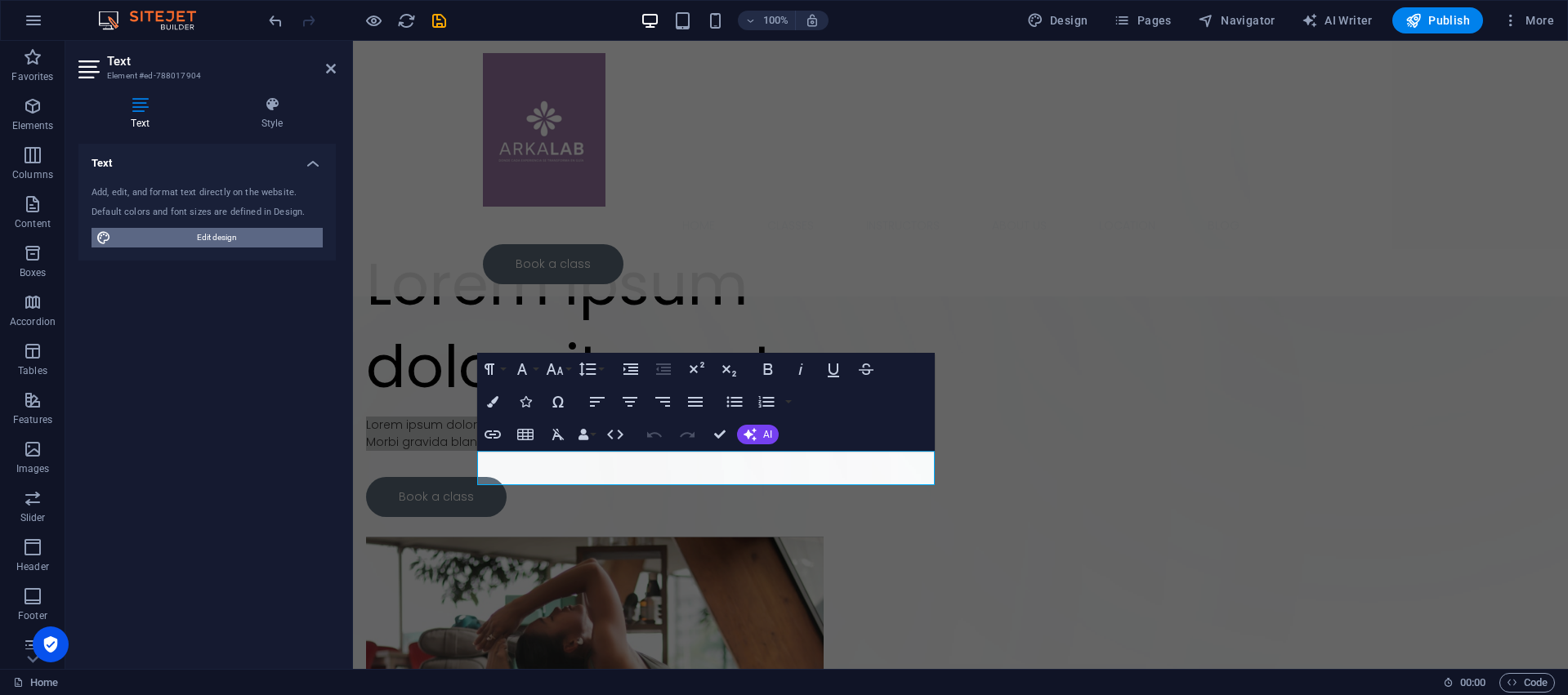 click on "Edit design" at bounding box center (217, 238) 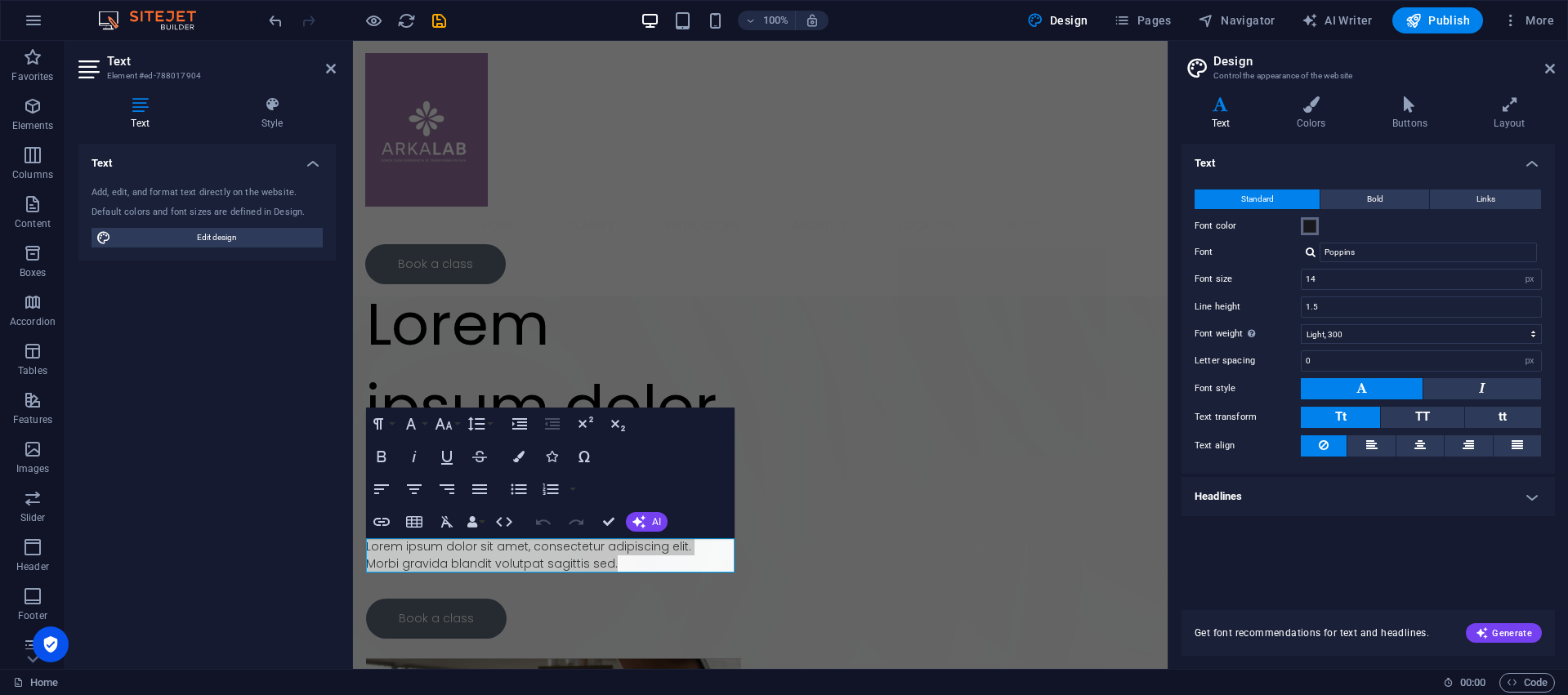click at bounding box center [1310, 226] 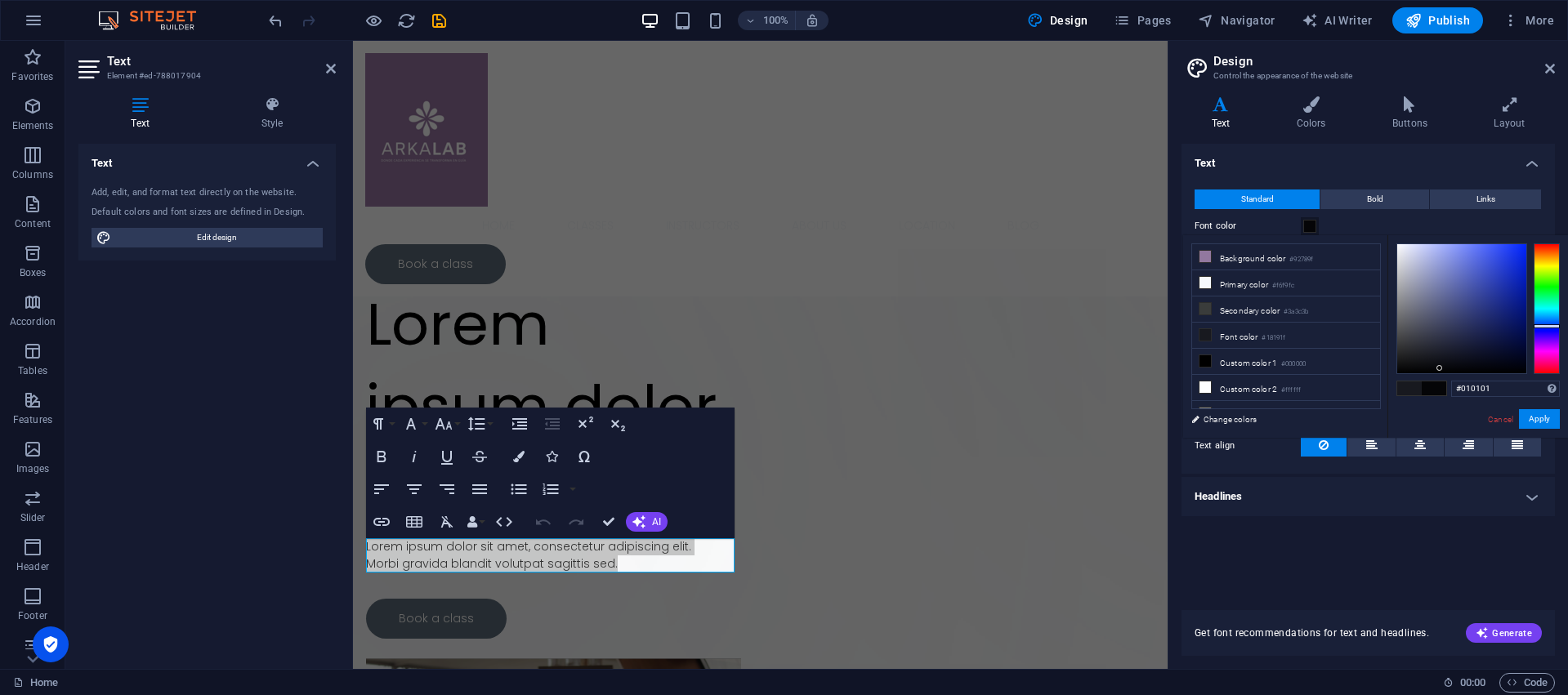 type on "#000000" 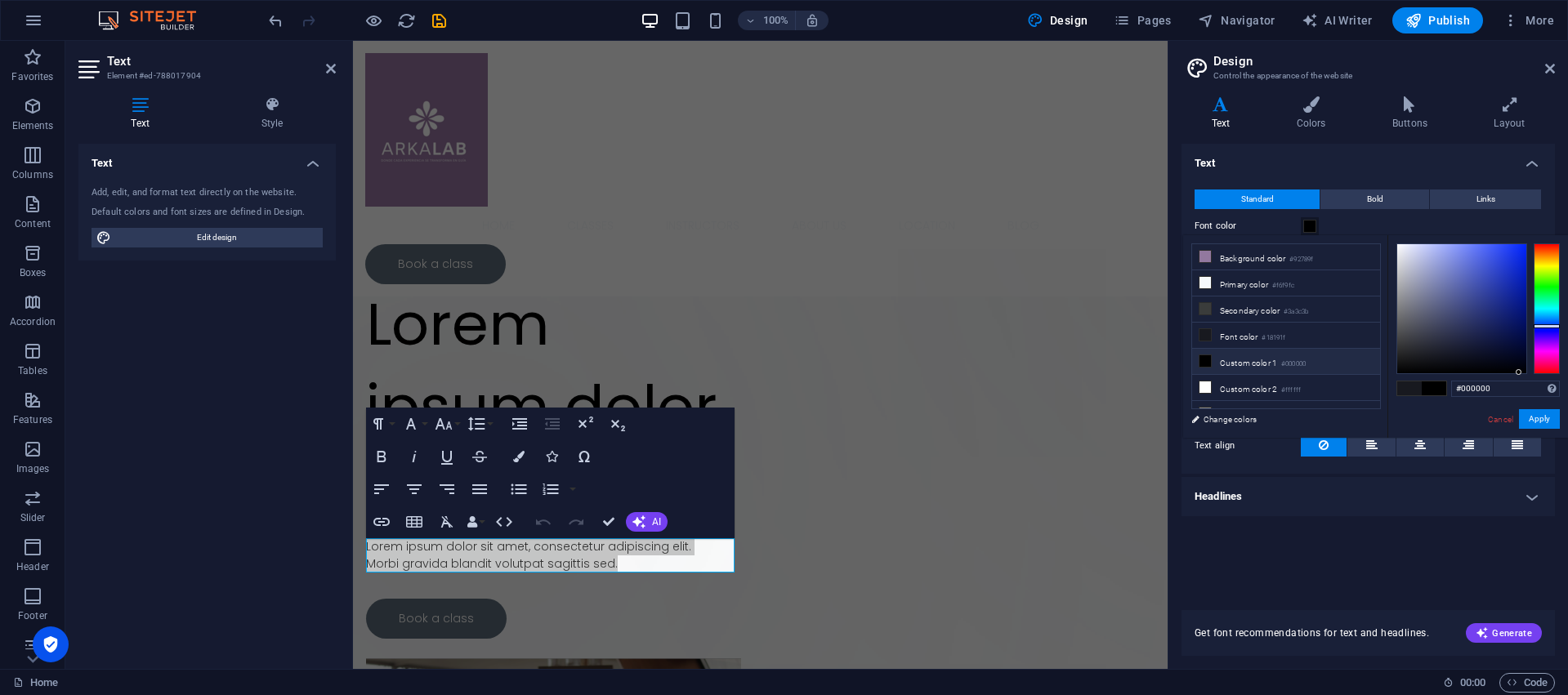 drag, startPoint x: 1427, startPoint y: 358, endPoint x: 1520, endPoint y: 374, distance: 94.36631 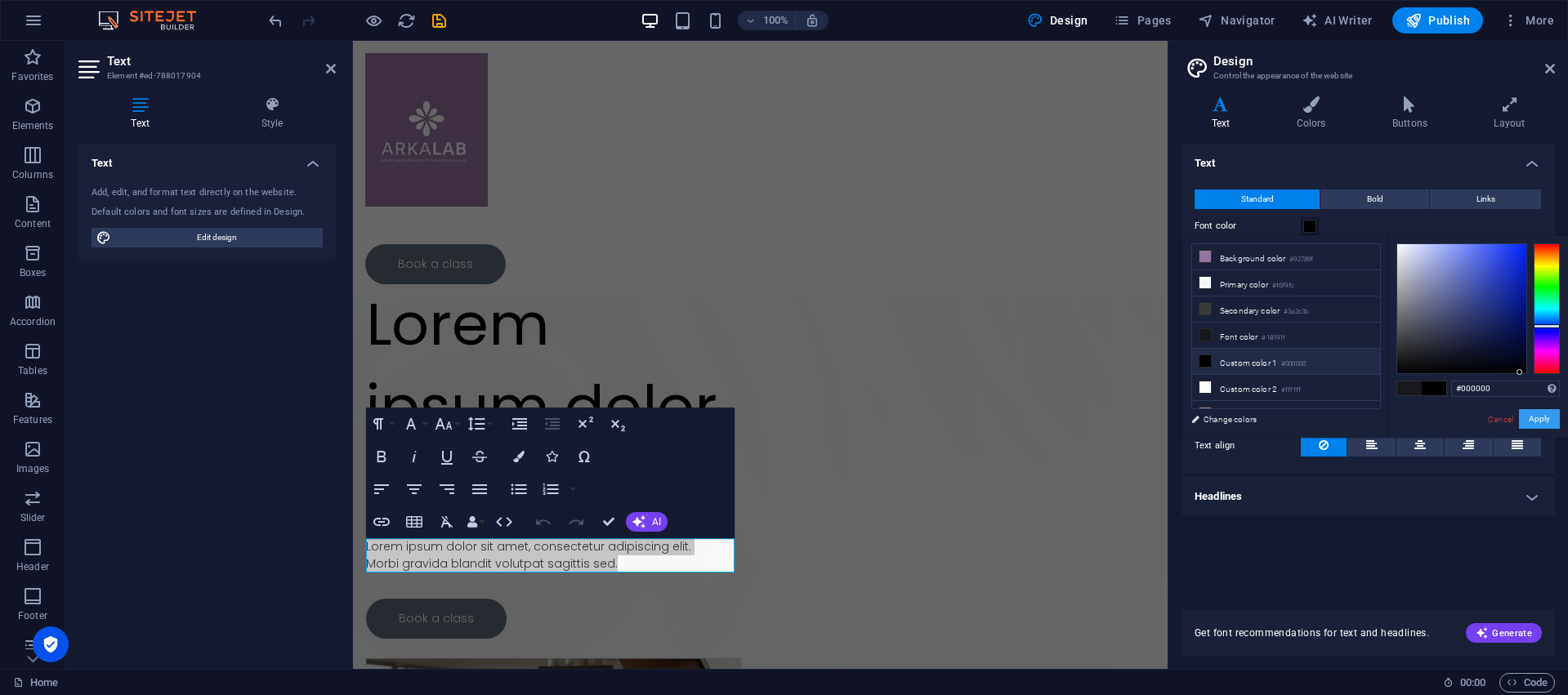 click on "Apply" at bounding box center [1539, 419] 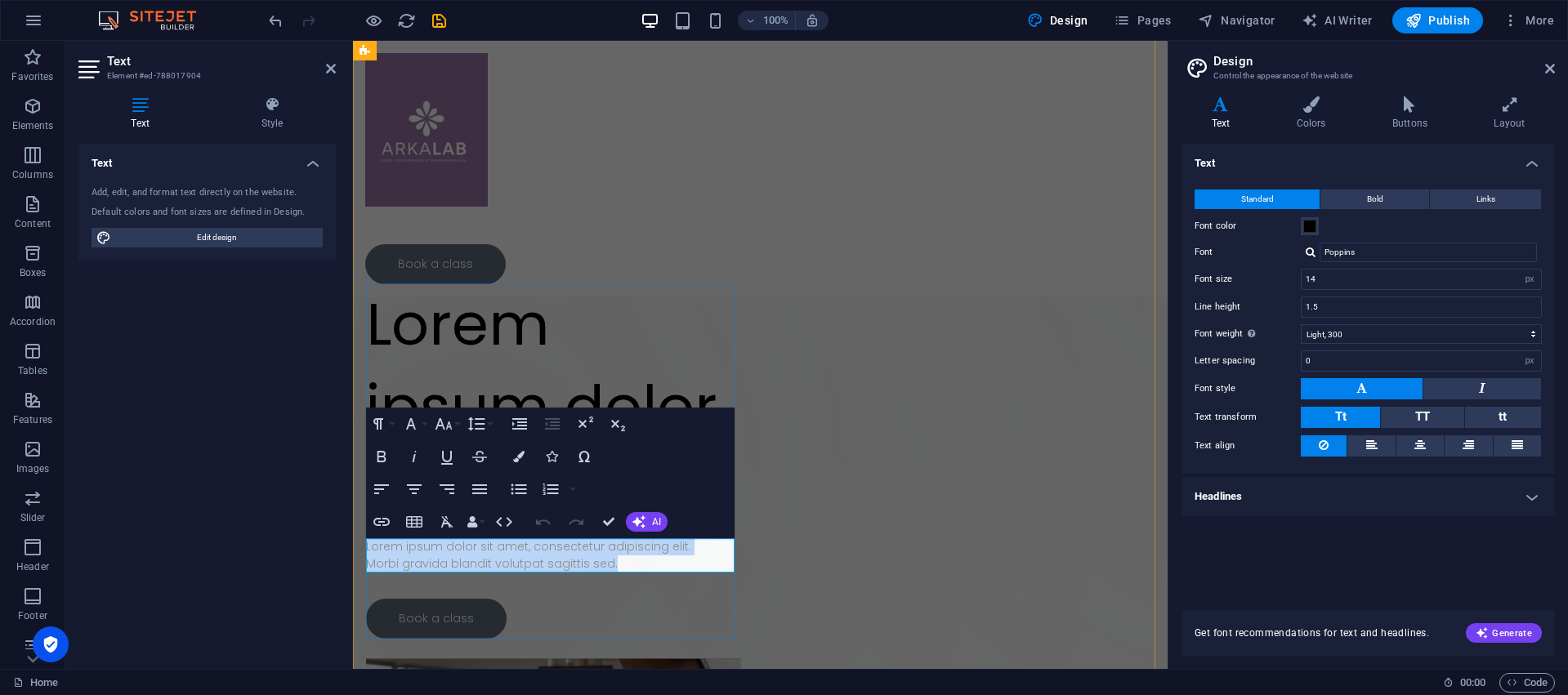 click on "Morbi gravida blandit volutpat sagittis sed." at bounding box center (553, 564) 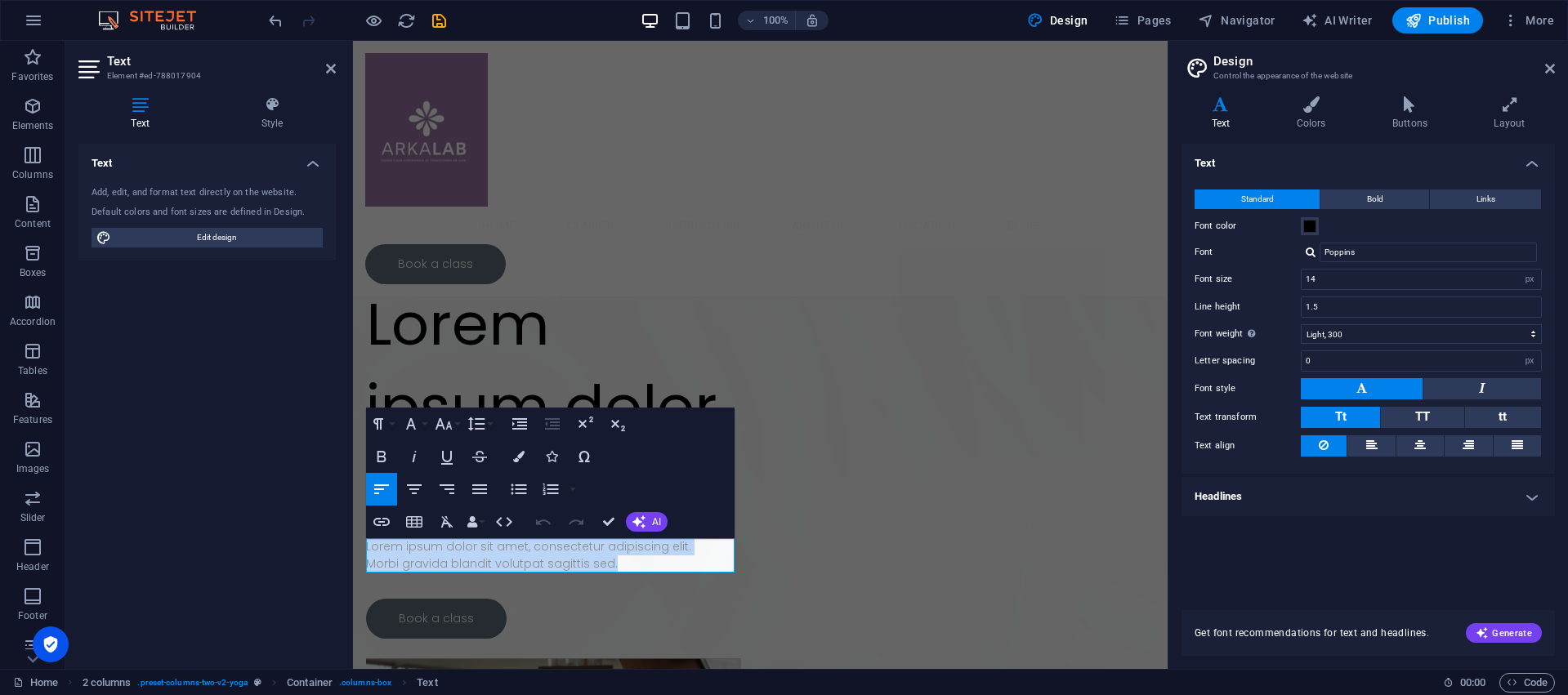drag, startPoint x: 670, startPoint y: 565, endPoint x: 334, endPoint y: 523, distance: 338.6148 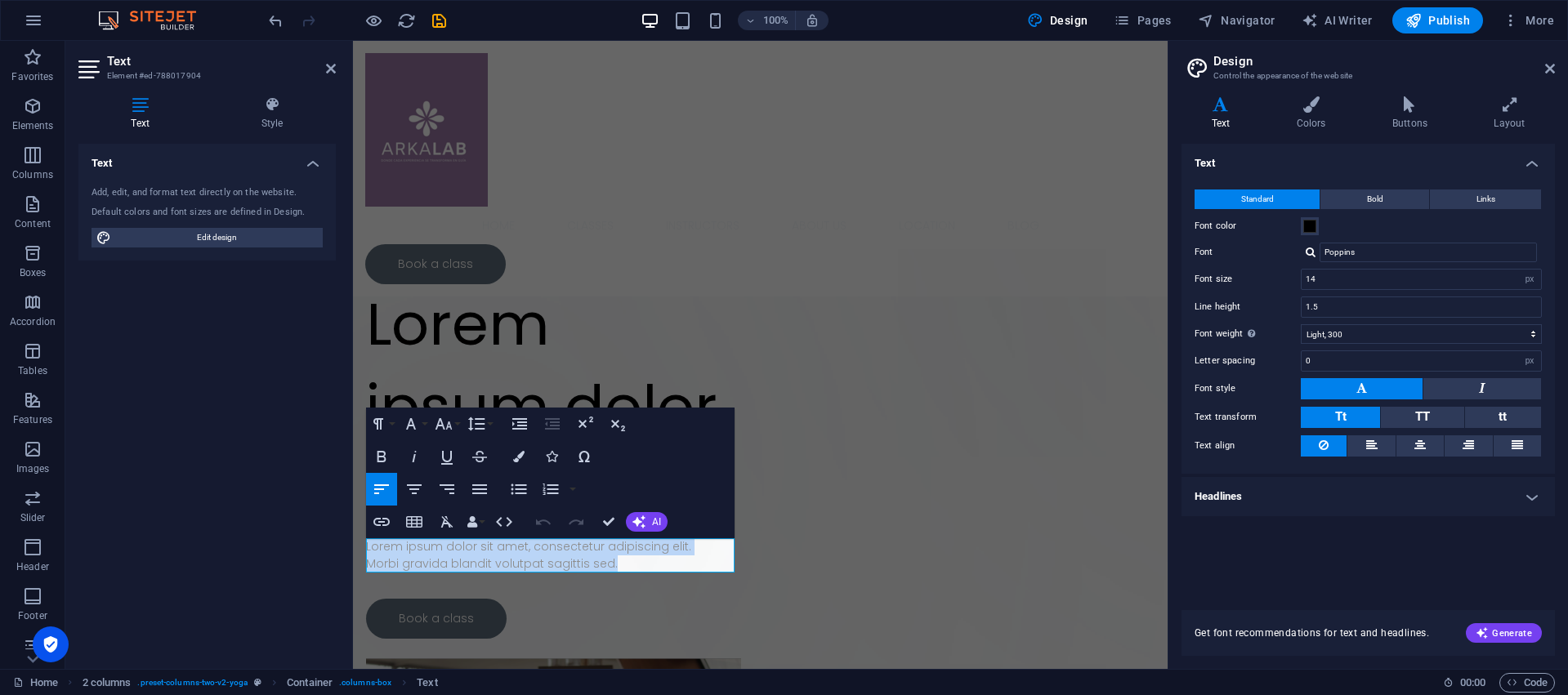 click on "Skip to main content
Home Classes Instructors About Us Location     Blog Book a class Drop content here or  Add elements  Paste clipboard Lorem ipsum dolor sit amet Lorem ipsum dolor sit amet, consectetur adipiscing elit.  Morbi gravida blandit volutpat sagittis sed. Book a class
Mind Lorem ipsum dolor sit amet, consectetur adipiscing el.
Balance Lorem ipsum dolor sit amet, consectetur adipiscing el.
Strength Lorem ipsum dolor sit amet, consectetur adipiscing el.
Flexibility Lorem ipsum dolor sit amet, consectetur adipiscing el. Drop content here or  Add elements  Paste clipboard Why choose us
Mind Lorem ipsum dolor sit amet, consectetur adipiscing elit. Morbi gravida blandit volutpat sagittis sed.
Balance Lorem ipsum dolor sit amet, consectetur adipiscing elit. Morbi gravida blandit volutpat sagittis sed.
Strength Lorem ipsum dolor sit amet, consectetur adipiscing elit. Morbi gravida blandit volutpat sagittis sed.
Flexibility Headline Headline Headline Headline Weekly" at bounding box center [760, 5856] 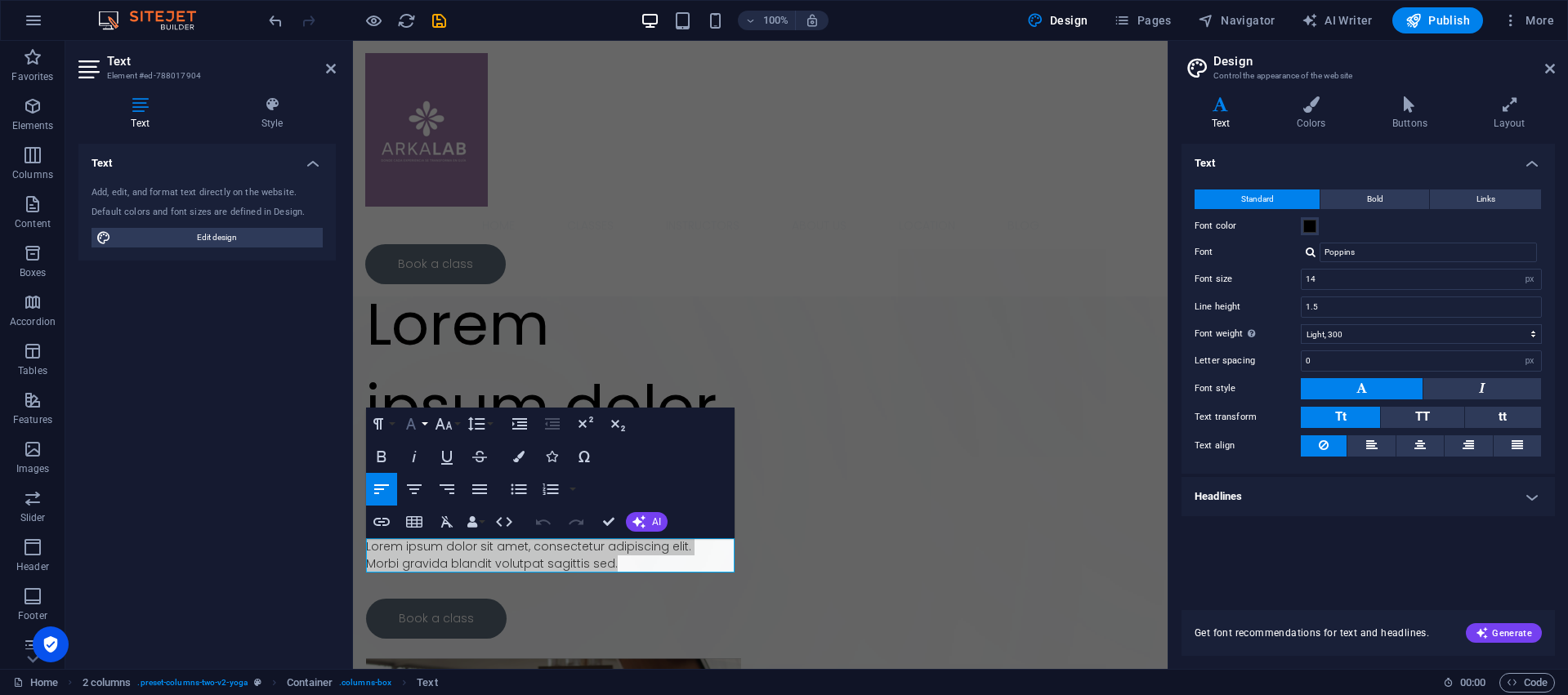 click on "Font Family" at bounding box center [414, 424] 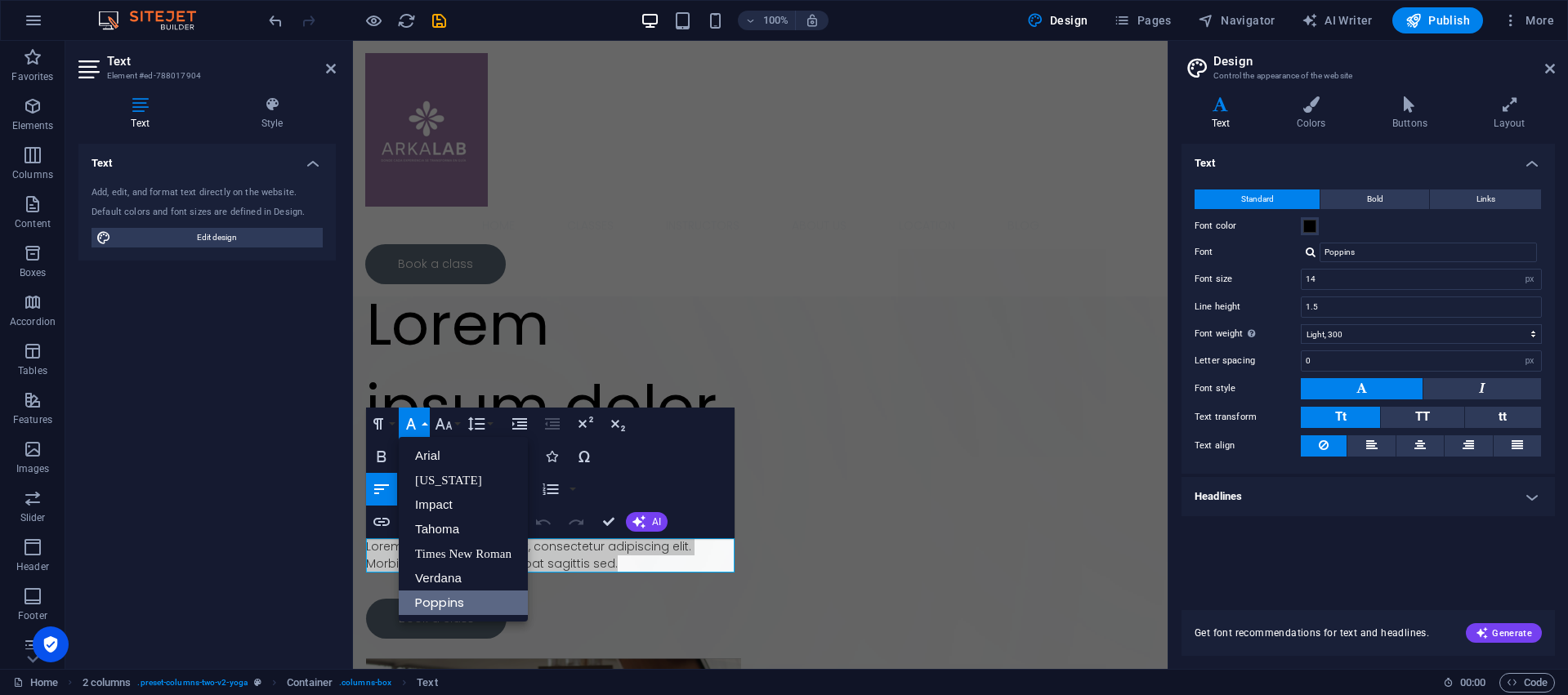 scroll, scrollTop: 0, scrollLeft: 0, axis: both 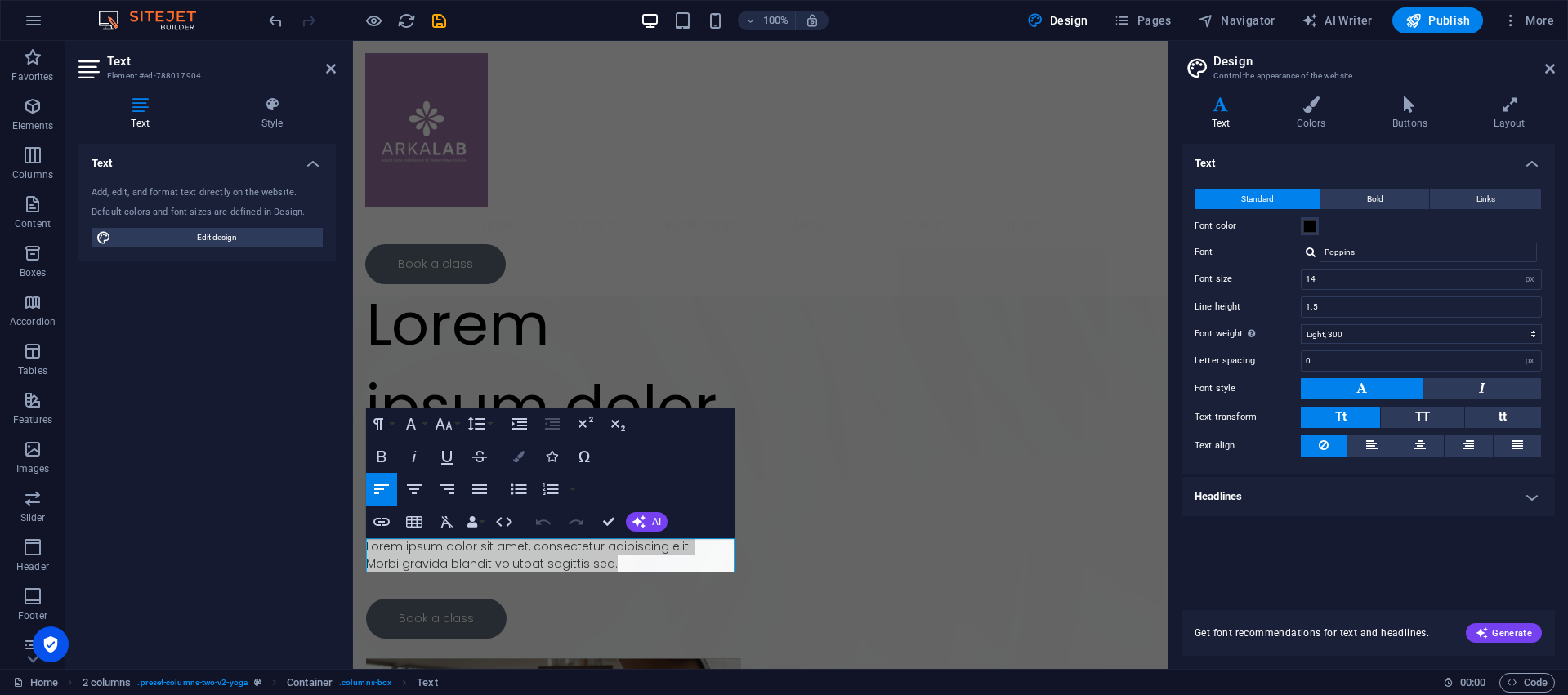click on "Colors" at bounding box center [519, 457] 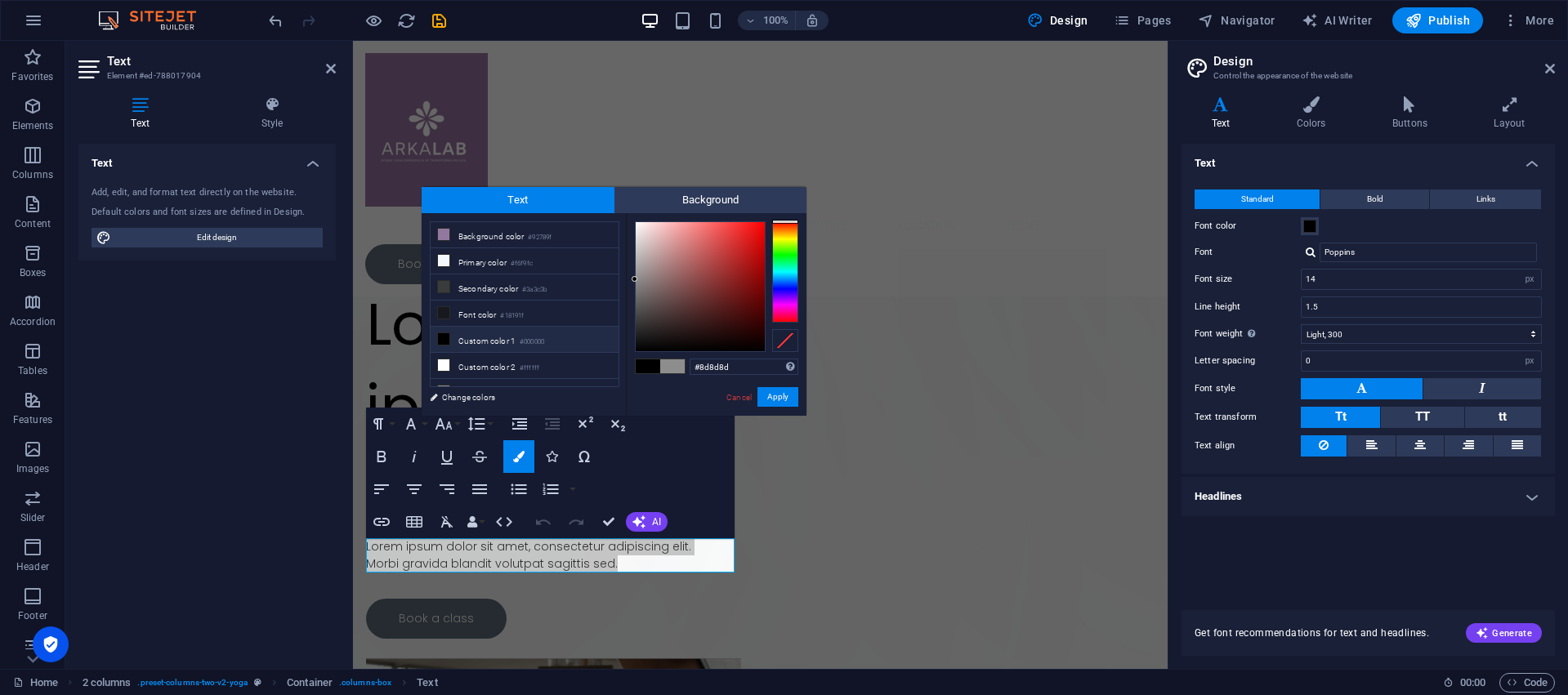 click on "Custom color 1
#000000" at bounding box center (525, 340) 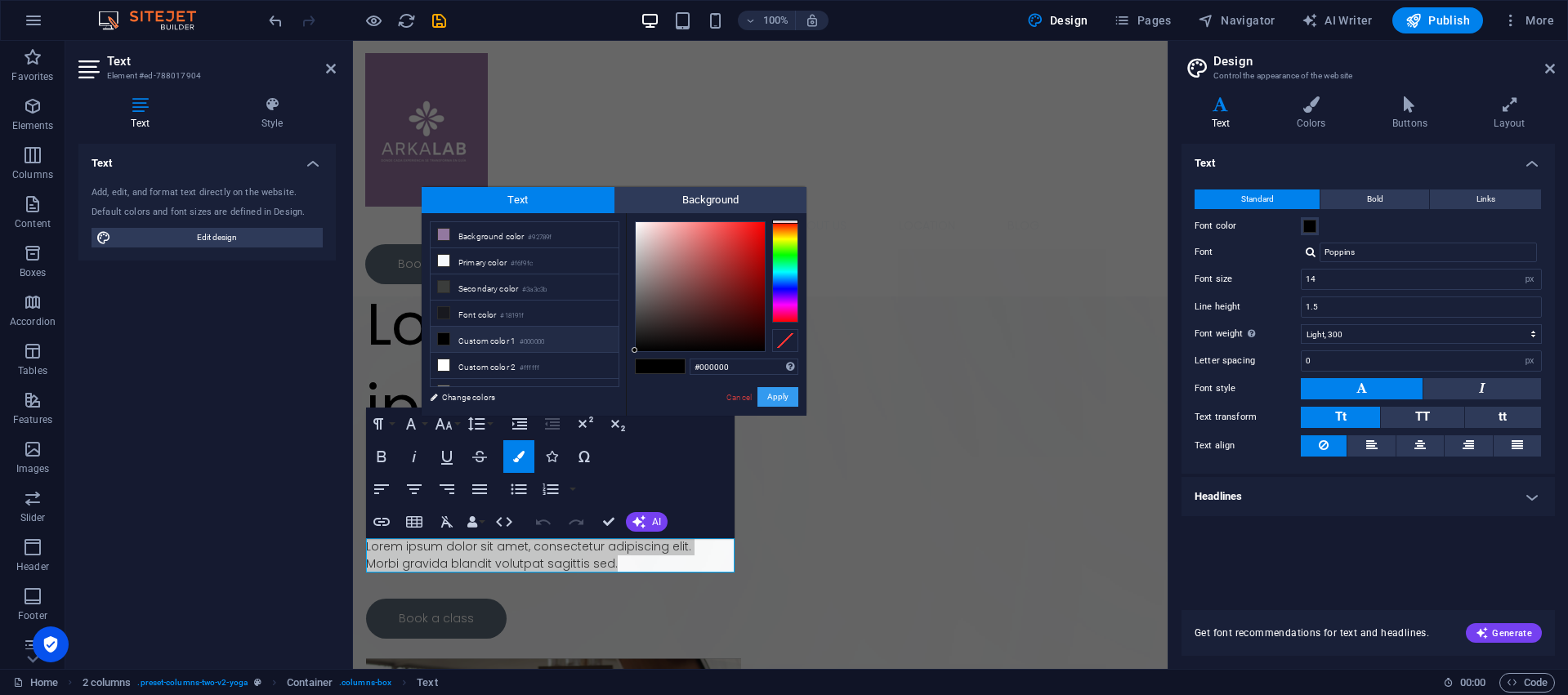 drag, startPoint x: 788, startPoint y: 399, endPoint x: 433, endPoint y: 356, distance: 357.5947 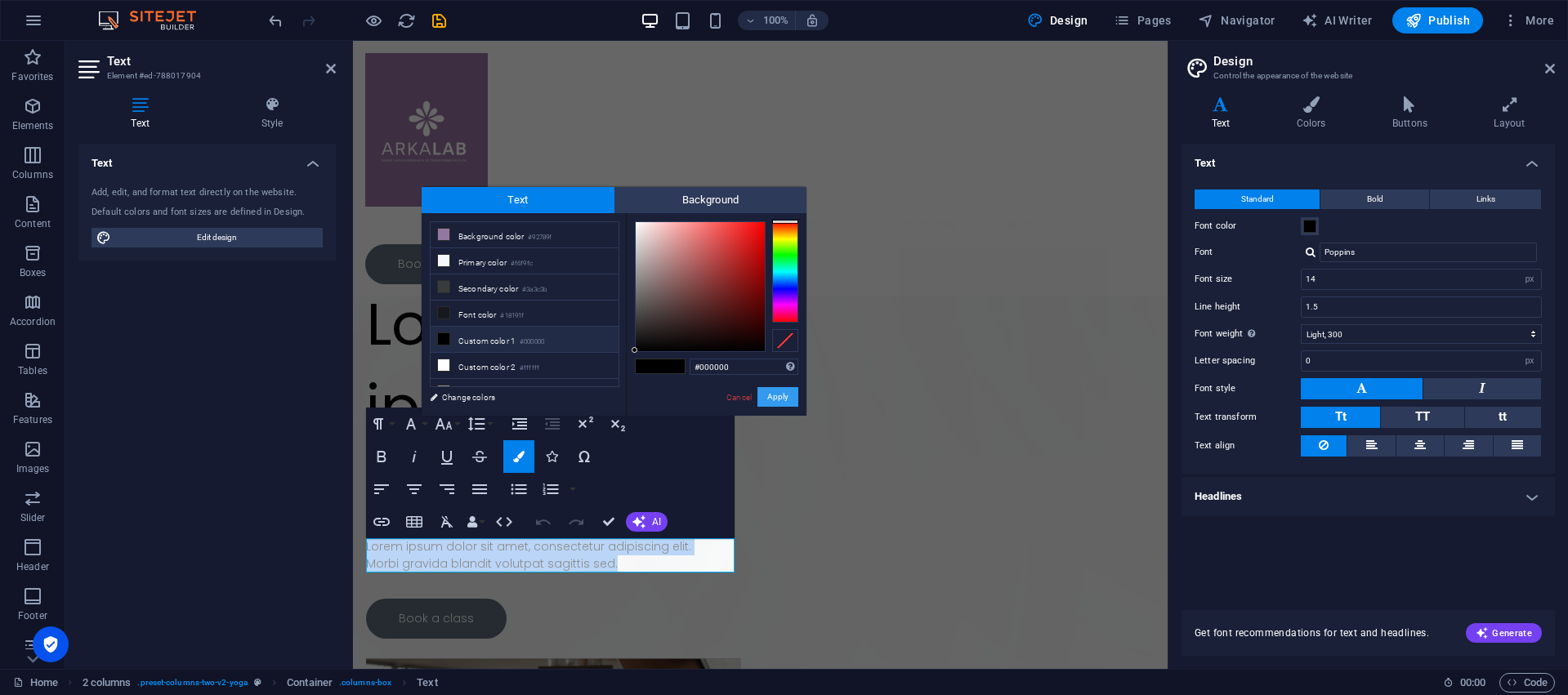 click on "Apply" at bounding box center (778, 397) 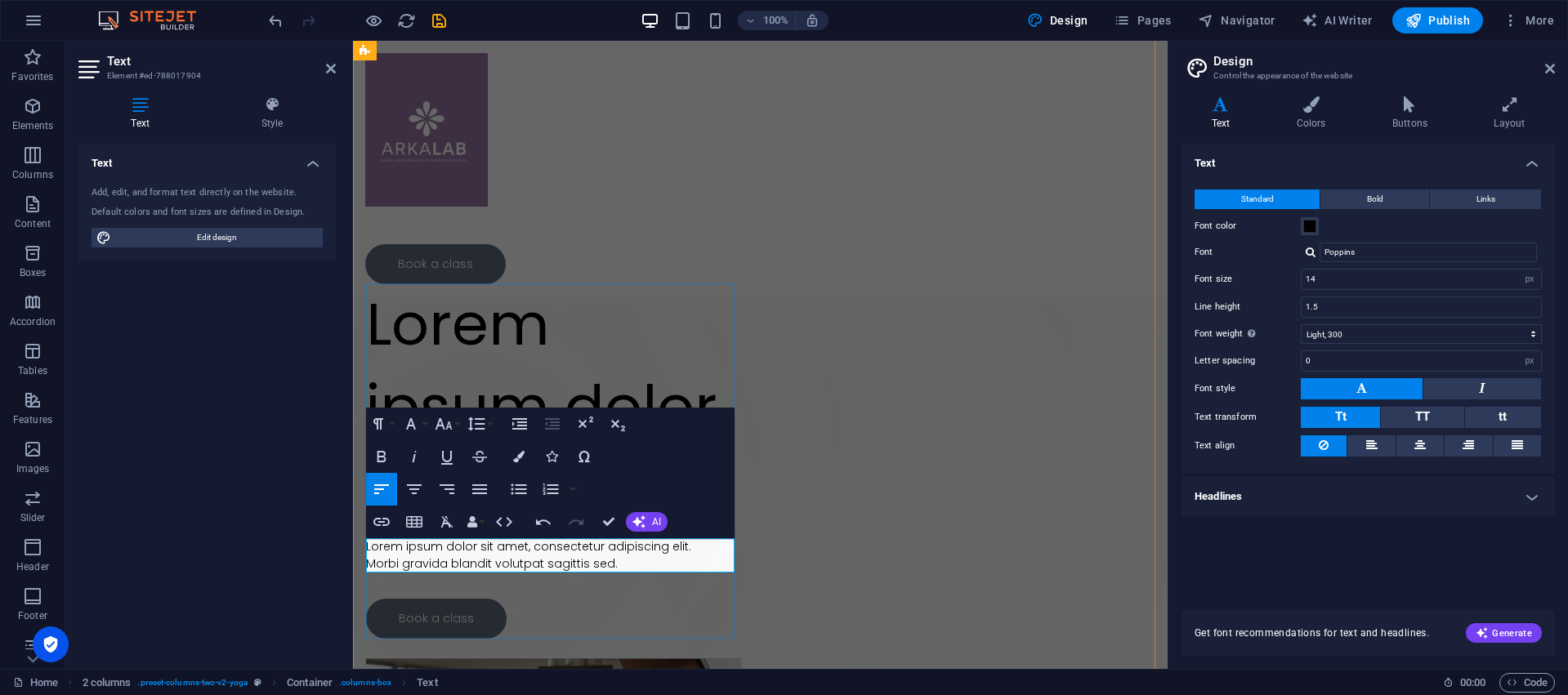click on "Morbi gravida blandit volutpat sagittis sed." at bounding box center [553, 564] 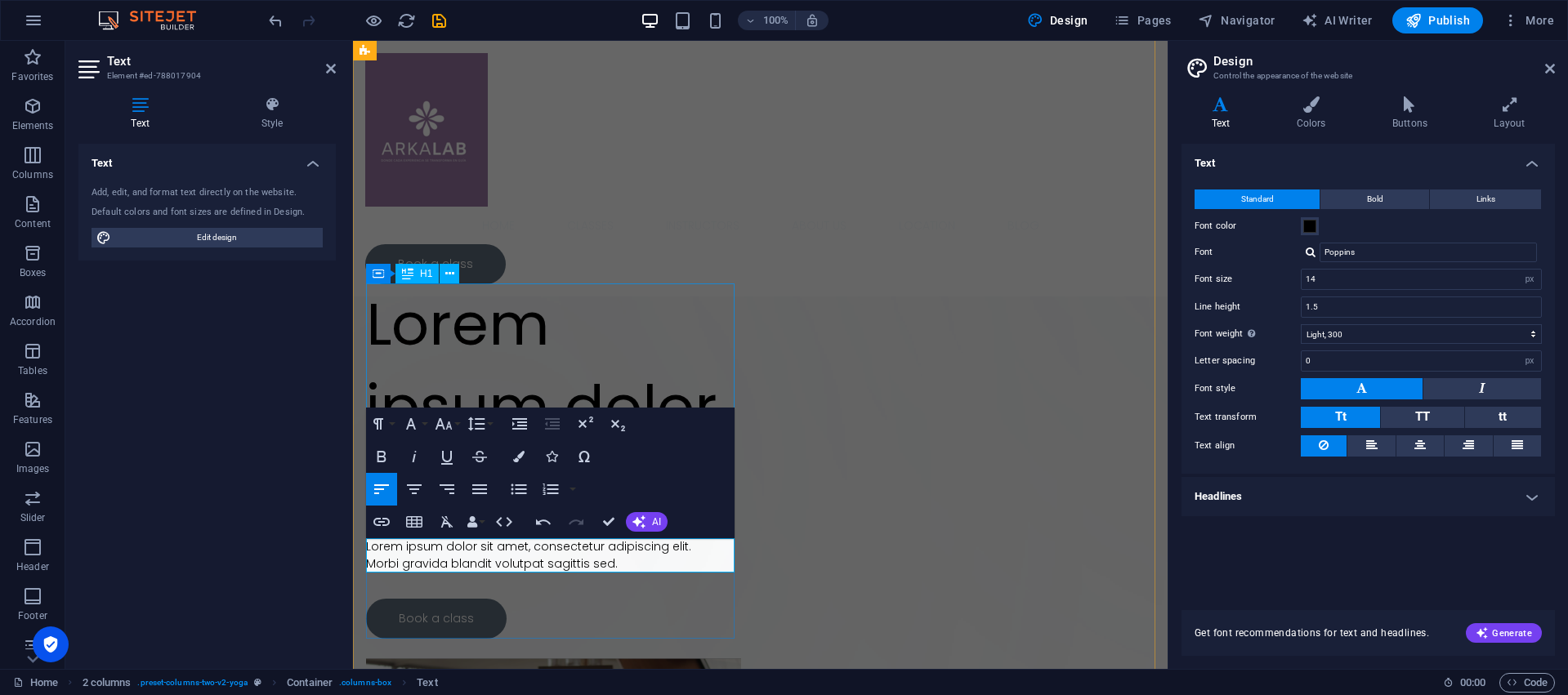 click on "Lorem ipsum dolor sit amet" at bounding box center [553, 407] 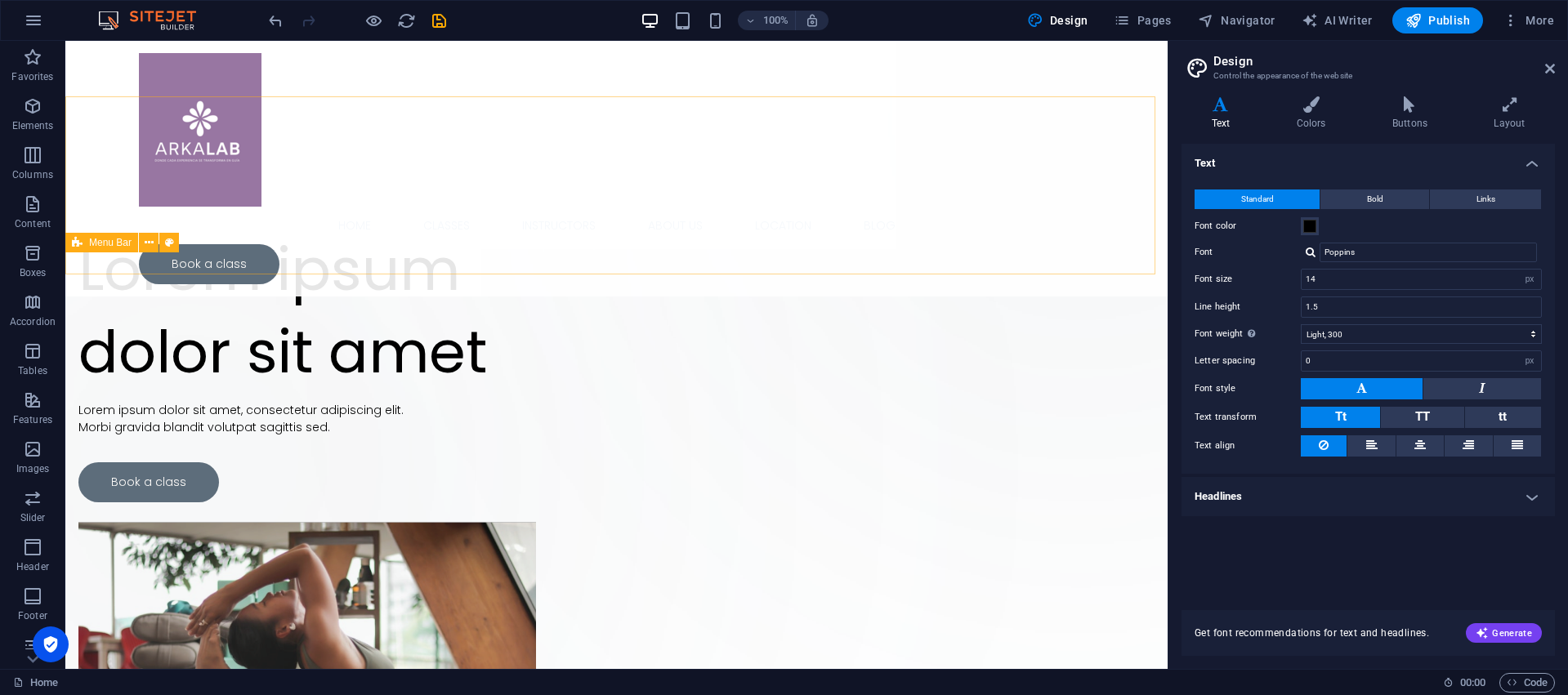 scroll, scrollTop: 0, scrollLeft: 0, axis: both 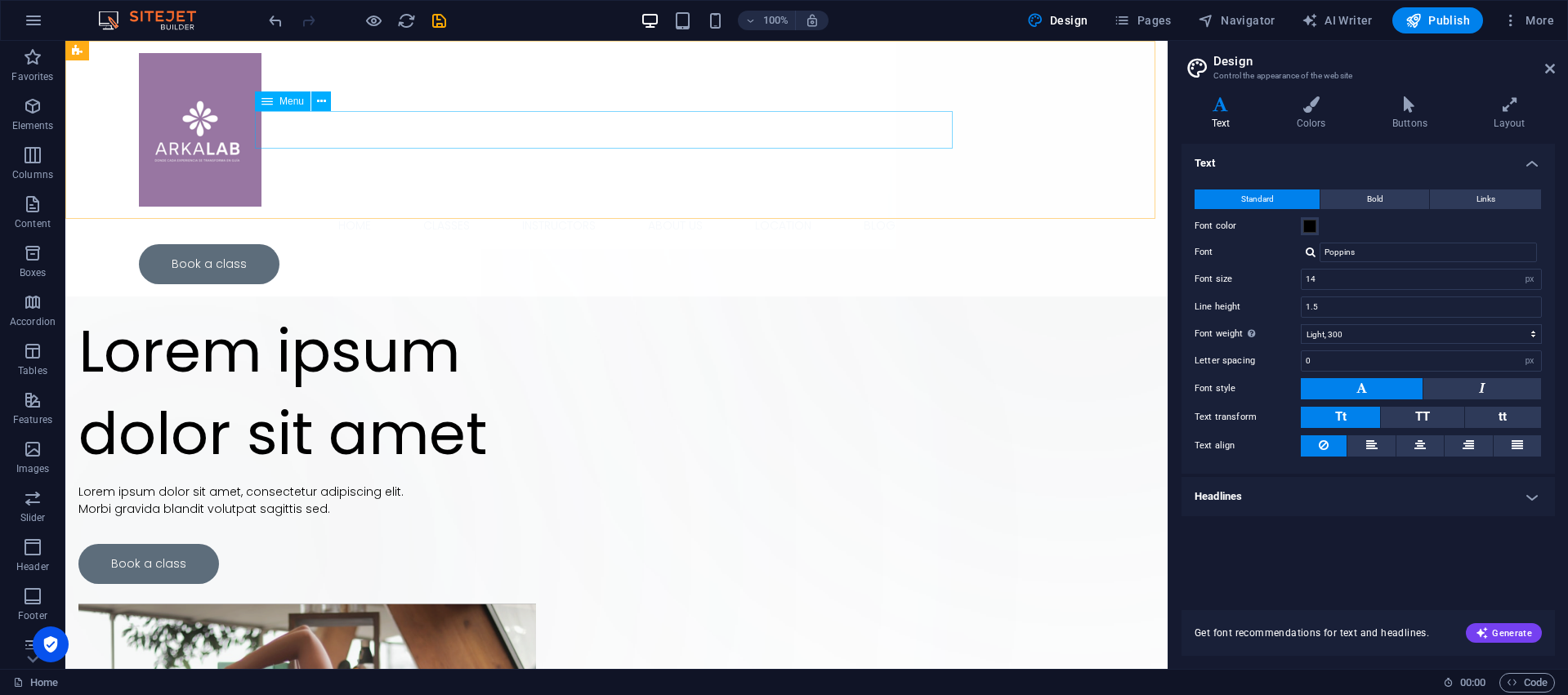 click on "Home Classes Instructors About Us Location     Blog" at bounding box center (617, 225) 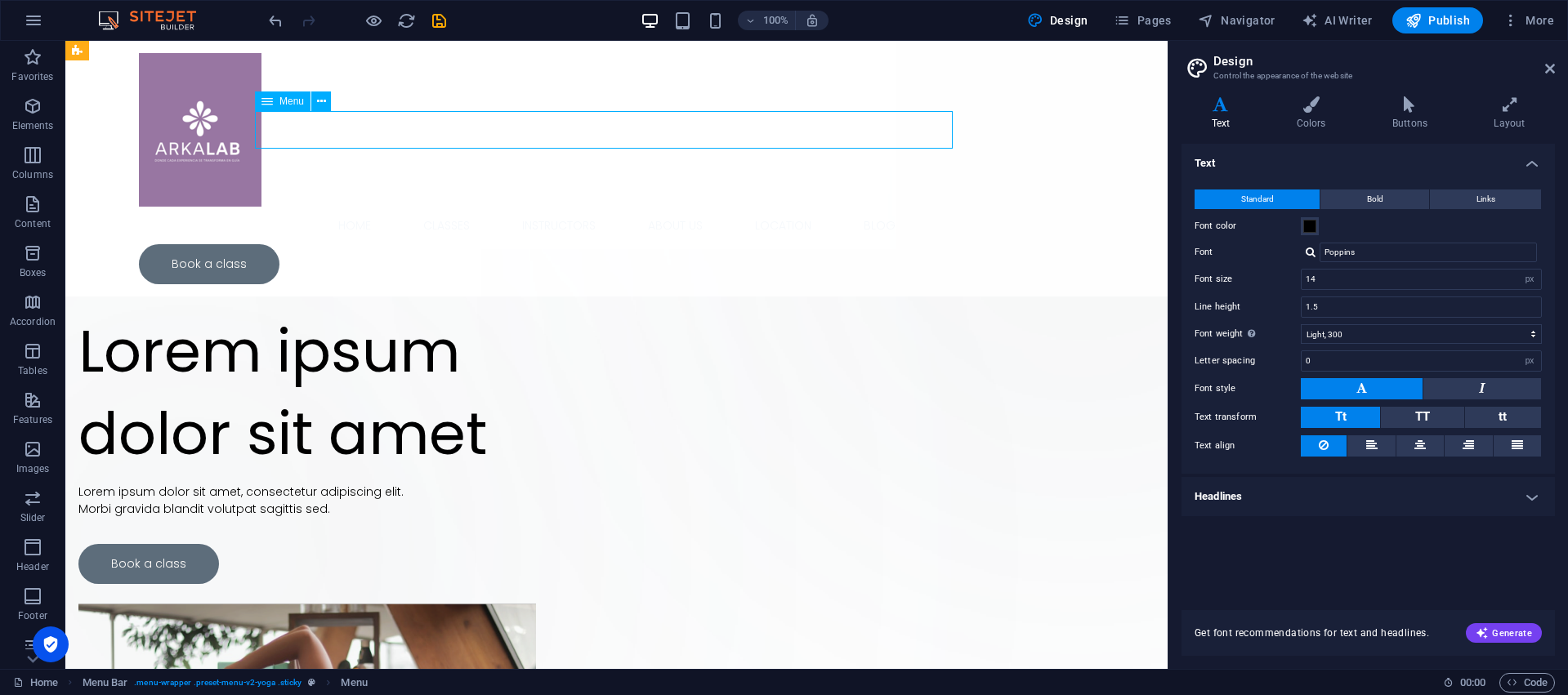 click on "Home Classes Instructors About Us Location     Blog" at bounding box center [617, 225] 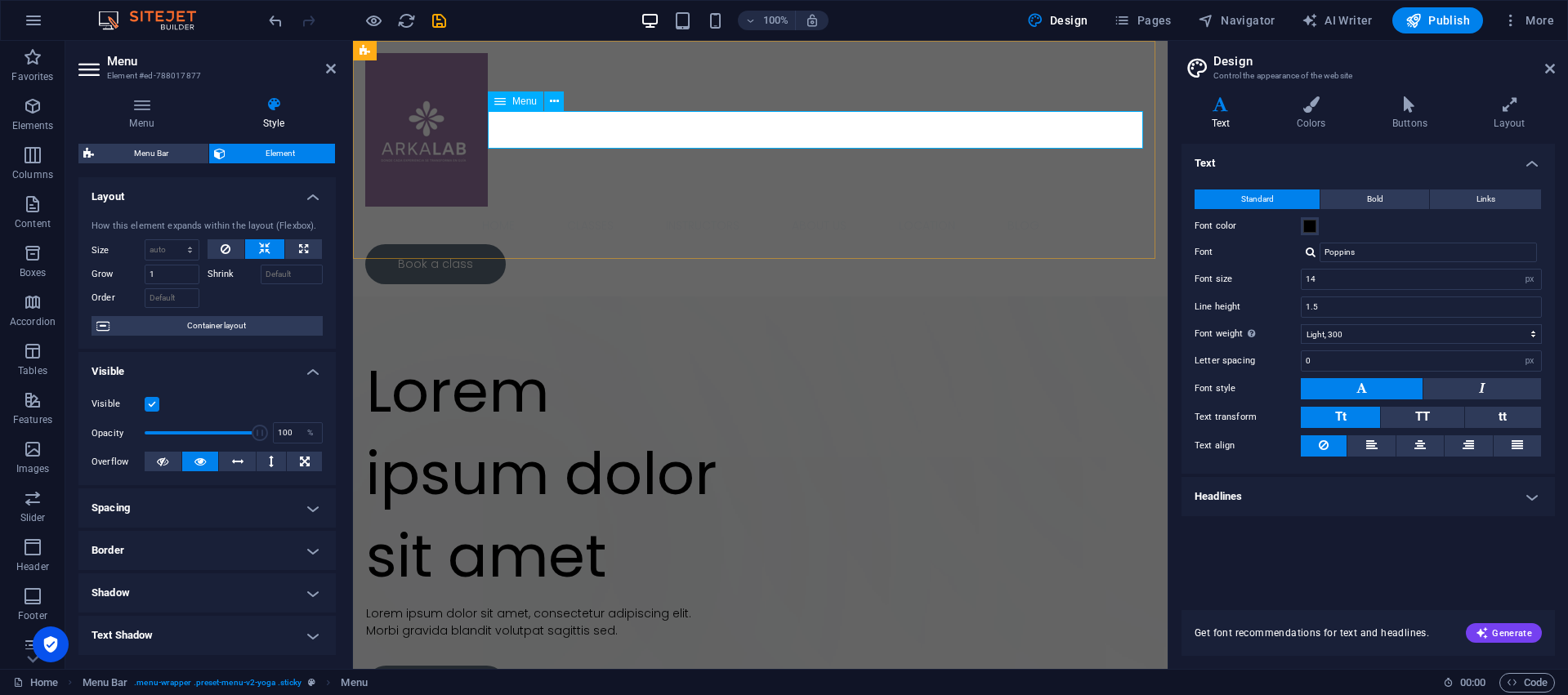 click on "Home Classes Instructors About Us Location     Blog" at bounding box center [760, 225] 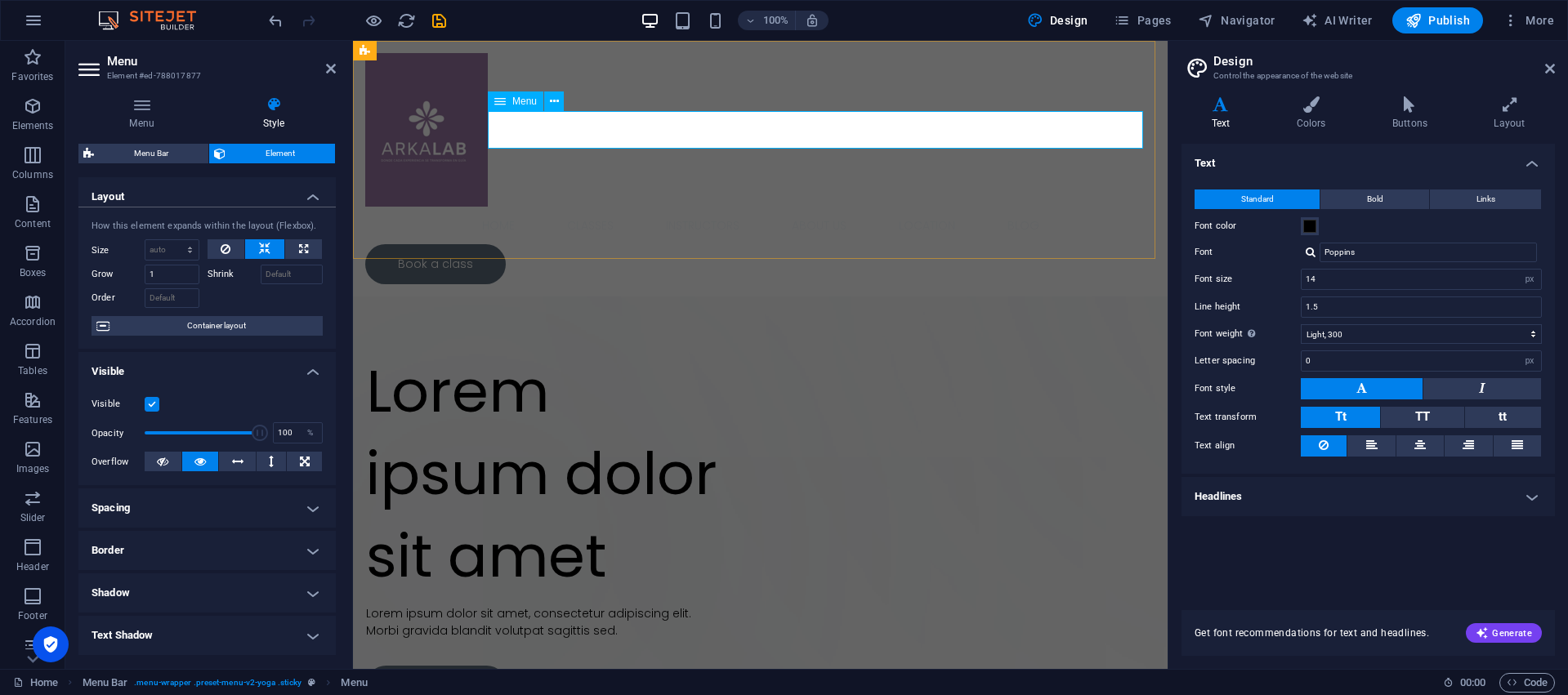 click on "Home Classes Instructors About Us Location     Blog" at bounding box center [760, 225] 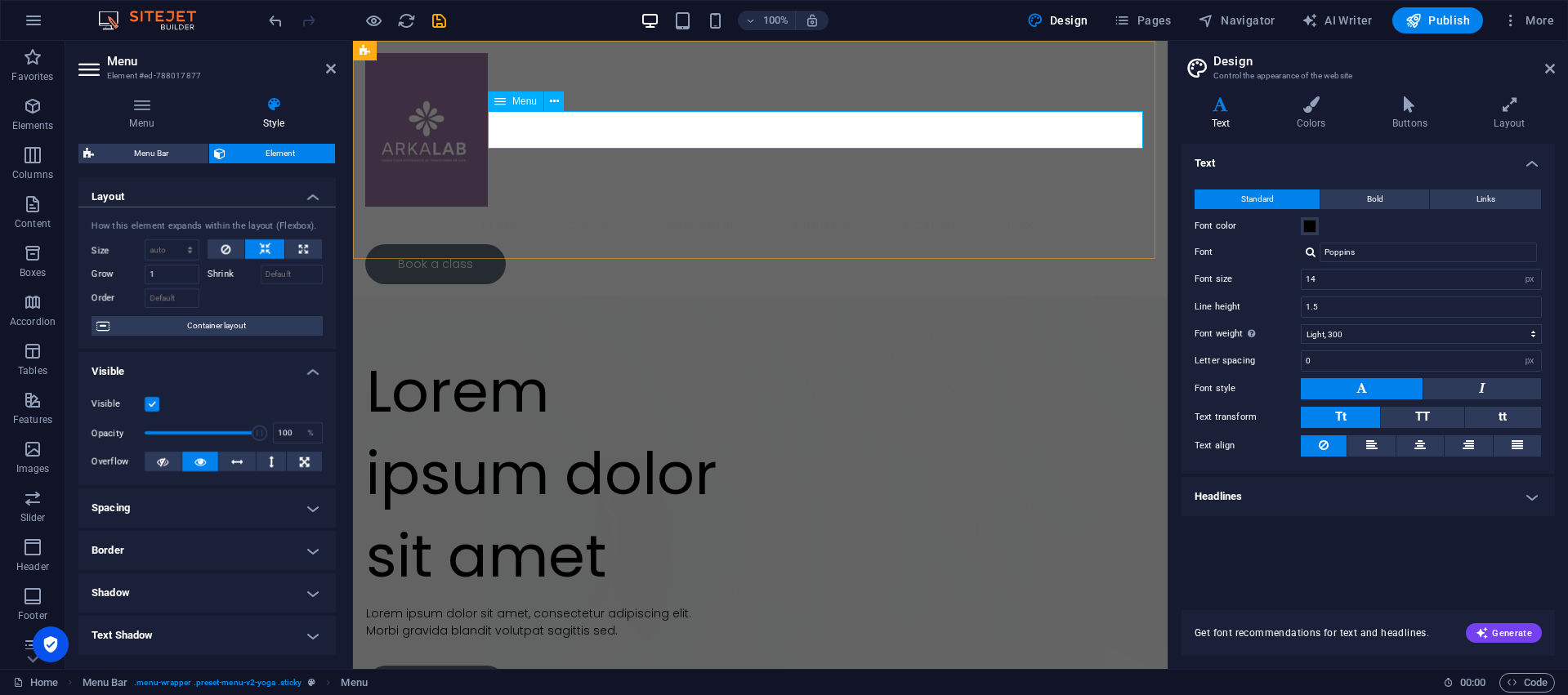 click on "Home Classes Instructors About Us Location     Blog" at bounding box center [760, 225] 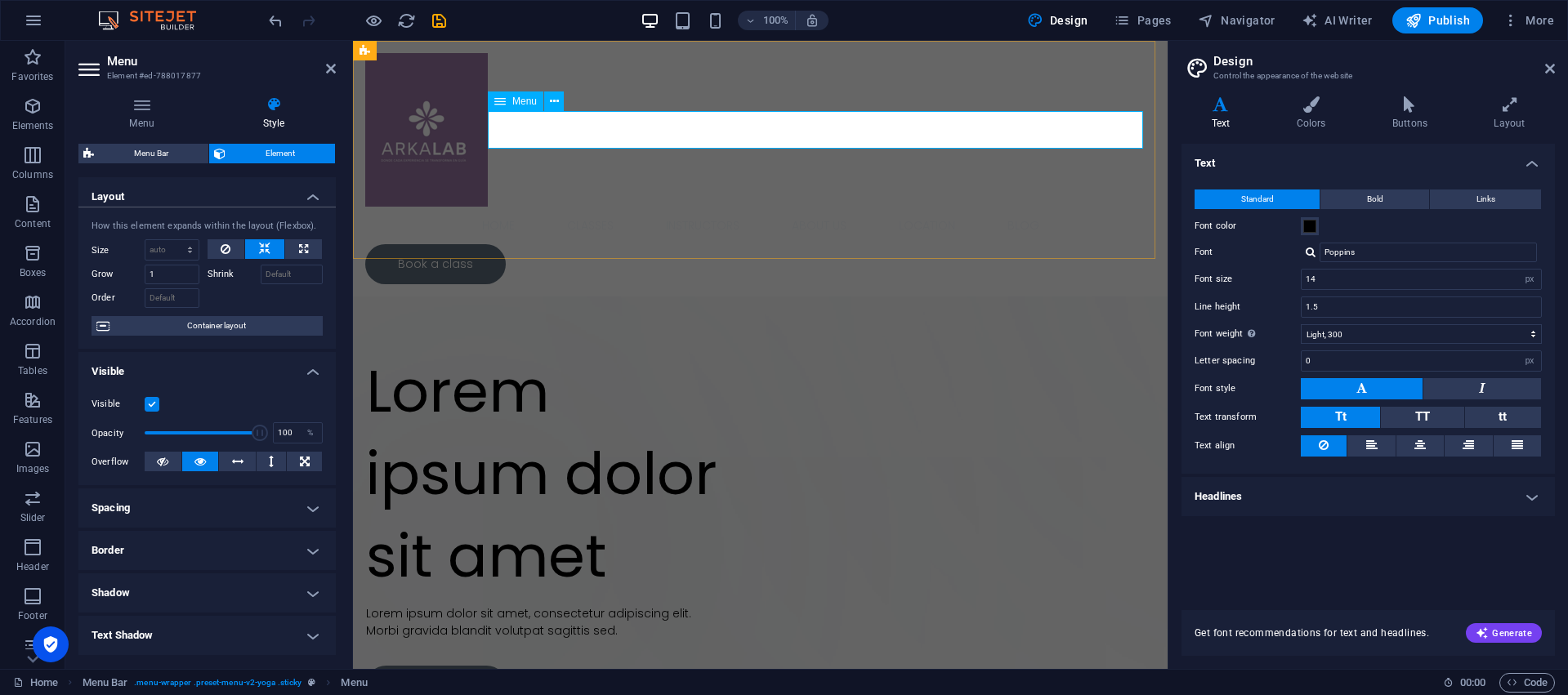 click on "Home Classes Instructors About Us Location     Blog" at bounding box center [760, 225] 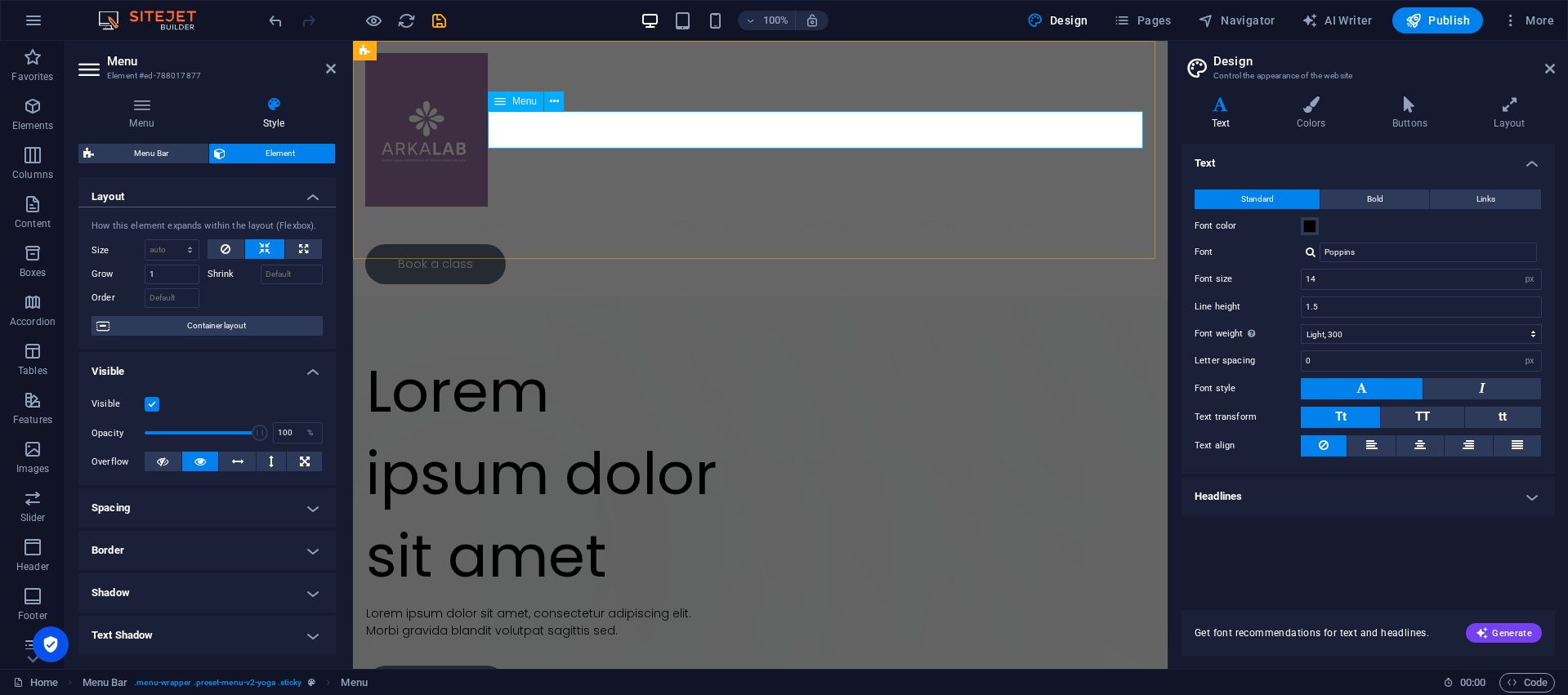 click on "Home Classes Instructors About Us Location     Blog" at bounding box center (760, 225) 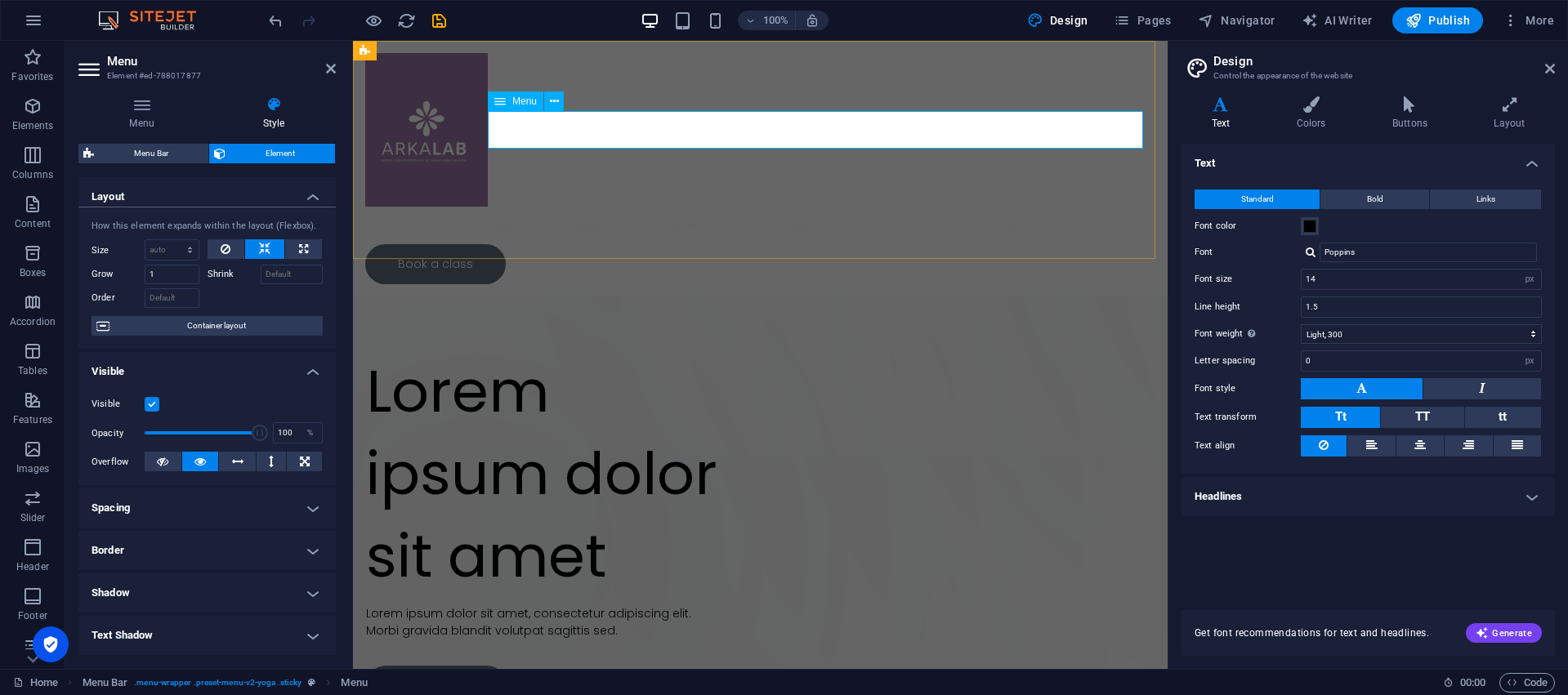 click on "Home Classes Instructors About Us Location     Blog" at bounding box center [760, 225] 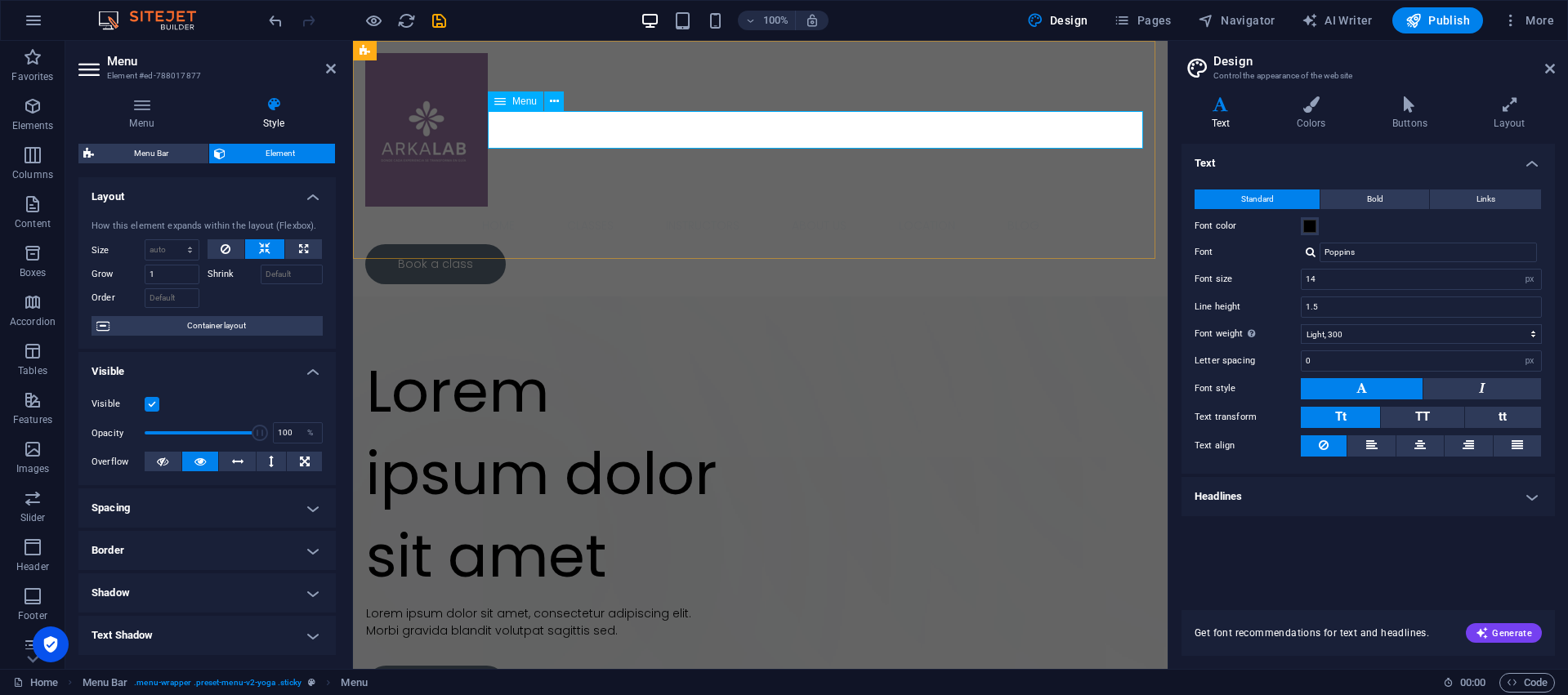 click on "Home Classes Instructors About Us Location     Blog" at bounding box center [760, 225] 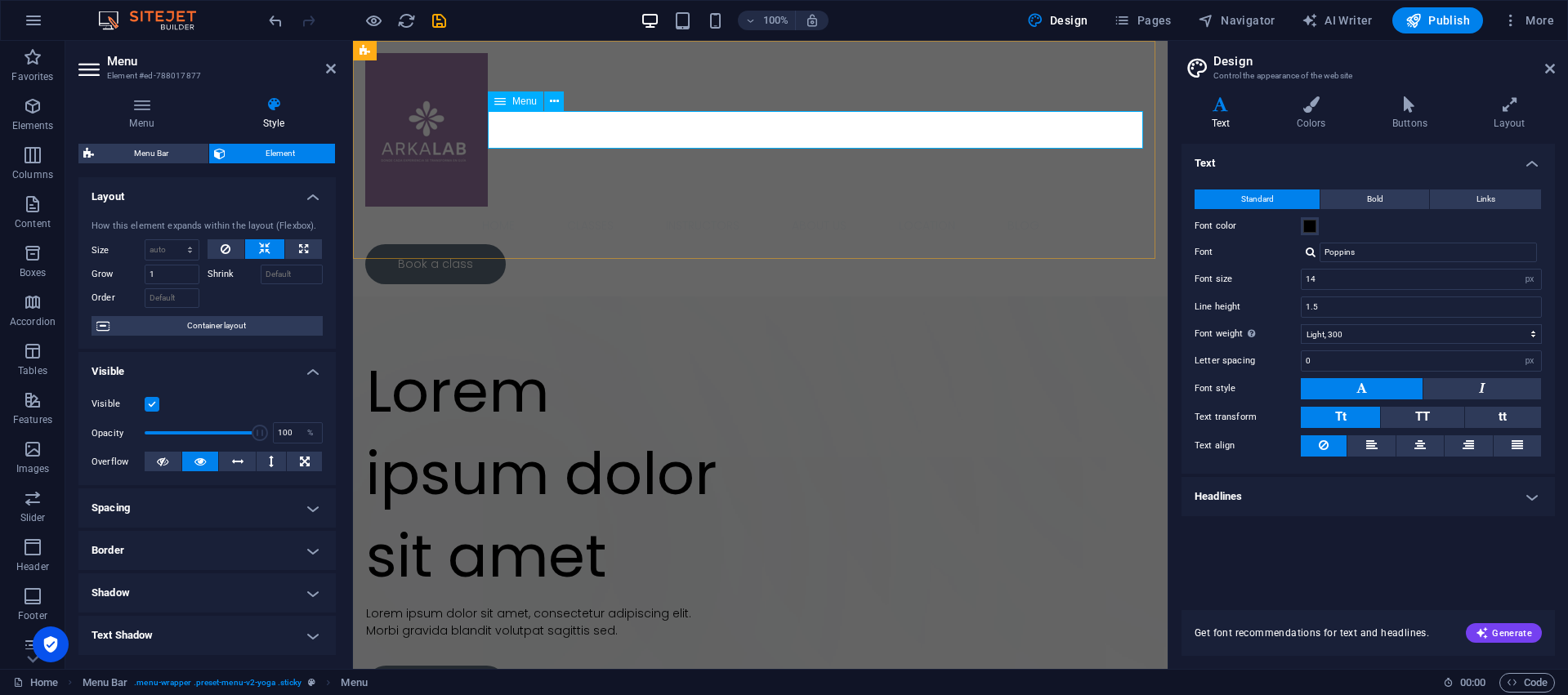 click on "Home Classes Instructors About Us Location     Blog" at bounding box center [760, 225] 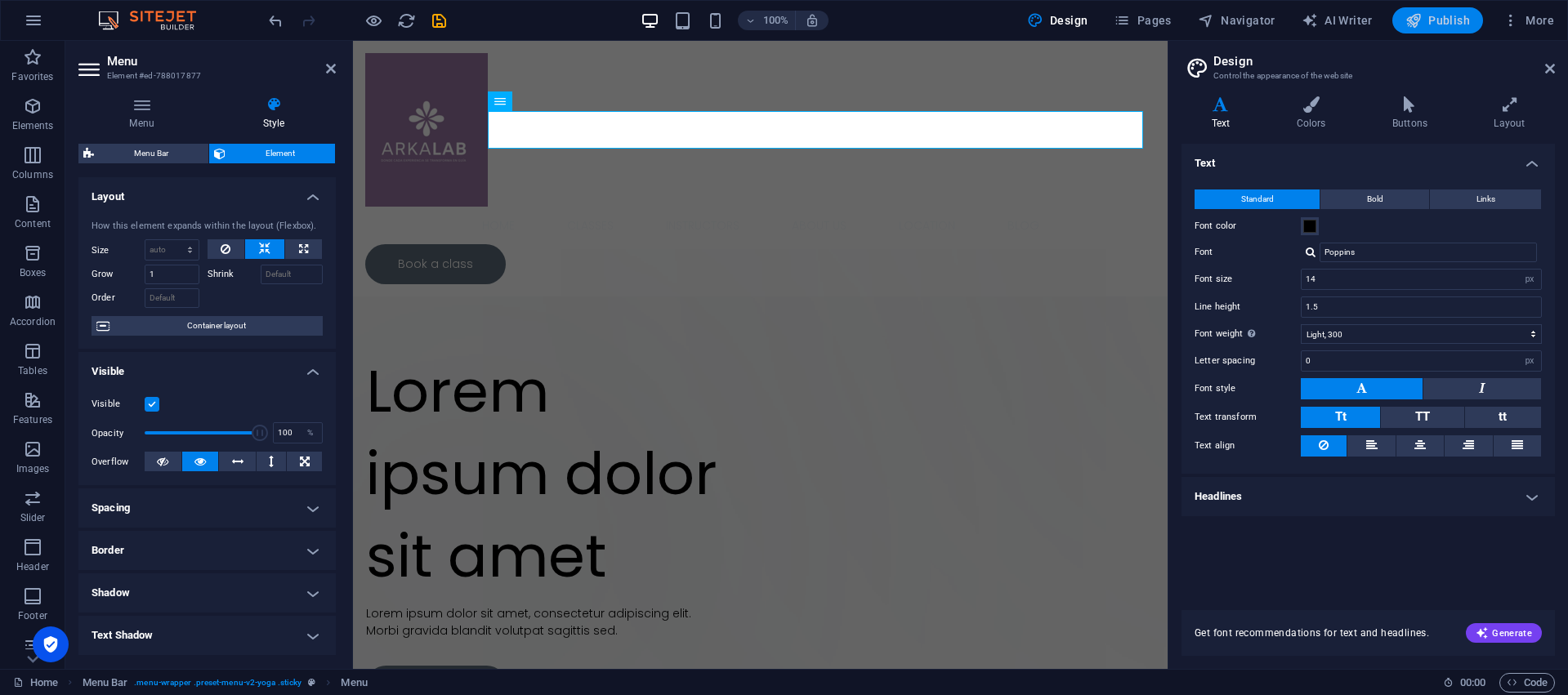 click on "Publish" at bounding box center (1437, 20) 